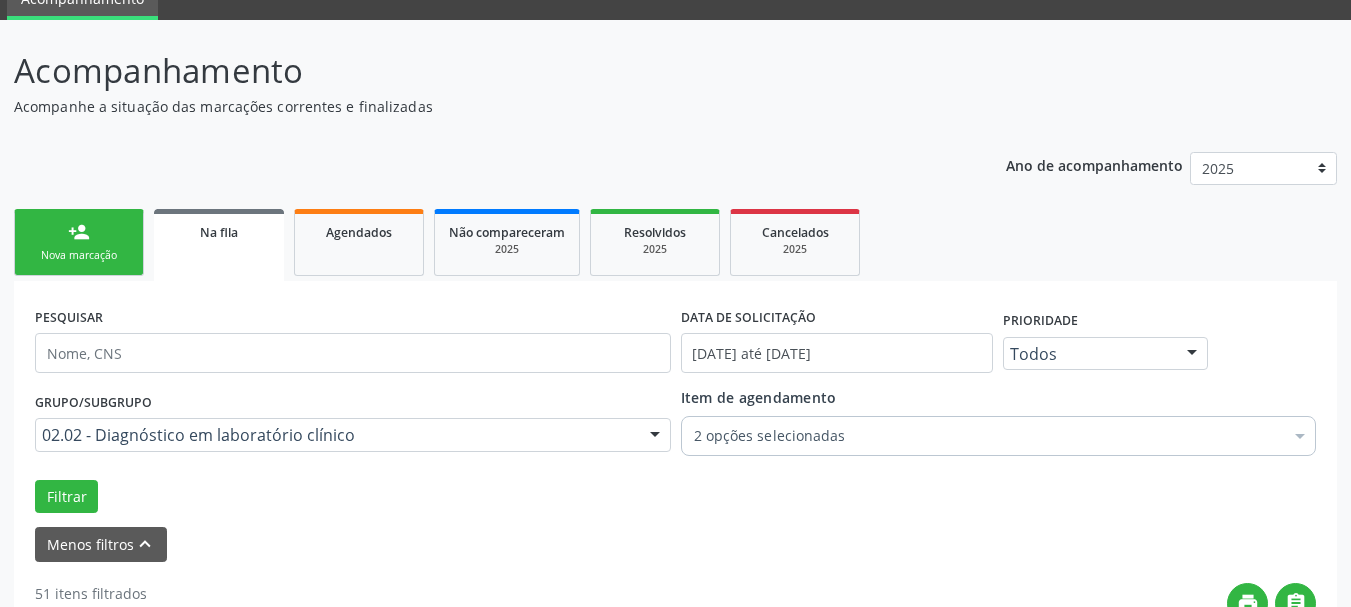 scroll, scrollTop: 200, scrollLeft: 0, axis: vertical 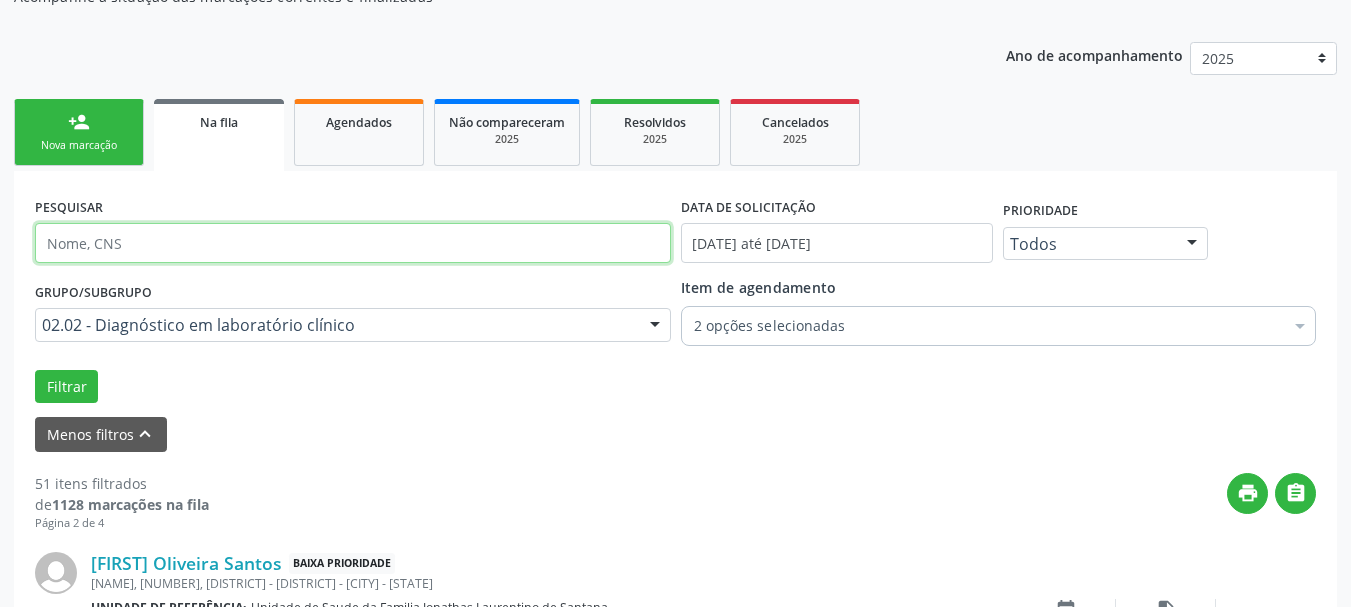 click at bounding box center (353, 243) 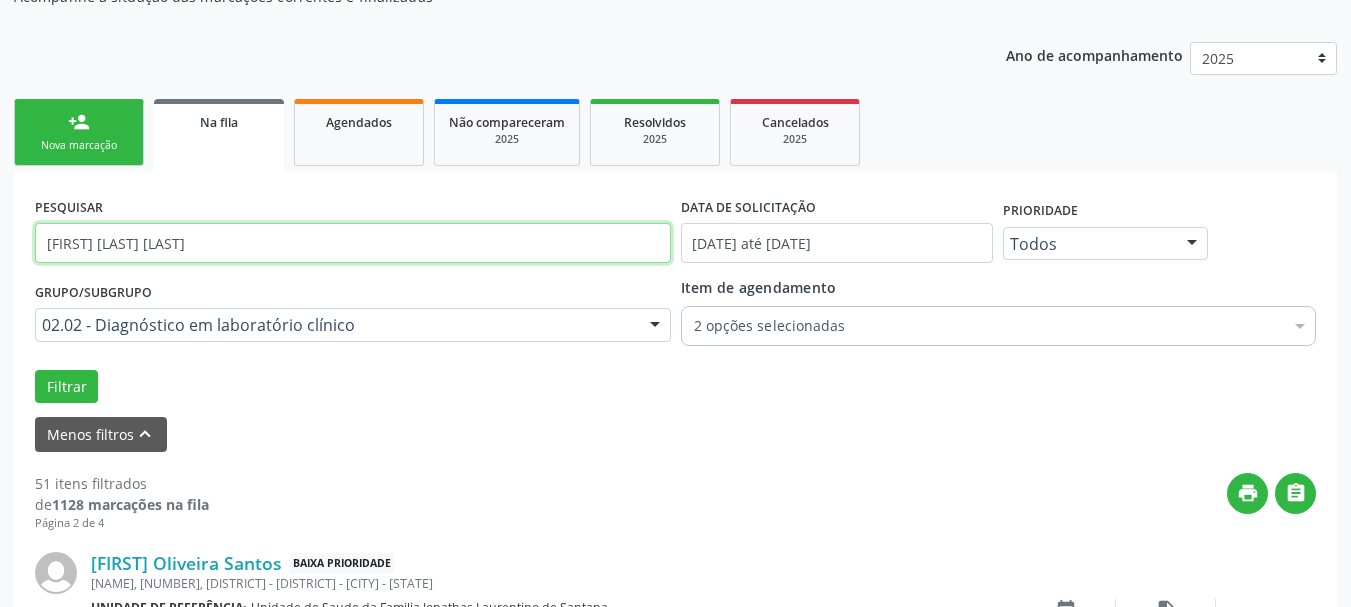 type on "[FIRST] [LAST] [LAST]" 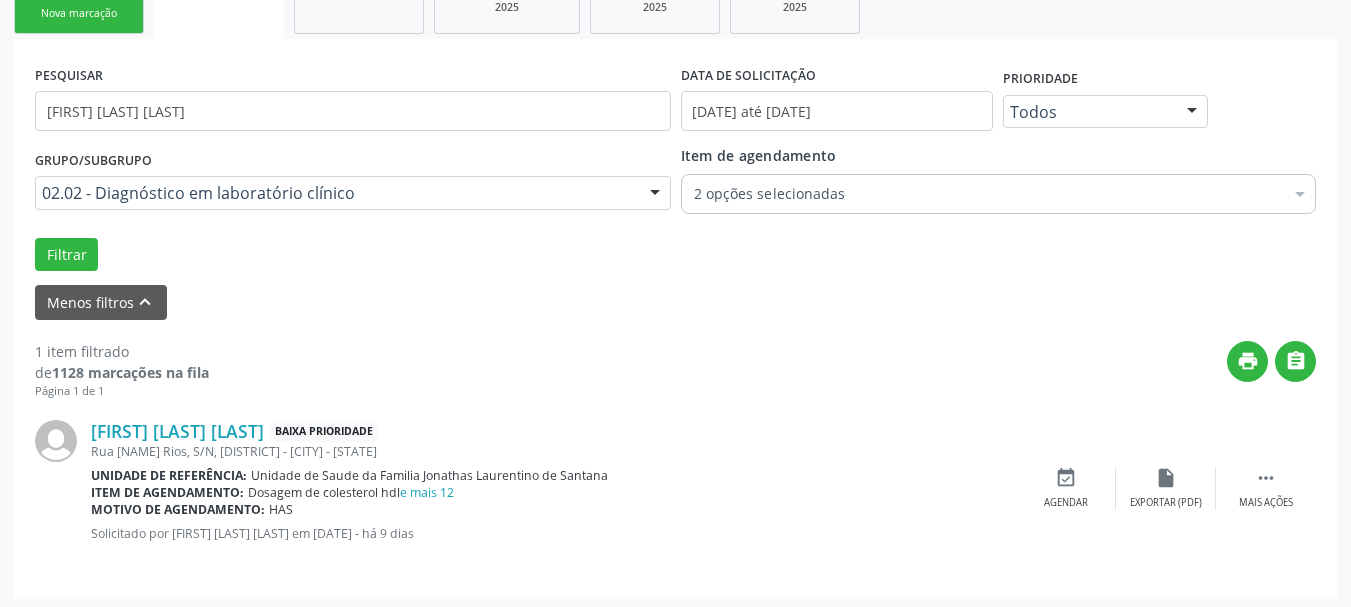 scroll, scrollTop: 338, scrollLeft: 0, axis: vertical 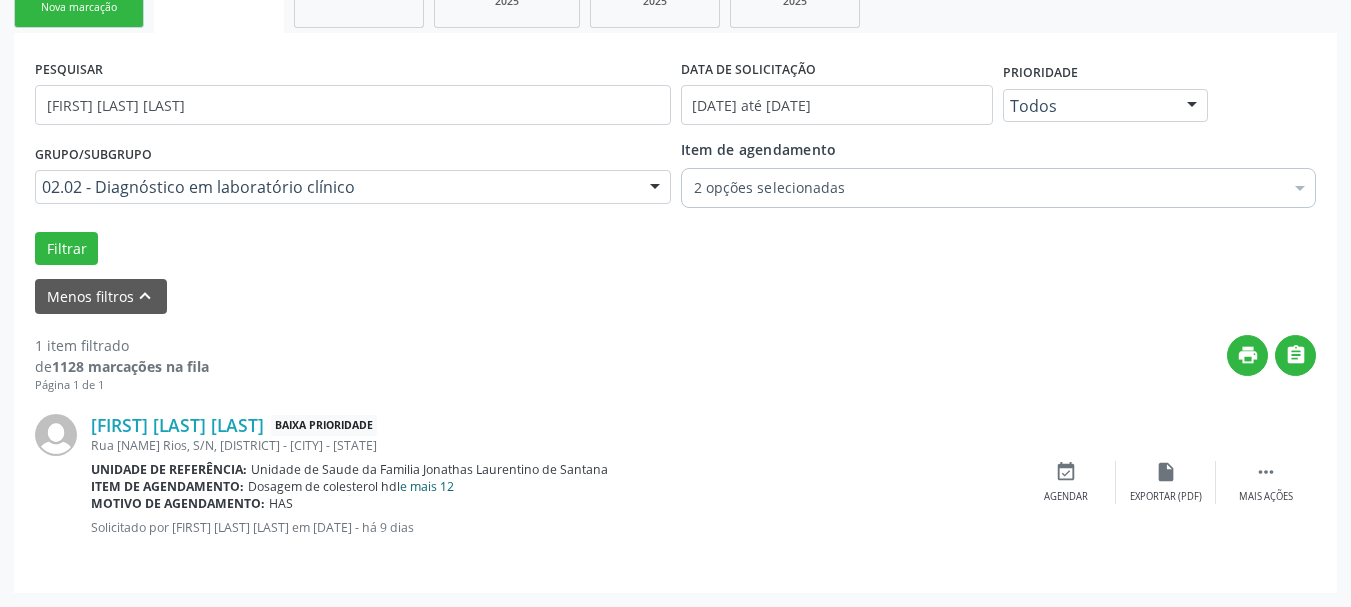 click on "e mais 12" at bounding box center [427, 486] 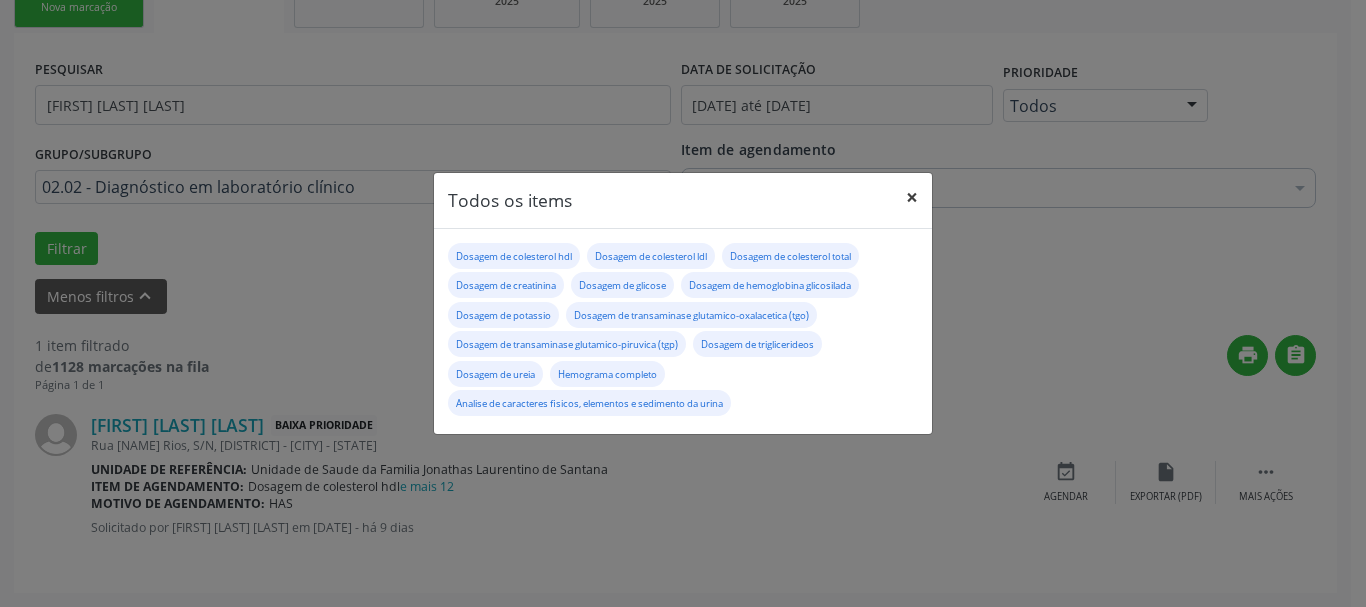 click on "×" at bounding box center (912, 197) 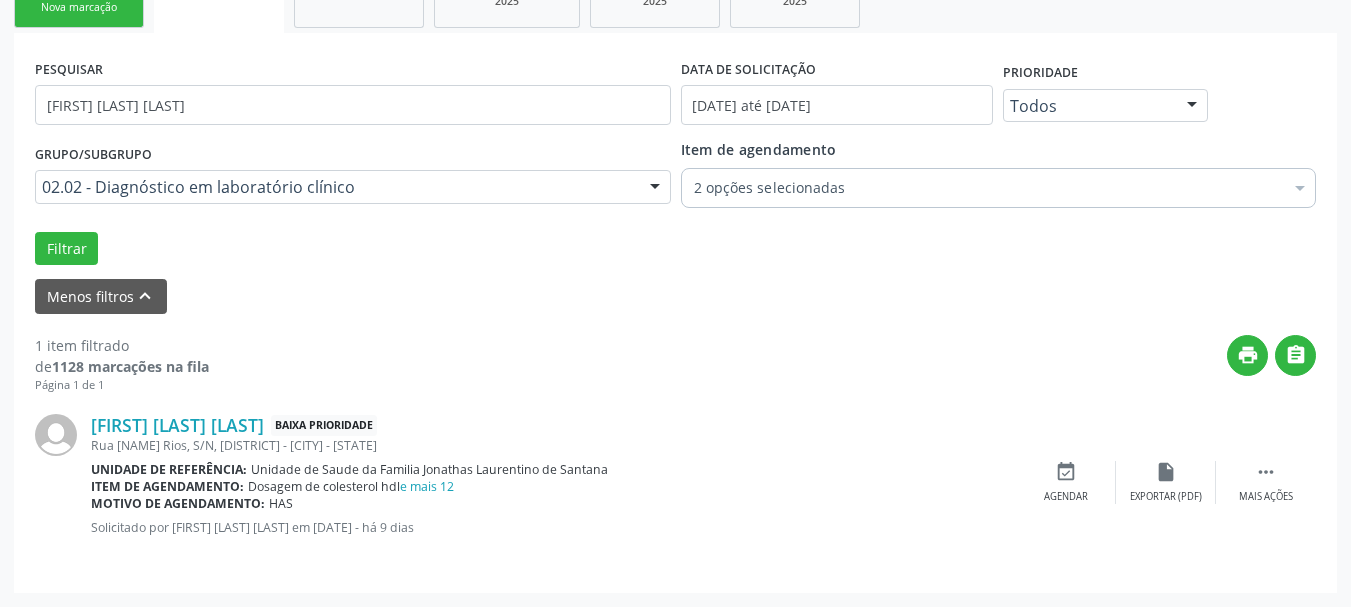 click on "print   " at bounding box center [762, 364] 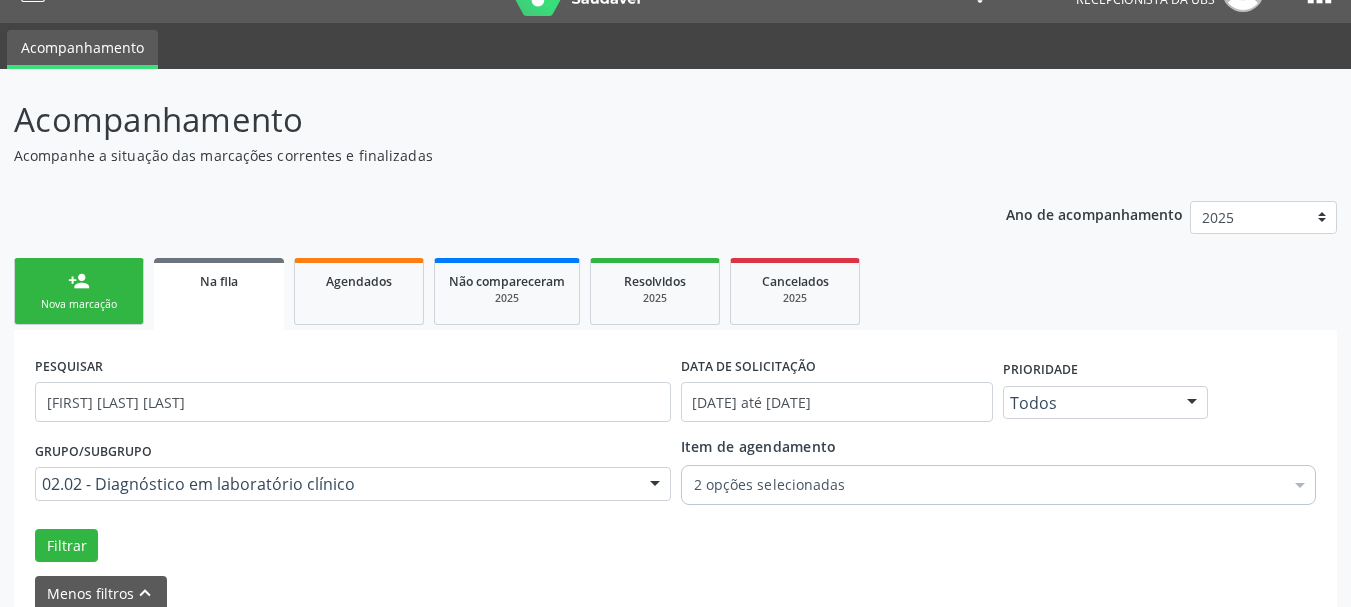 scroll, scrollTop: 38, scrollLeft: 0, axis: vertical 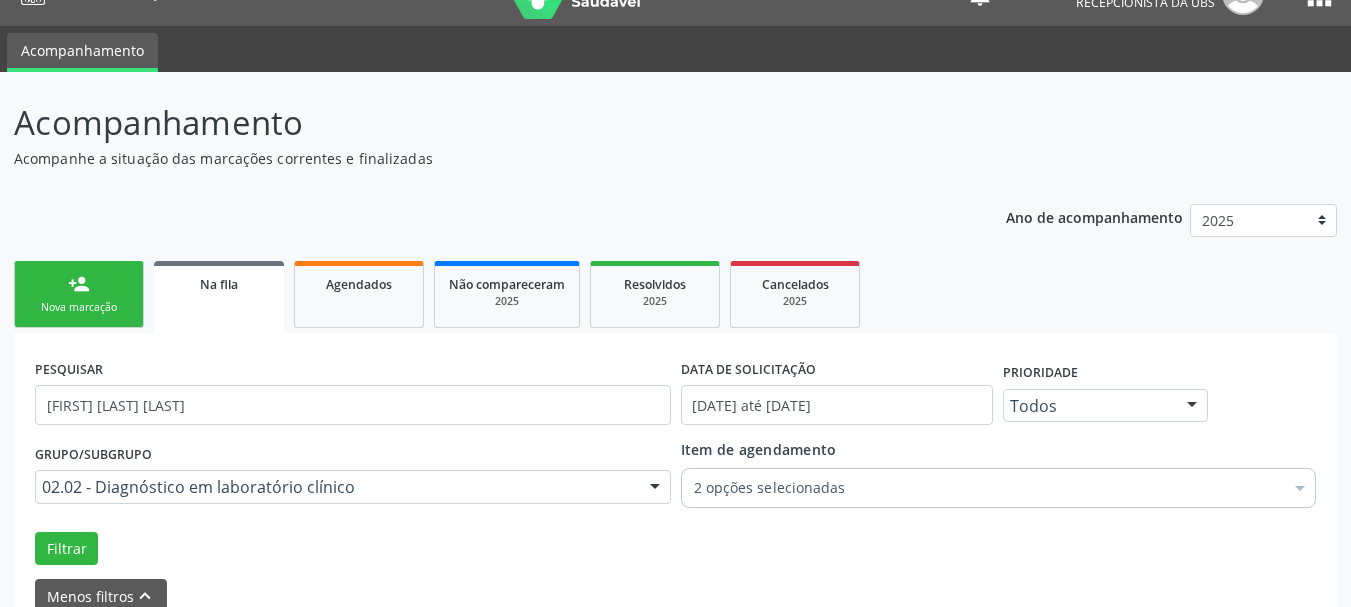 click on "person_add
Nova marcação" at bounding box center (79, 294) 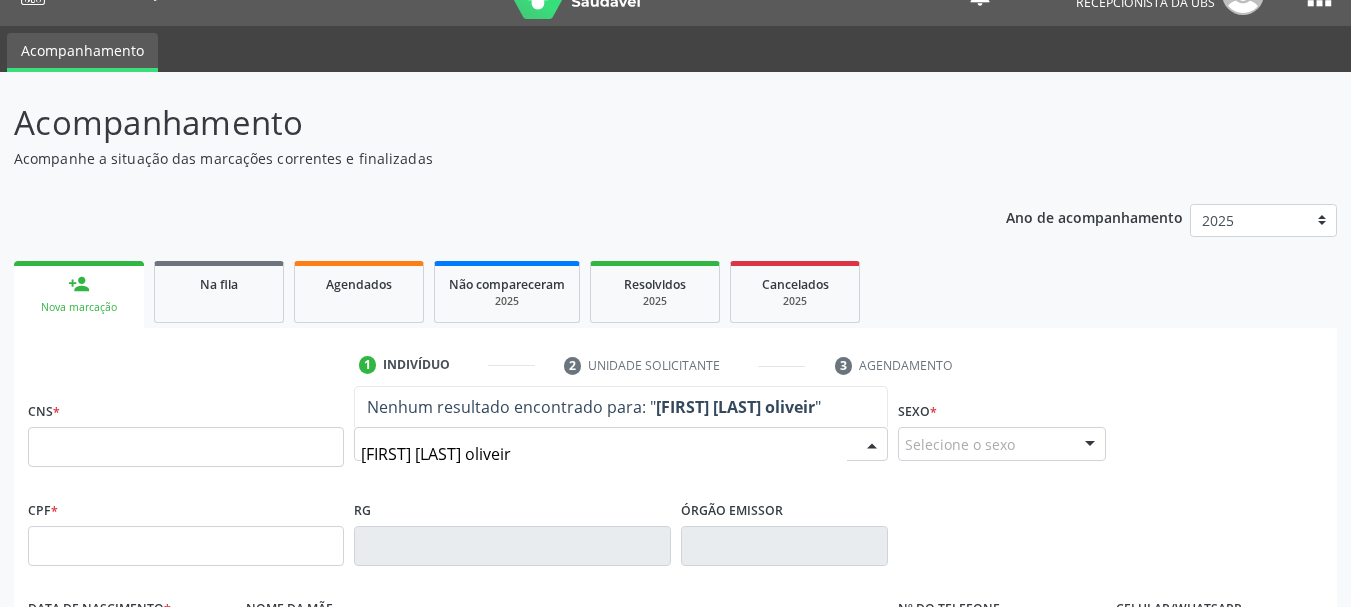 type on "[FIRST] [LAST] oliveira" 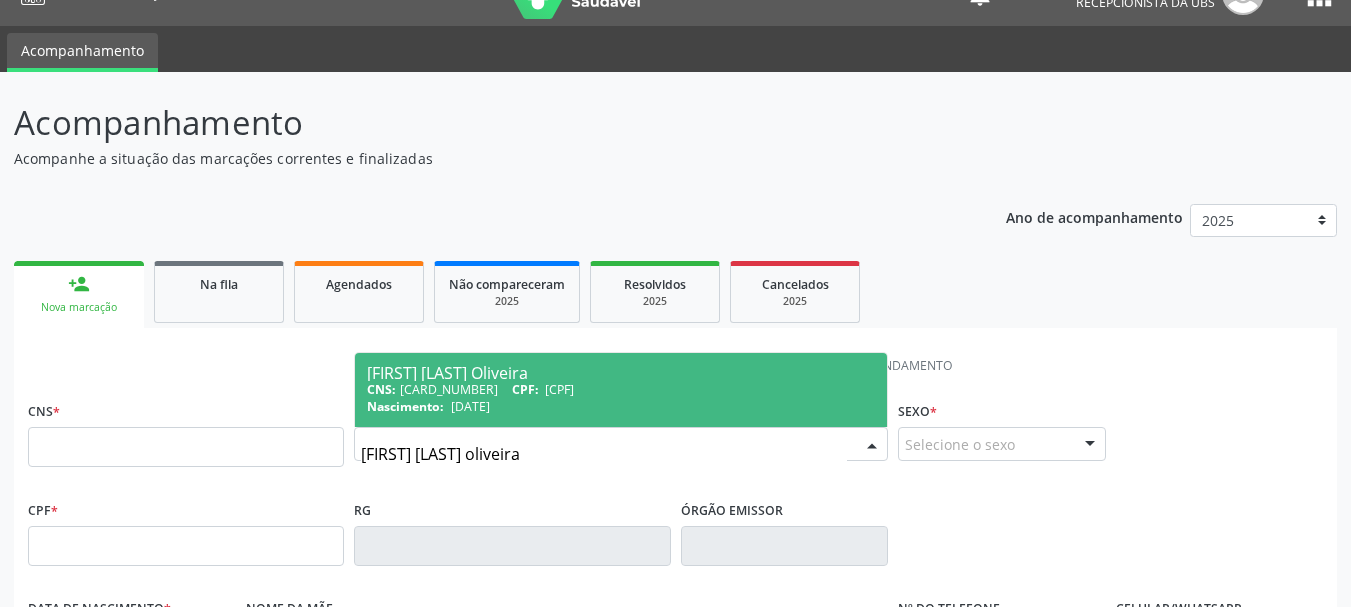 click on "[DATE]" at bounding box center (470, 406) 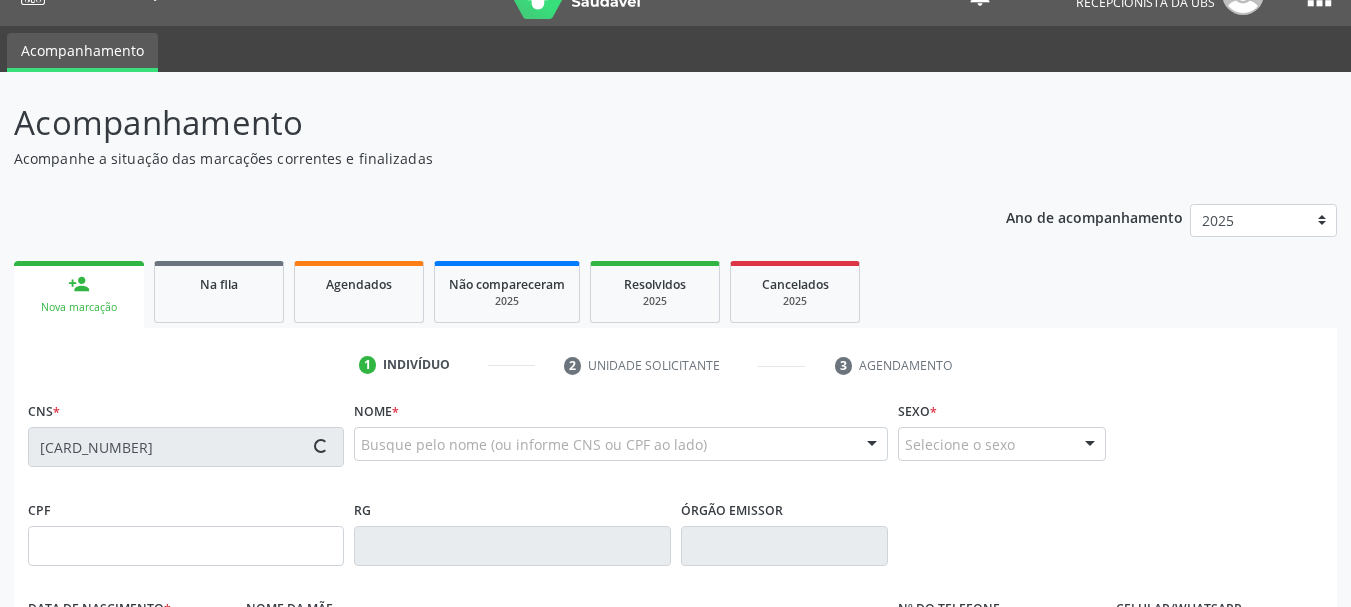 type on "[CPF]" 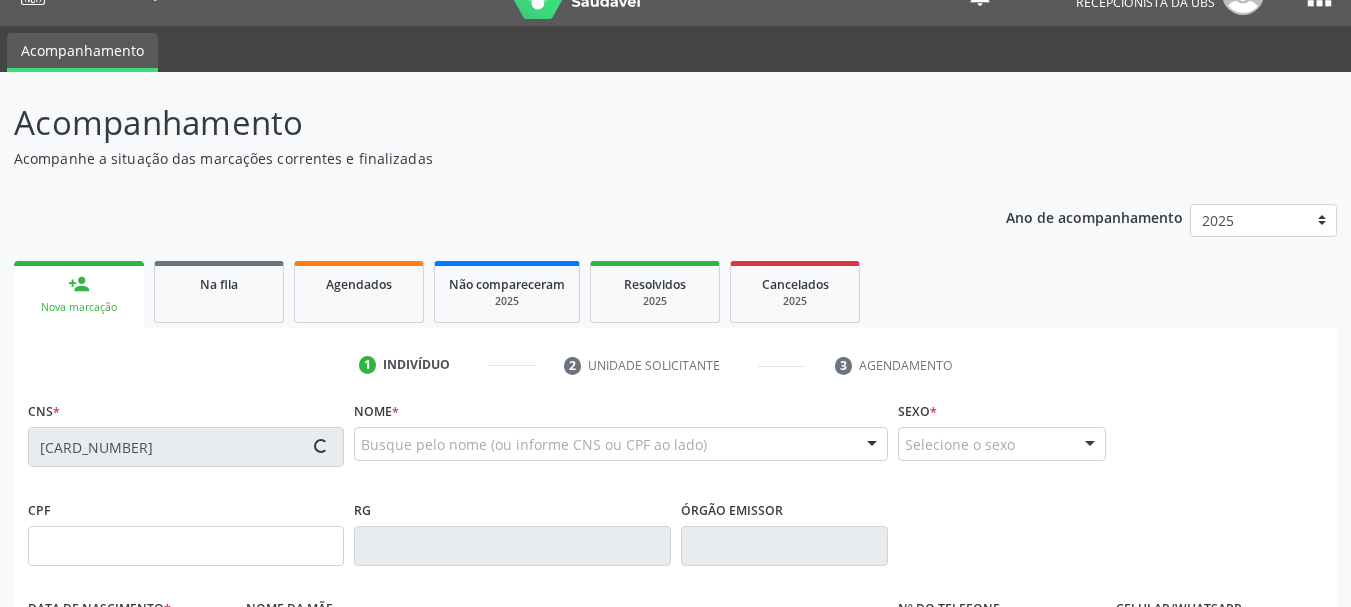type on "[DATE]" 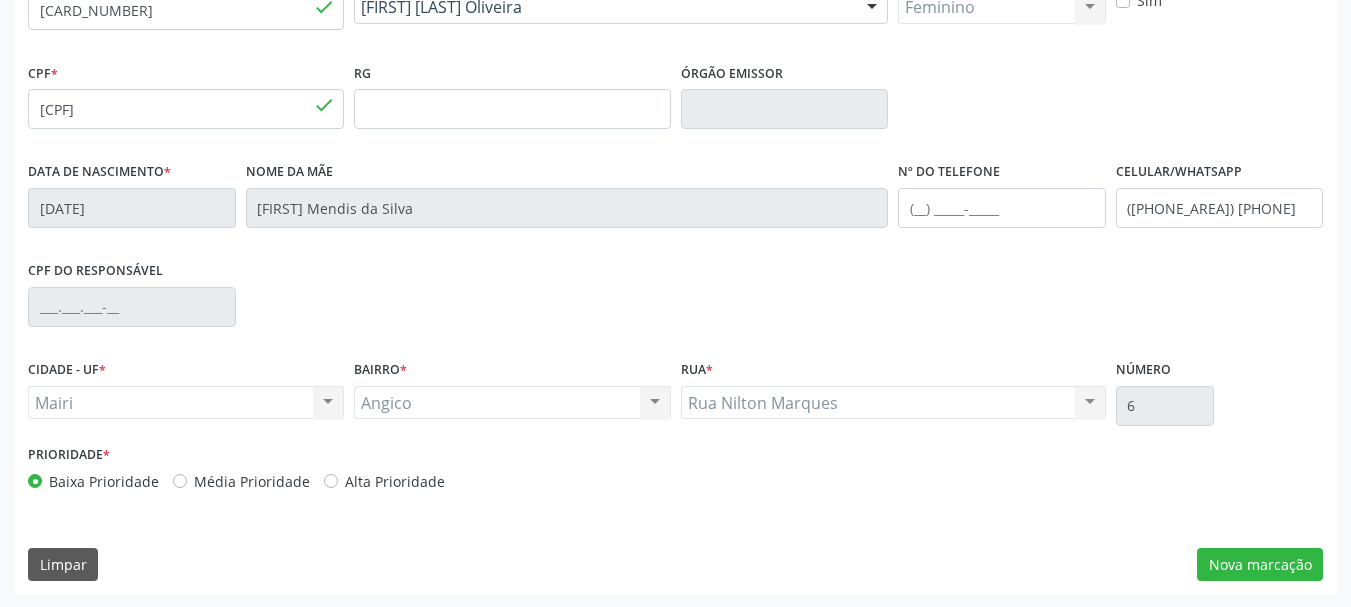 scroll, scrollTop: 477, scrollLeft: 0, axis: vertical 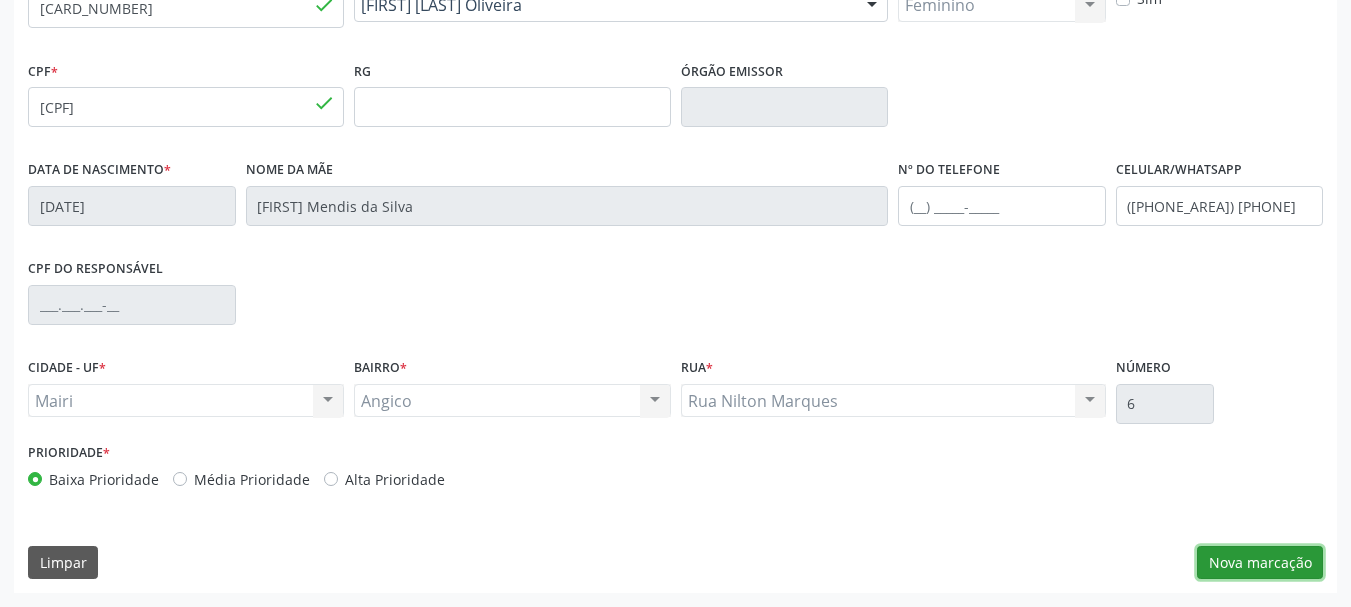click on "Nova marcação" at bounding box center [1260, 563] 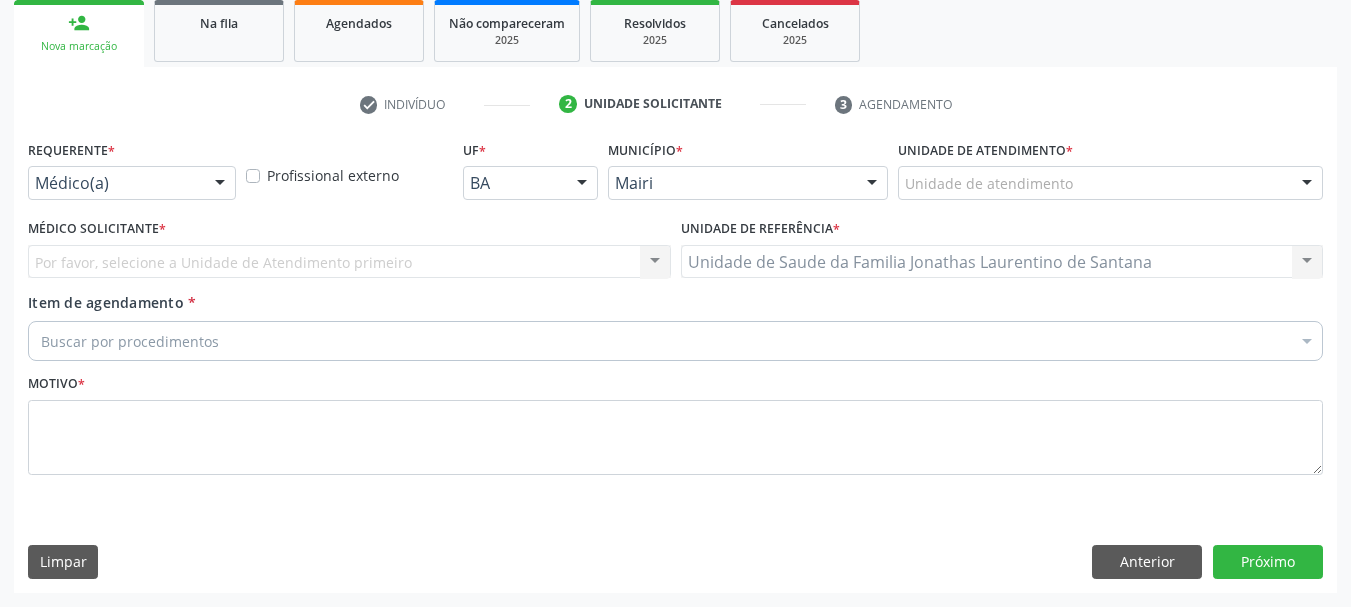 scroll, scrollTop: 299, scrollLeft: 0, axis: vertical 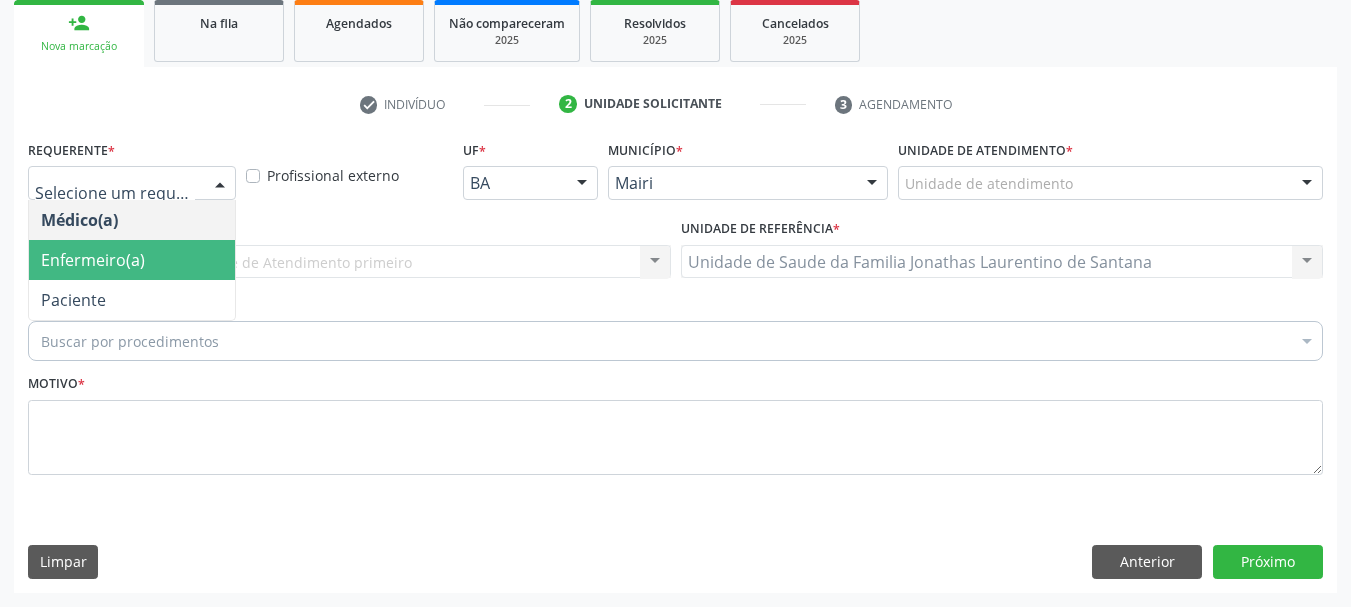 click on "Enfermeiro(a)" at bounding box center (132, 260) 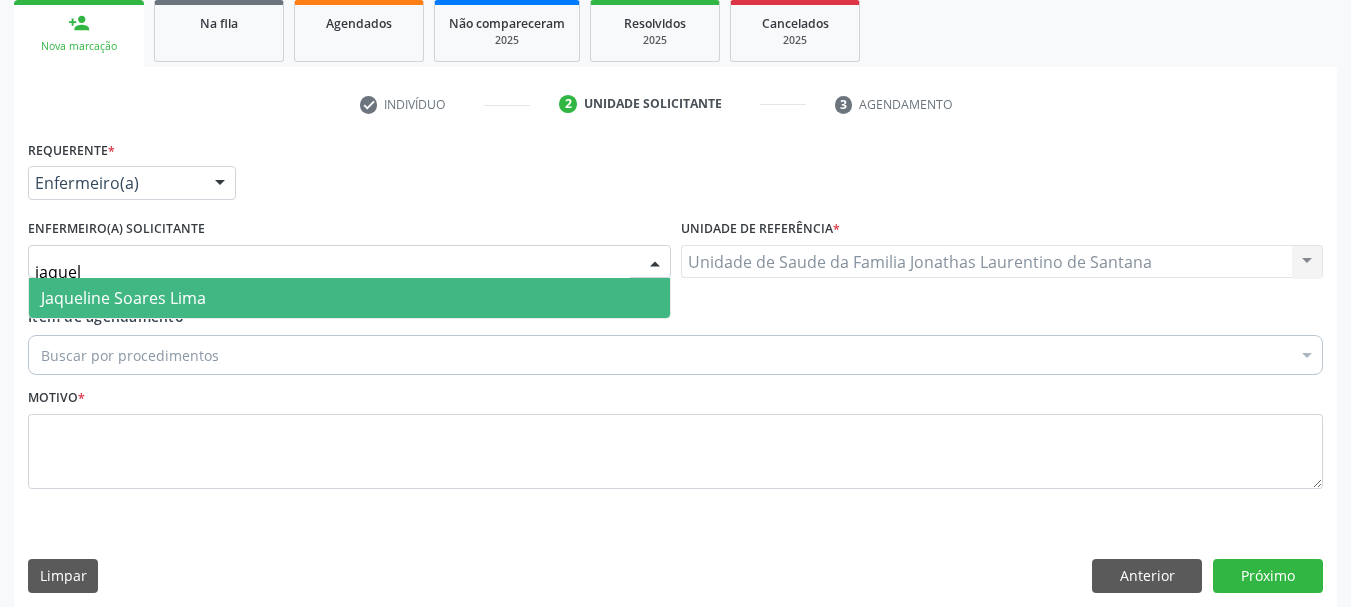 type on "jaqueli" 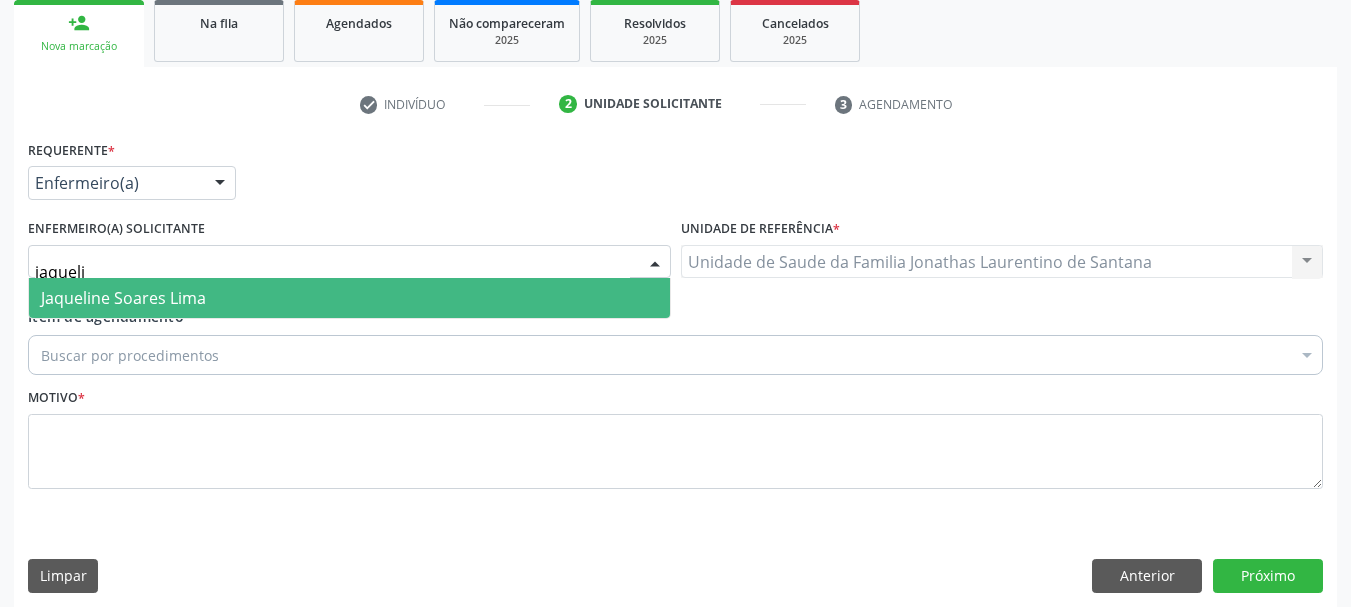 click on "Jaqueline Soares Lima" at bounding box center [123, 298] 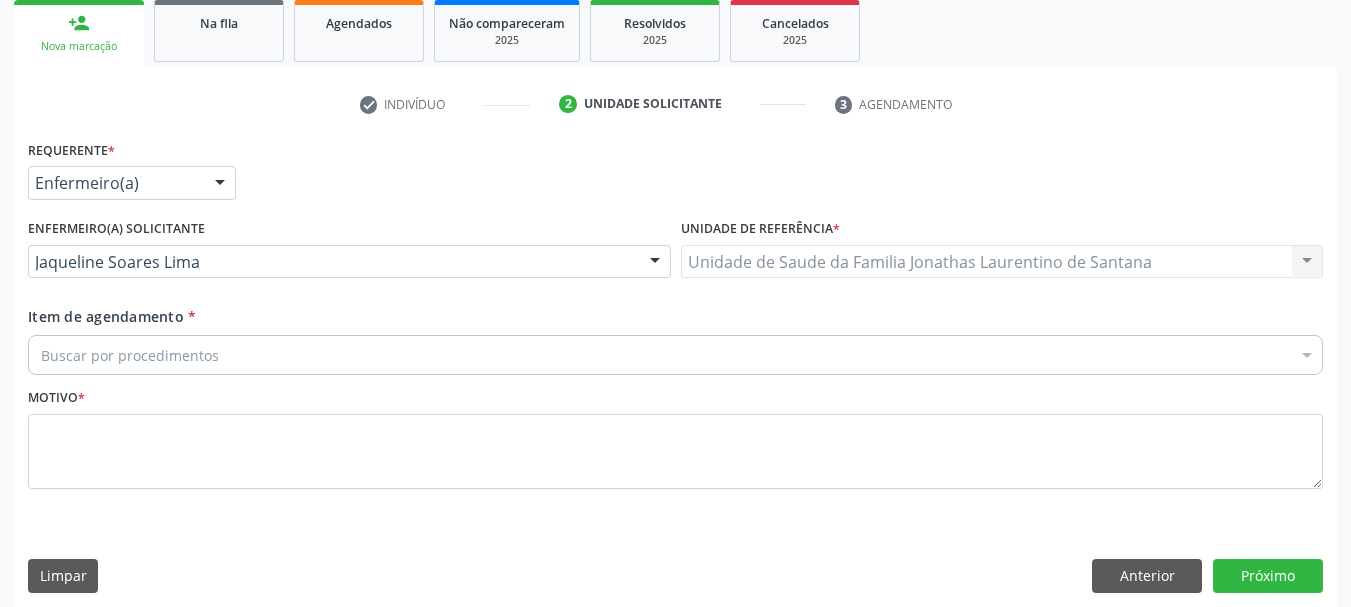 click on "Buscar por procedimentos" at bounding box center [675, 355] 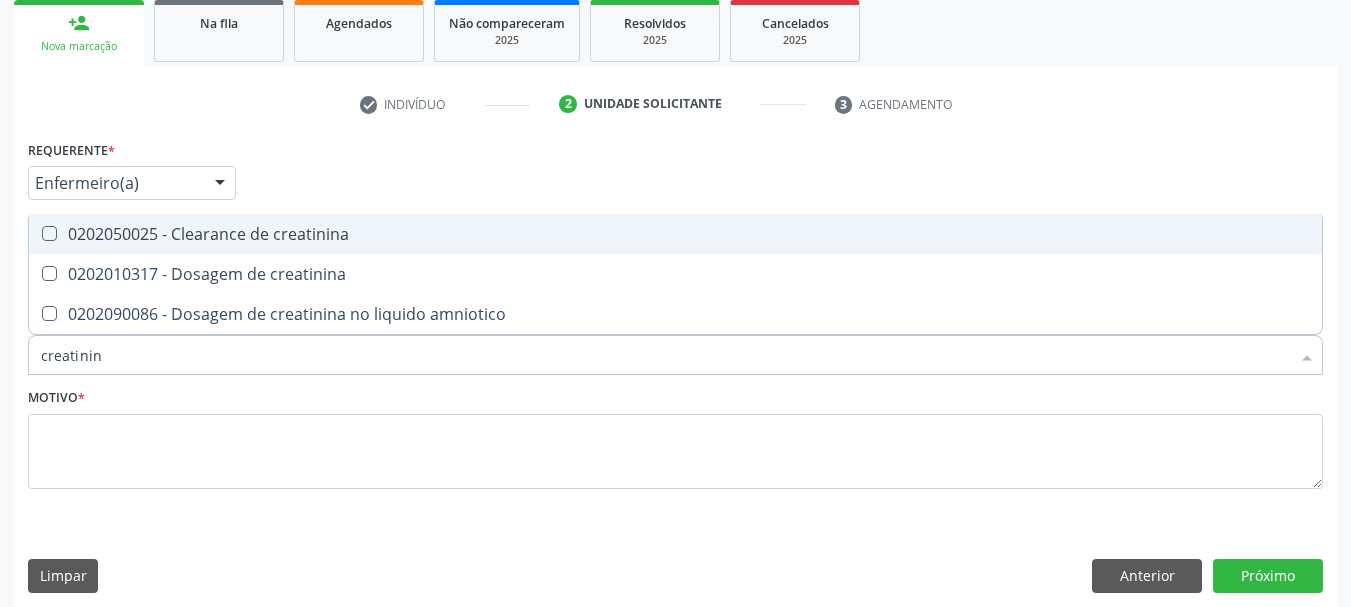 type on "creatinina" 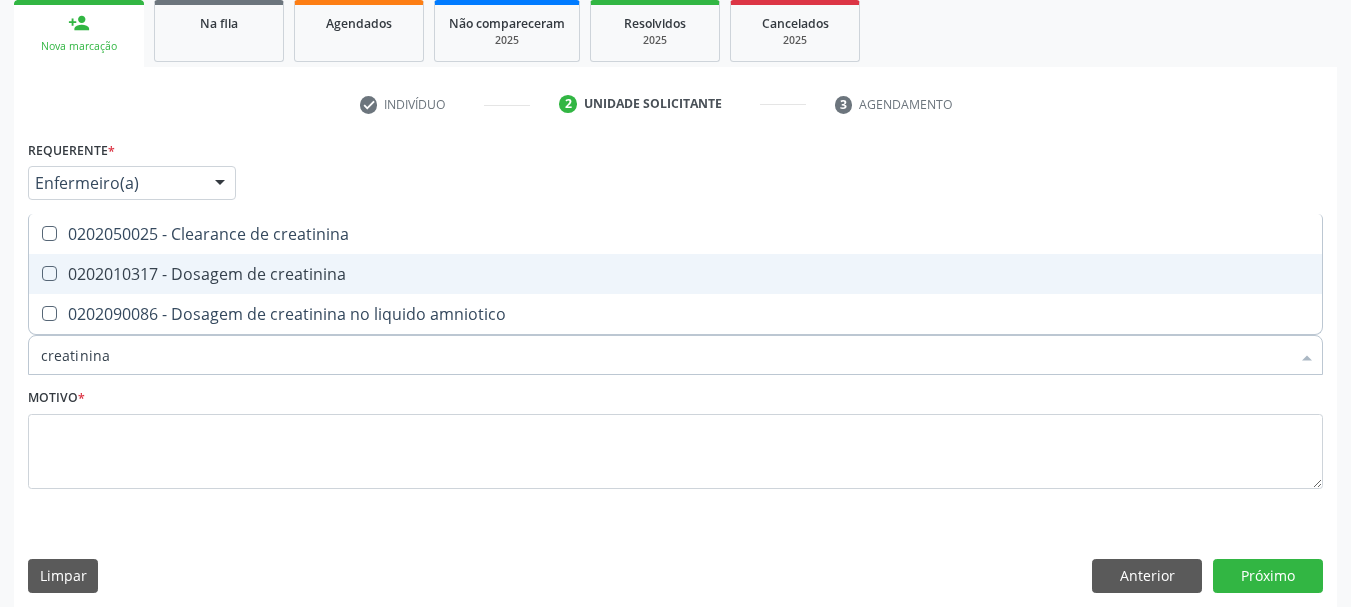 click on "0202010317 - Dosagem de creatinina" at bounding box center [675, 274] 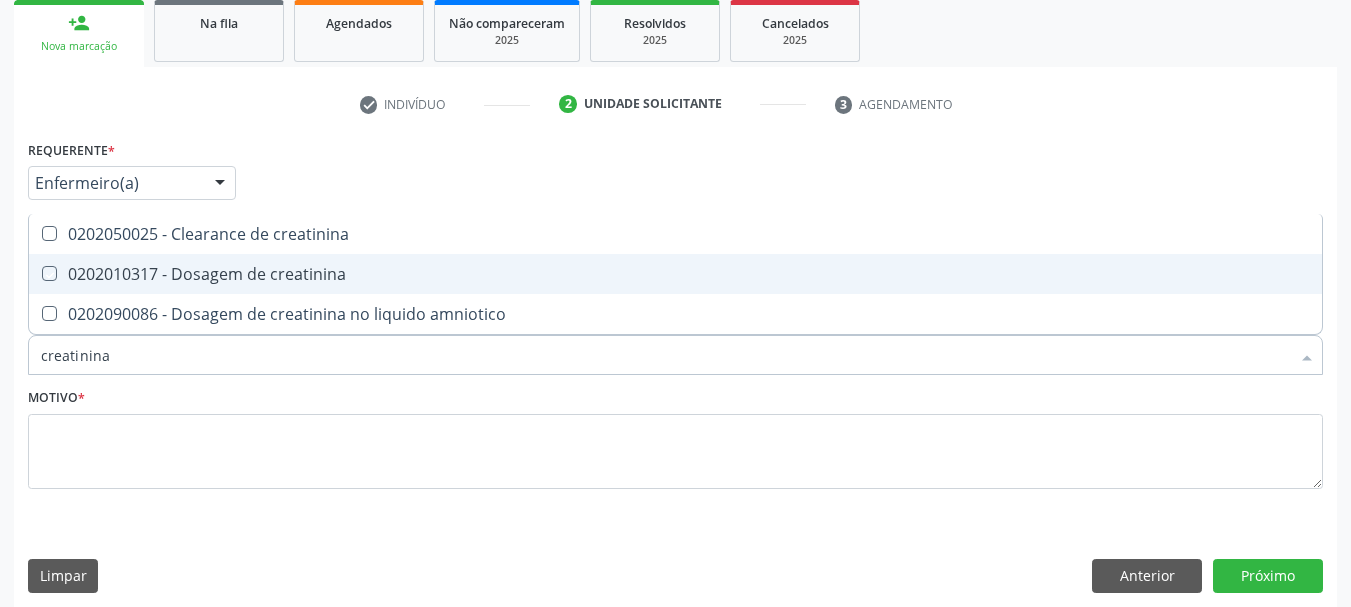 checkbox on "true" 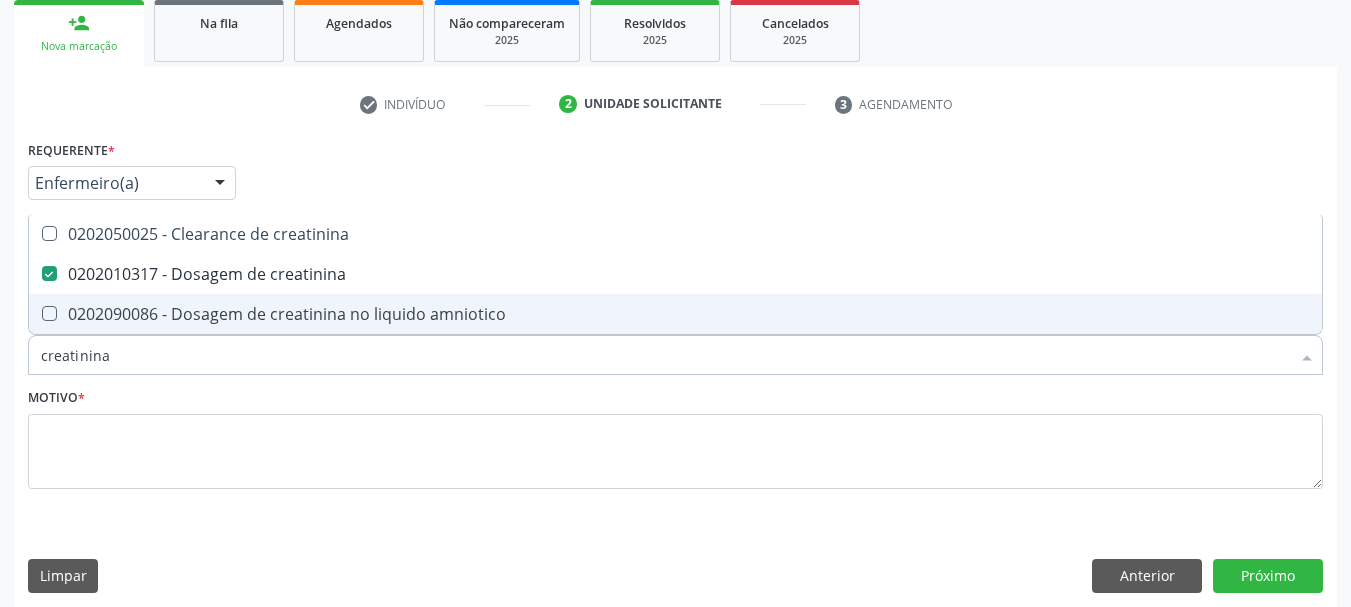drag, startPoint x: 122, startPoint y: 347, endPoint x: 16, endPoint y: 361, distance: 106.92053 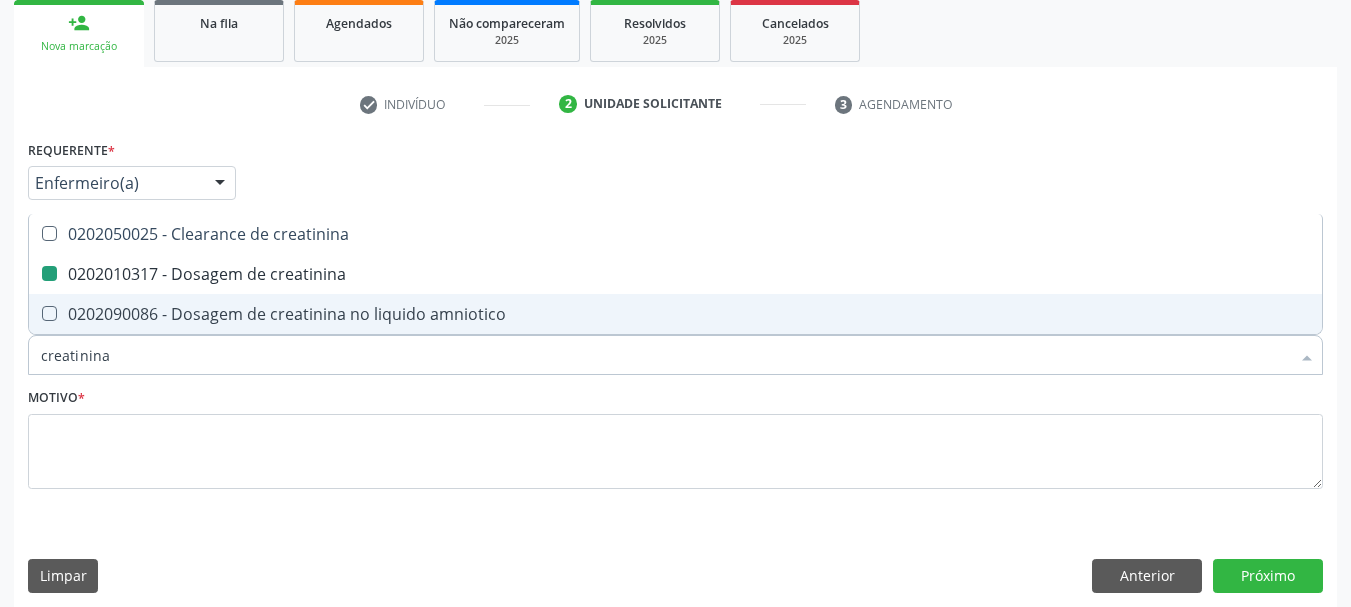 type on "c" 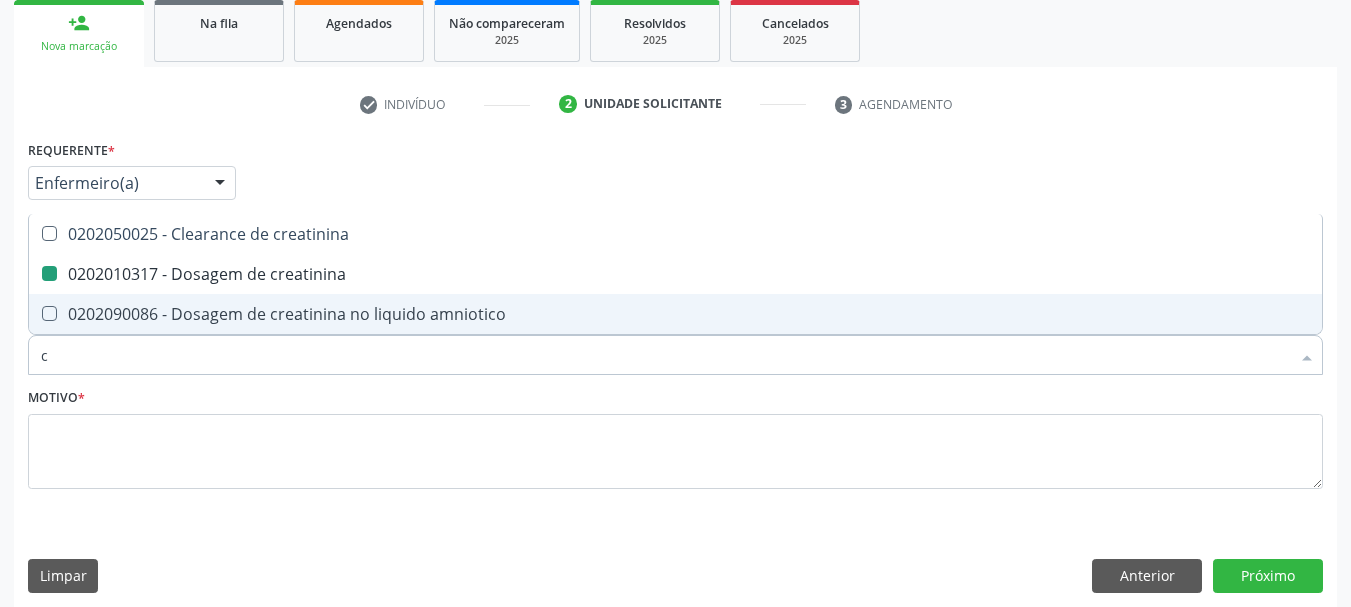 checkbox on "false" 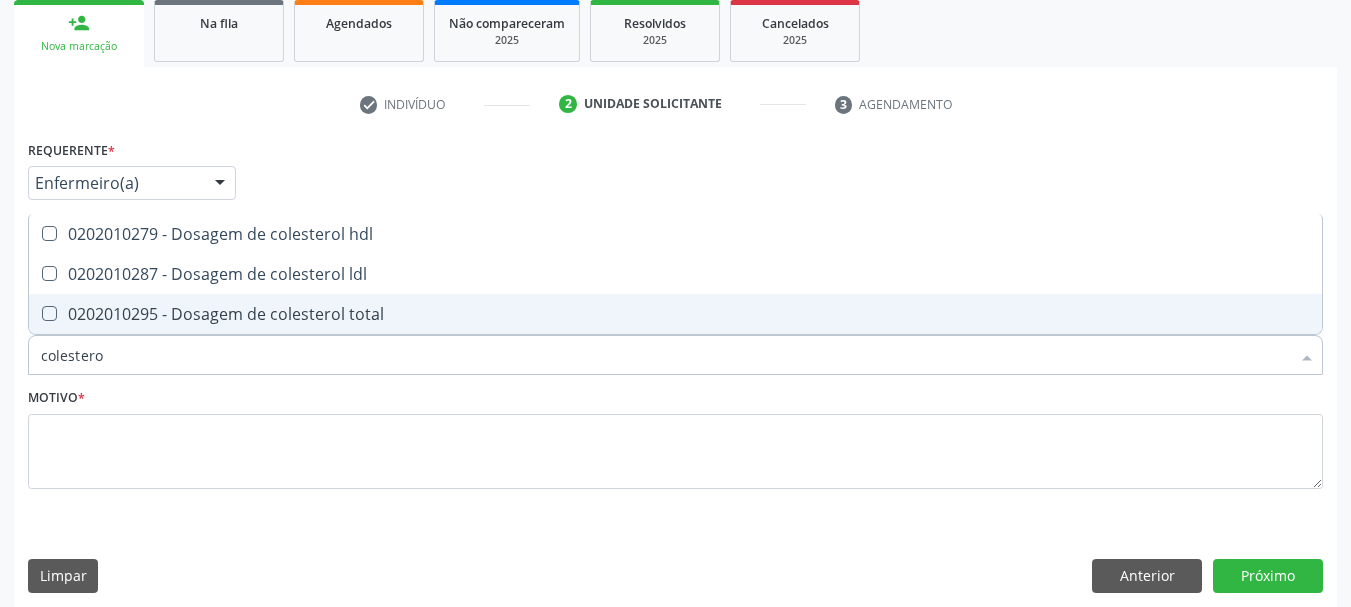 type on "colesterol" 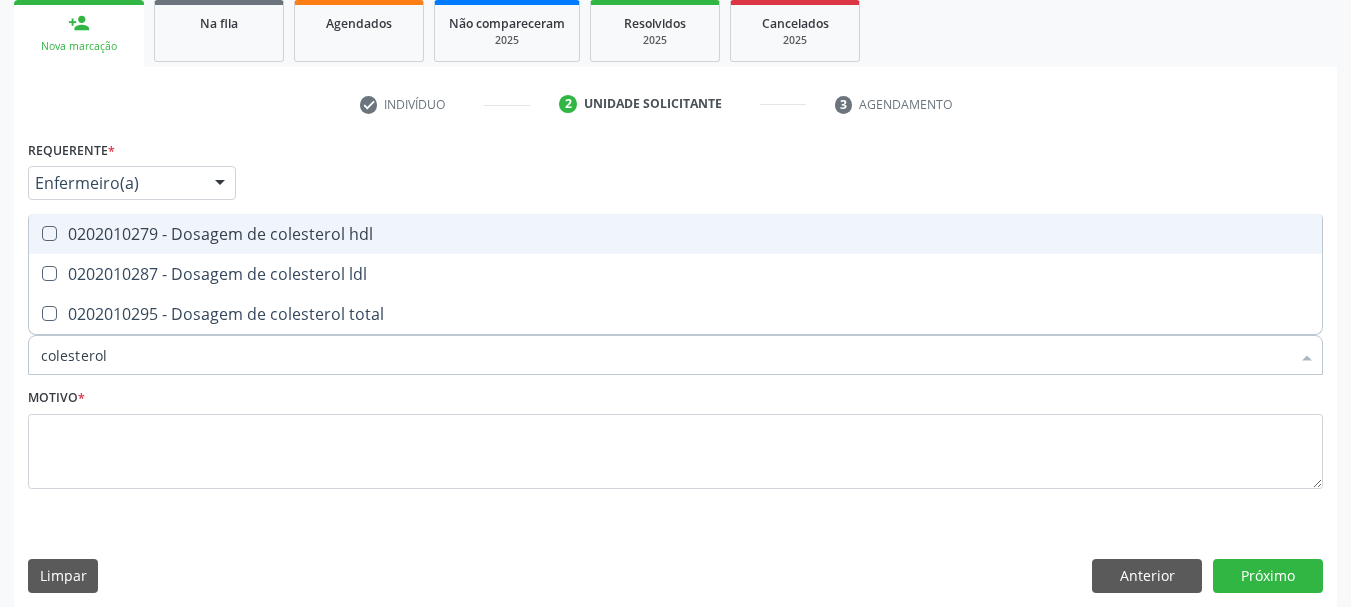 click on "0202010279 - Dosagem de colesterol hdl" at bounding box center [675, 234] 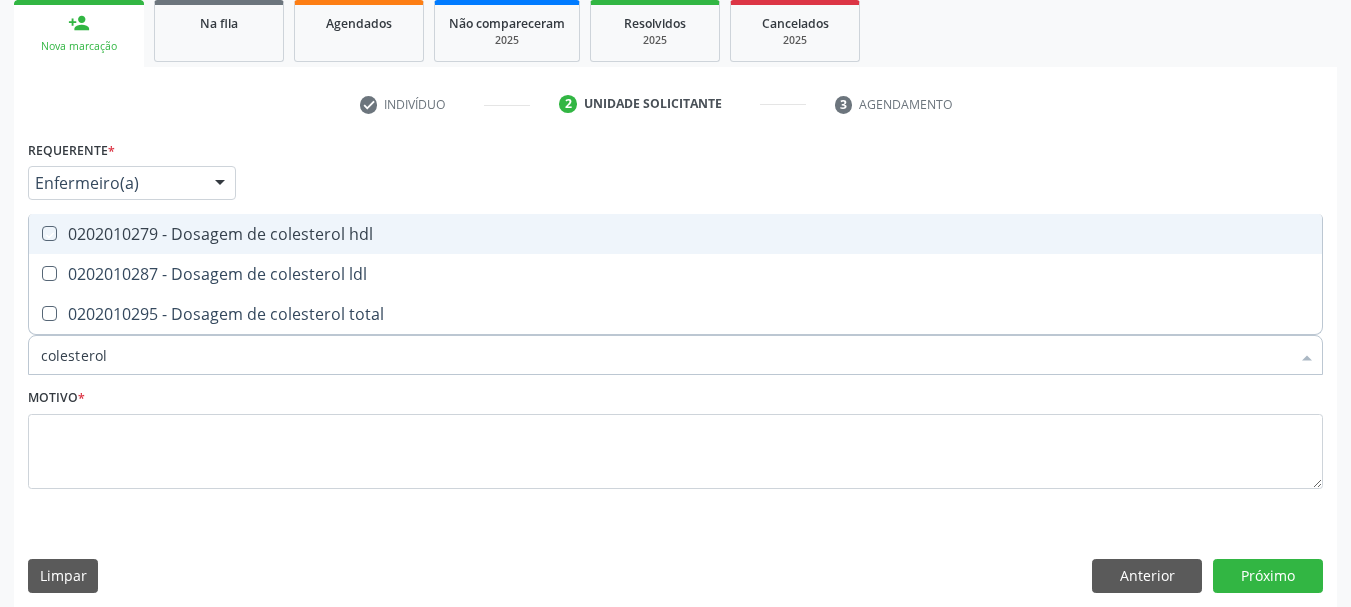 checkbox on "true" 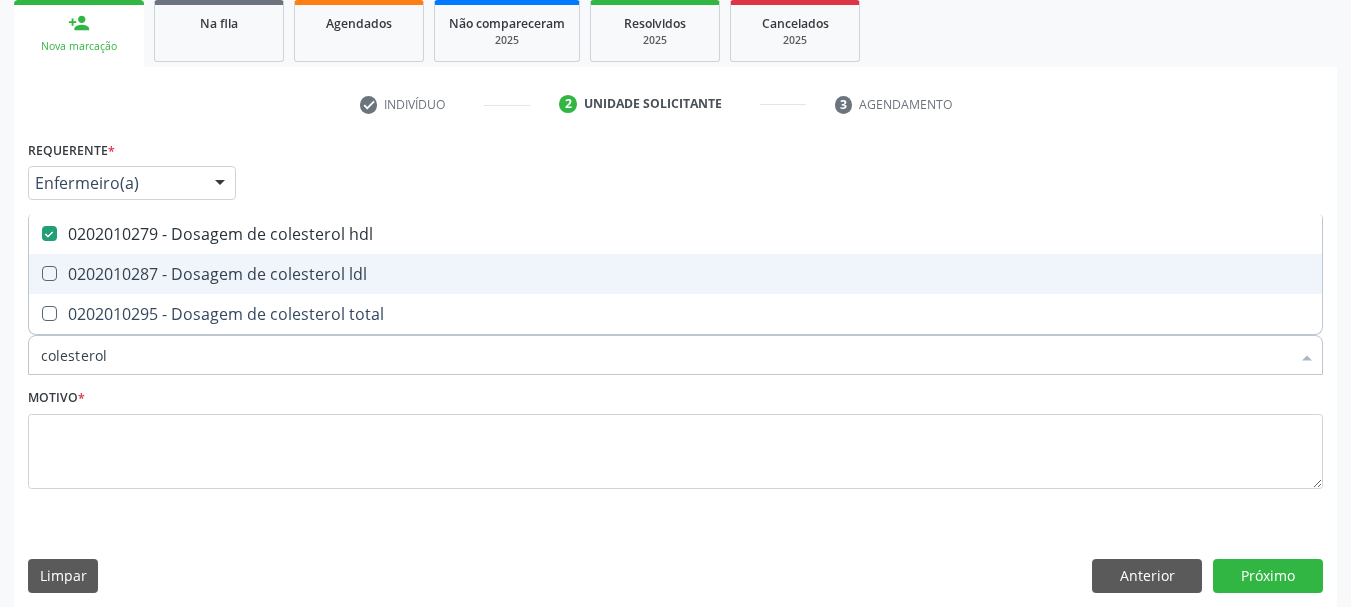click on "0202010287 - Dosagem de colesterol ldl" at bounding box center (675, 274) 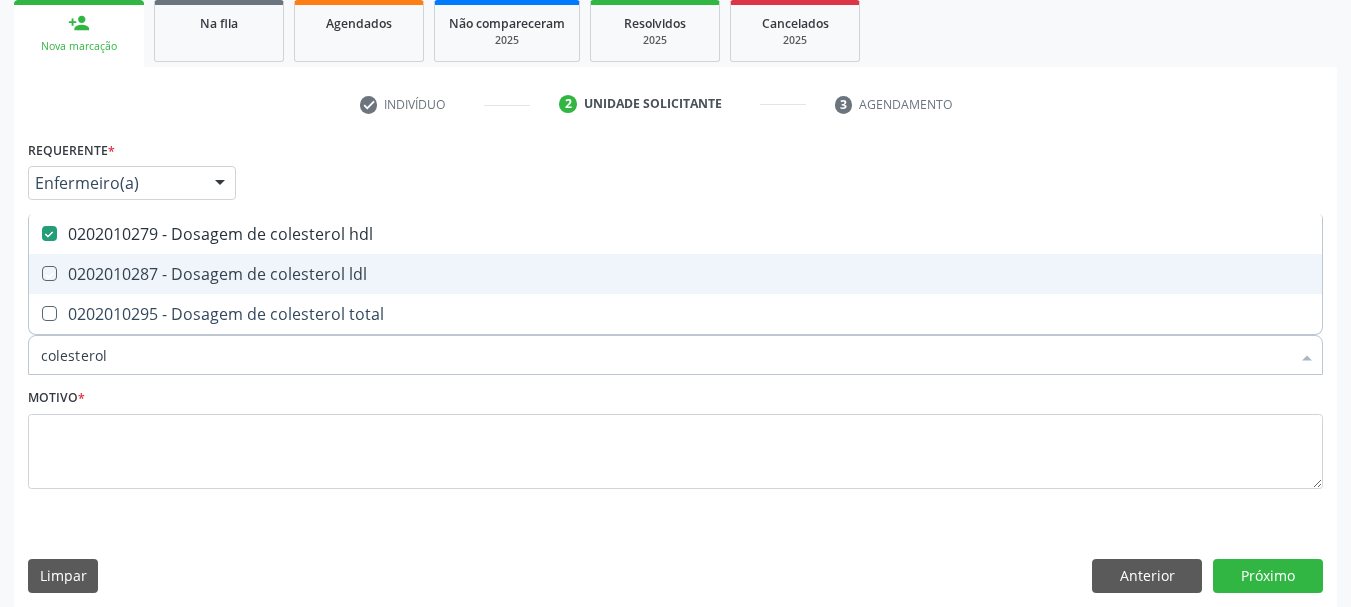 checkbox on "true" 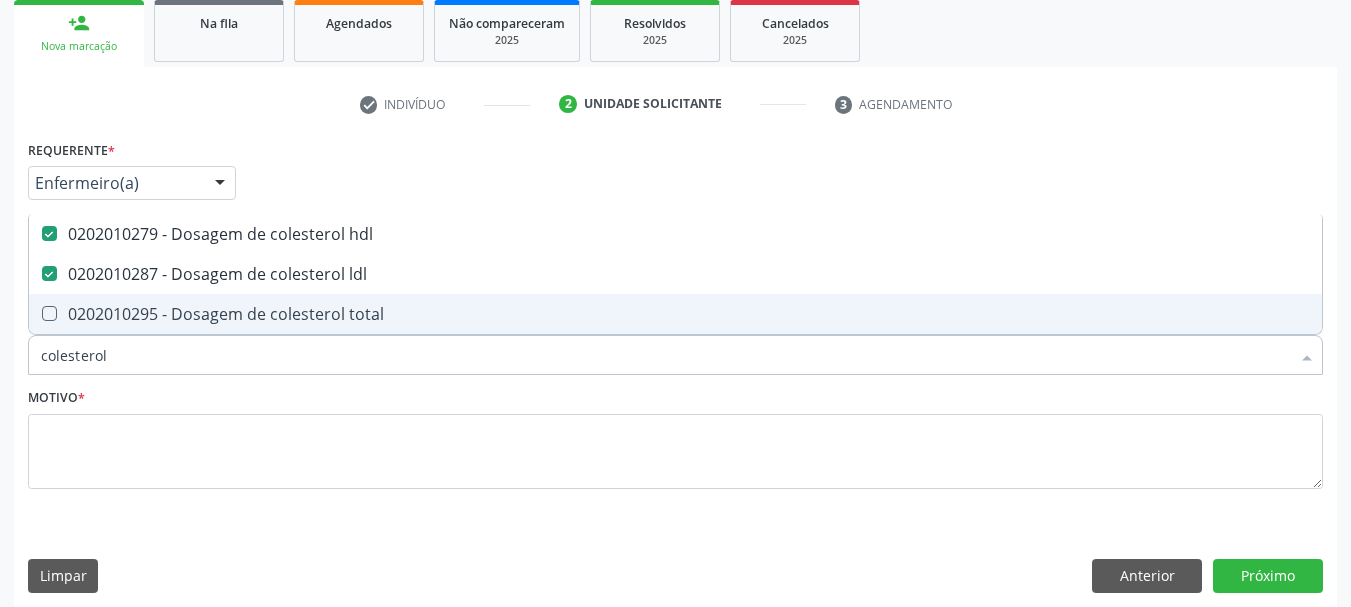click on "0202010295 - Dosagem de colesterol total" at bounding box center [675, 314] 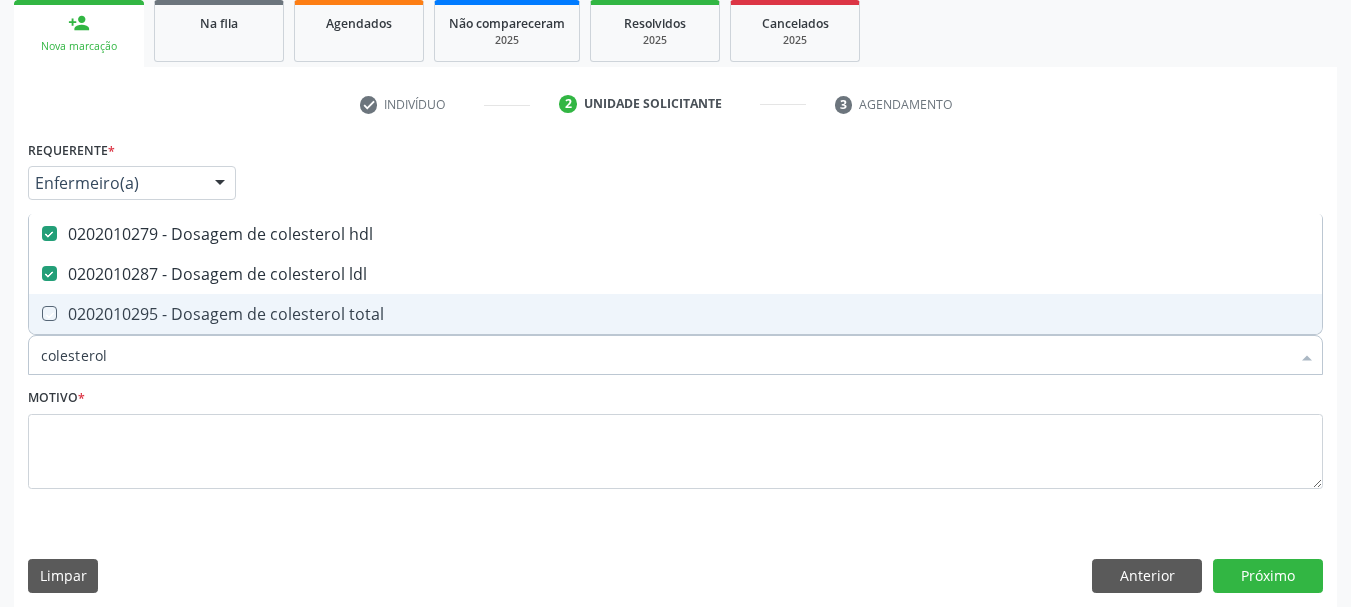 checkbox on "true" 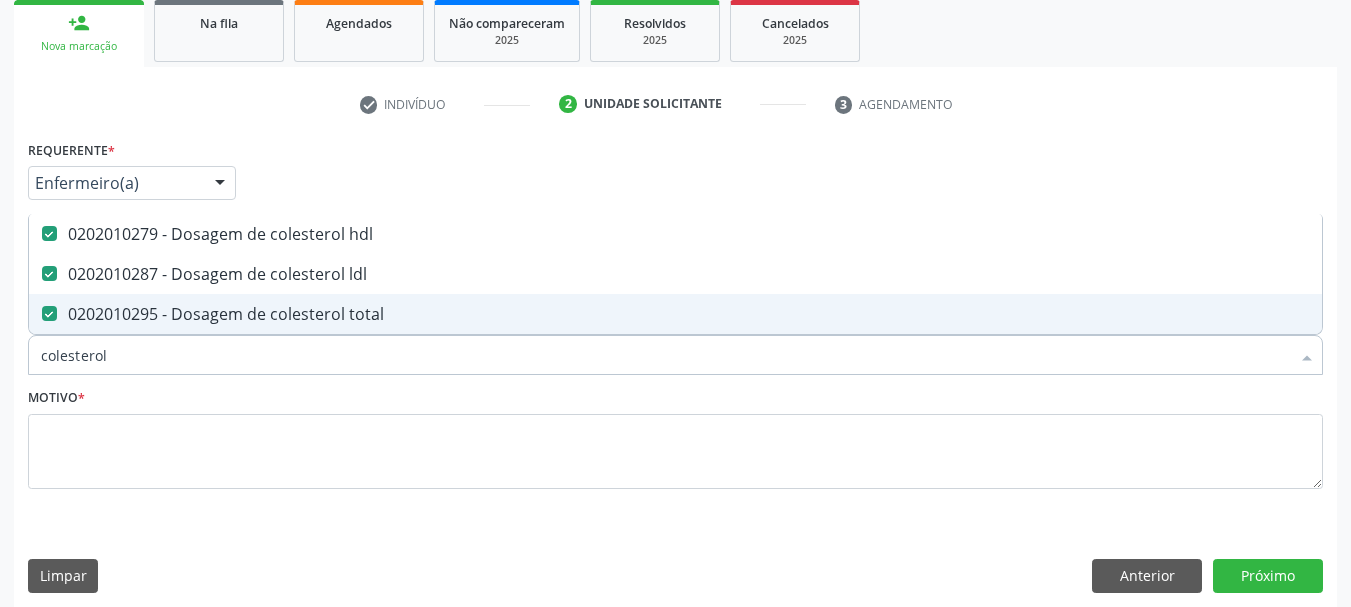 drag, startPoint x: 151, startPoint y: 347, endPoint x: 0, endPoint y: 337, distance: 151.33076 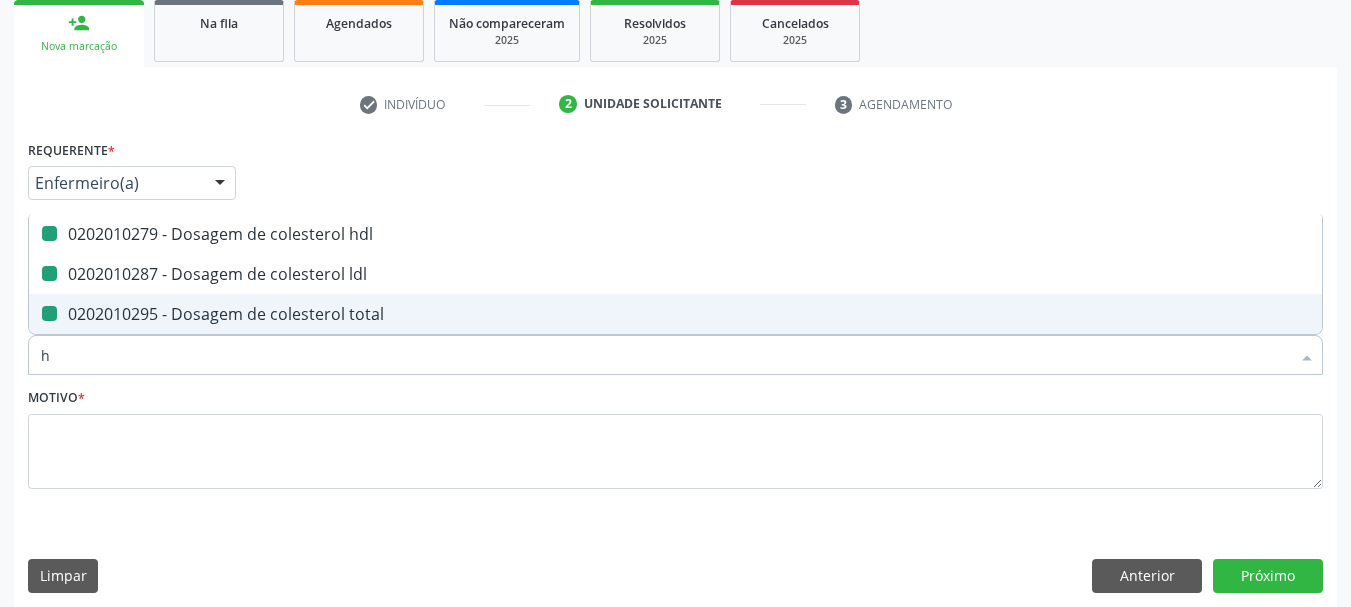 type on "he" 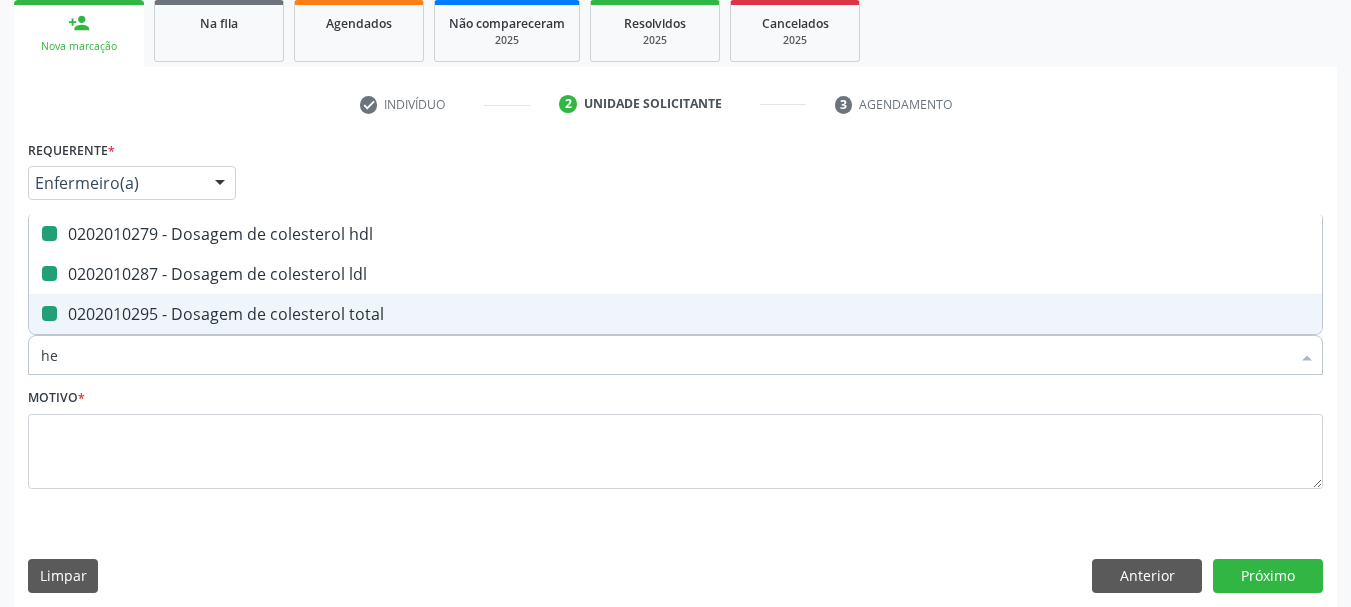 checkbox on "false" 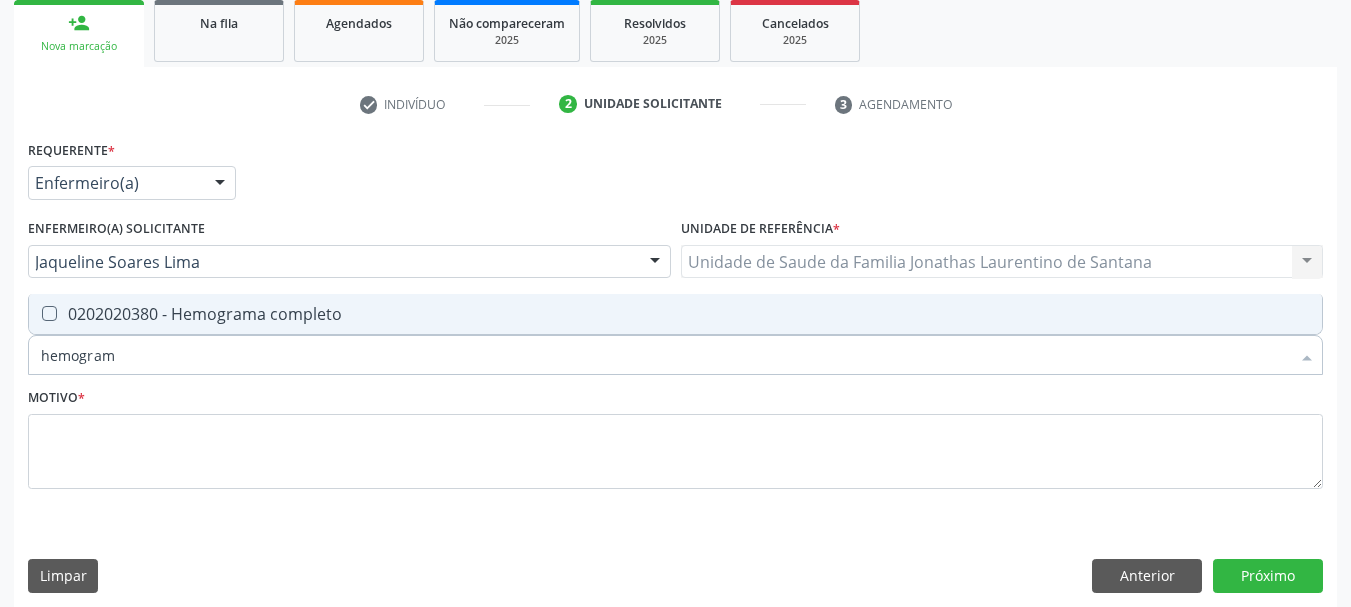 type on "hemograma" 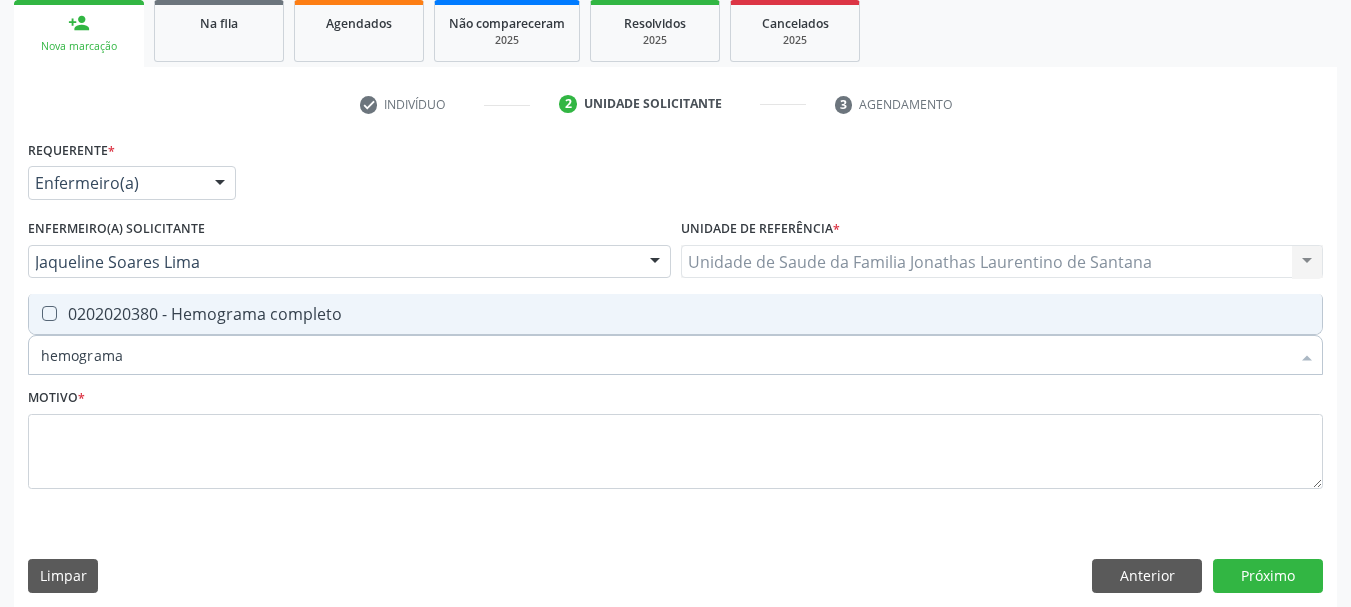 click at bounding box center (36, 314) 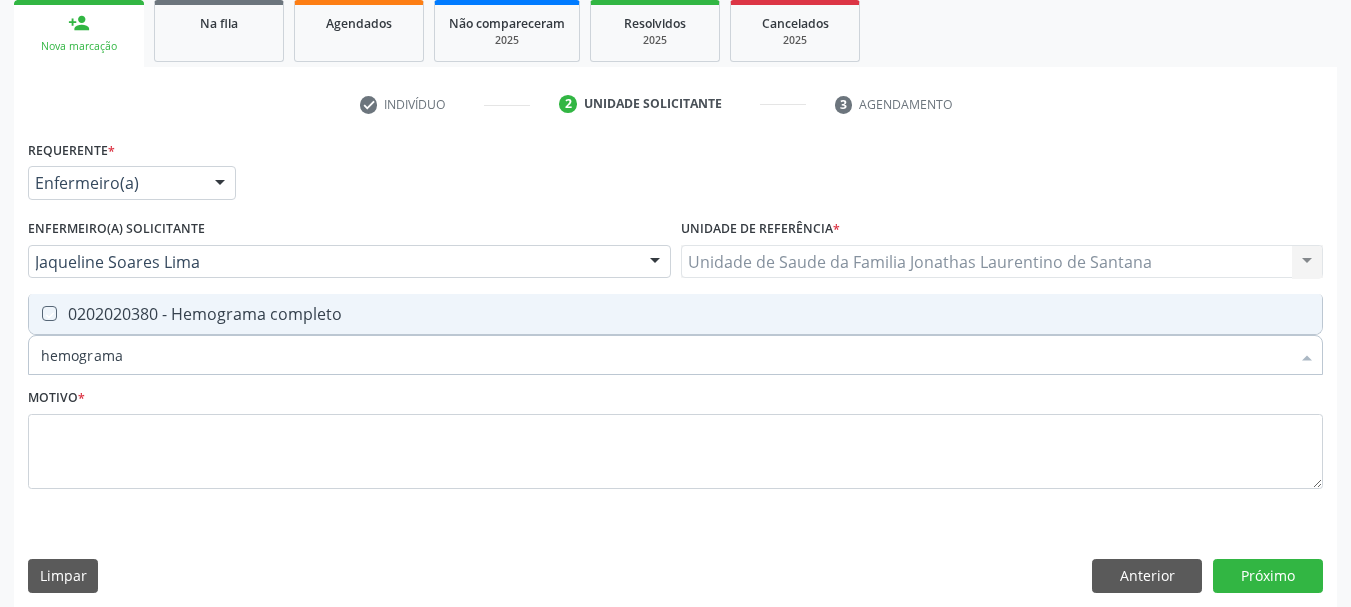 checkbox on "true" 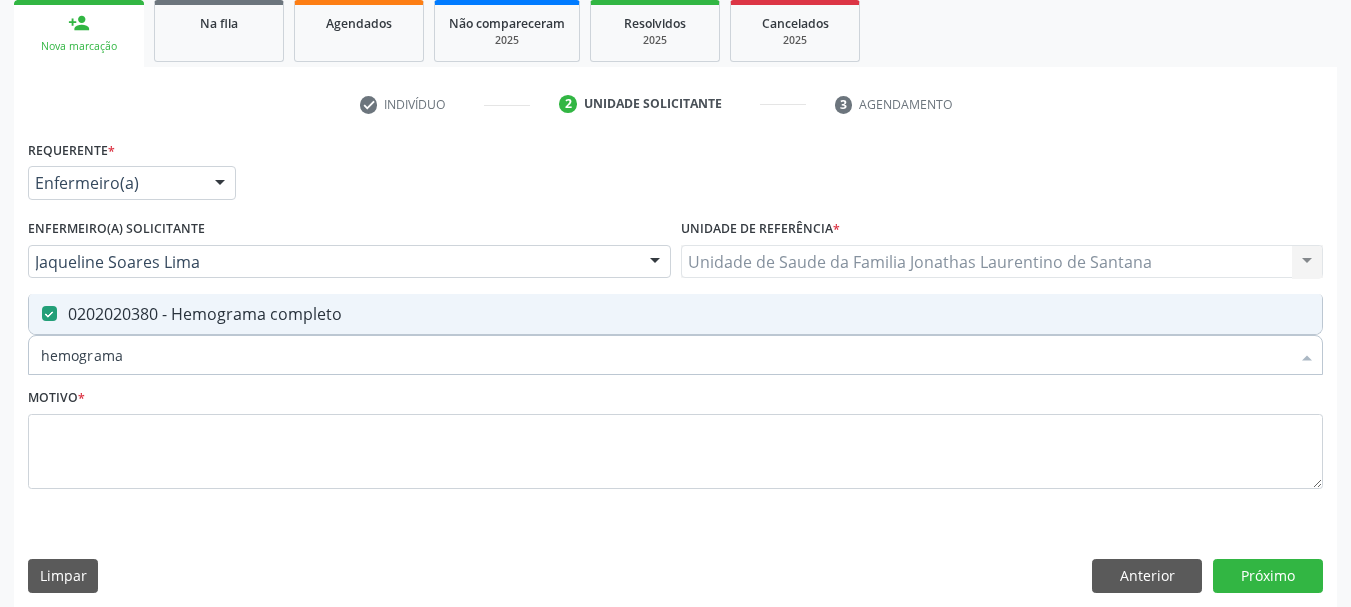drag, startPoint x: 132, startPoint y: 365, endPoint x: 18, endPoint y: 363, distance: 114.01754 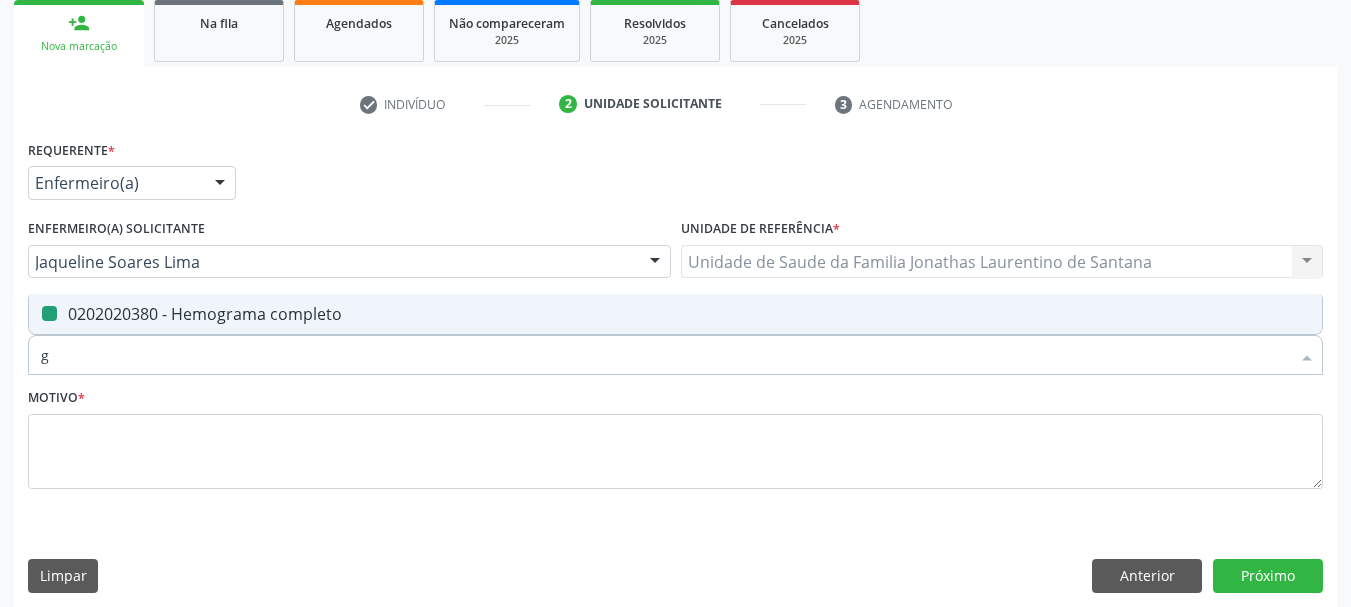 type on "gl" 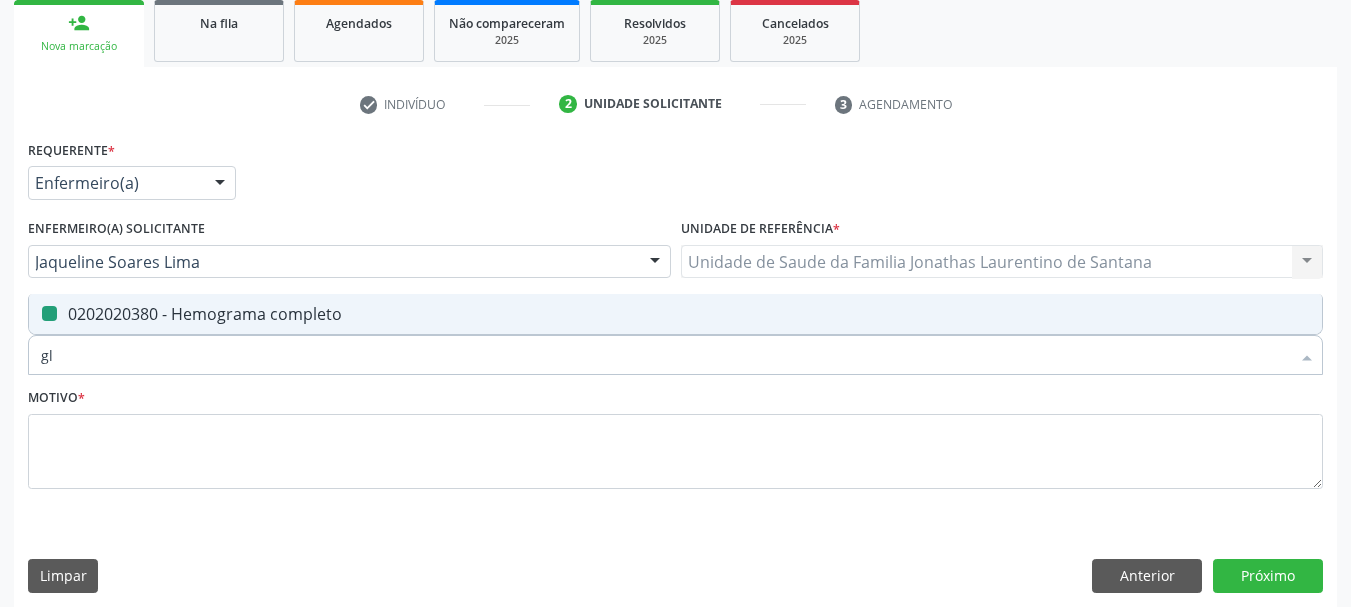 checkbox on "false" 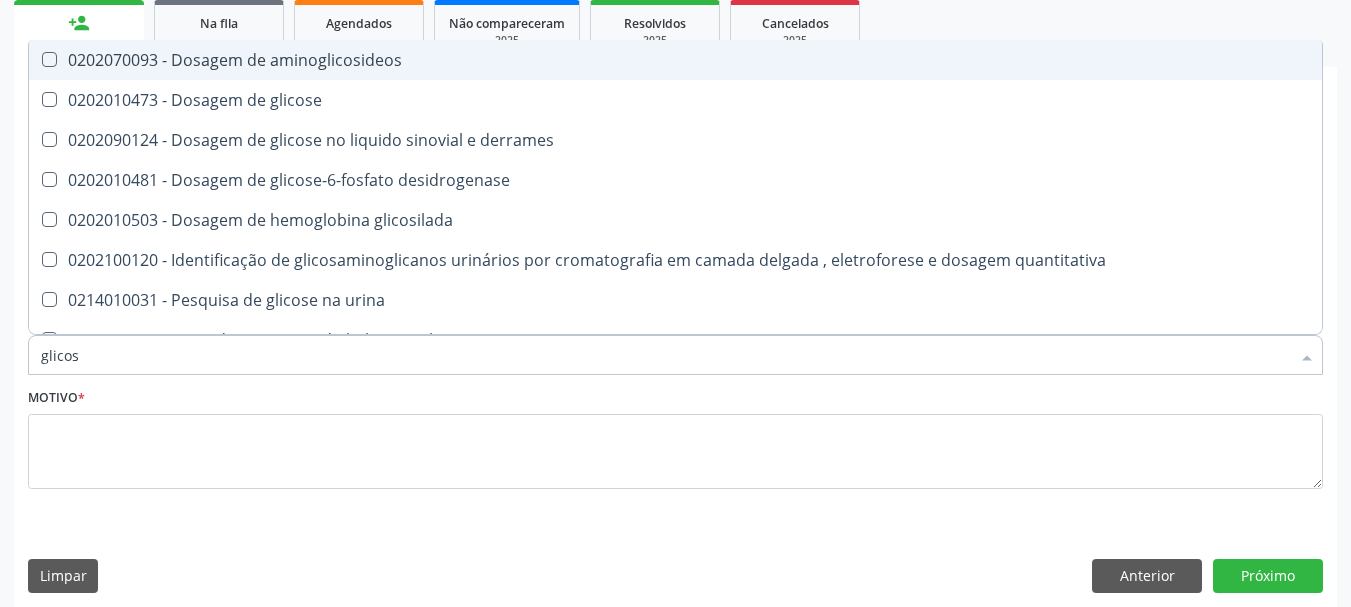 type on "glicose" 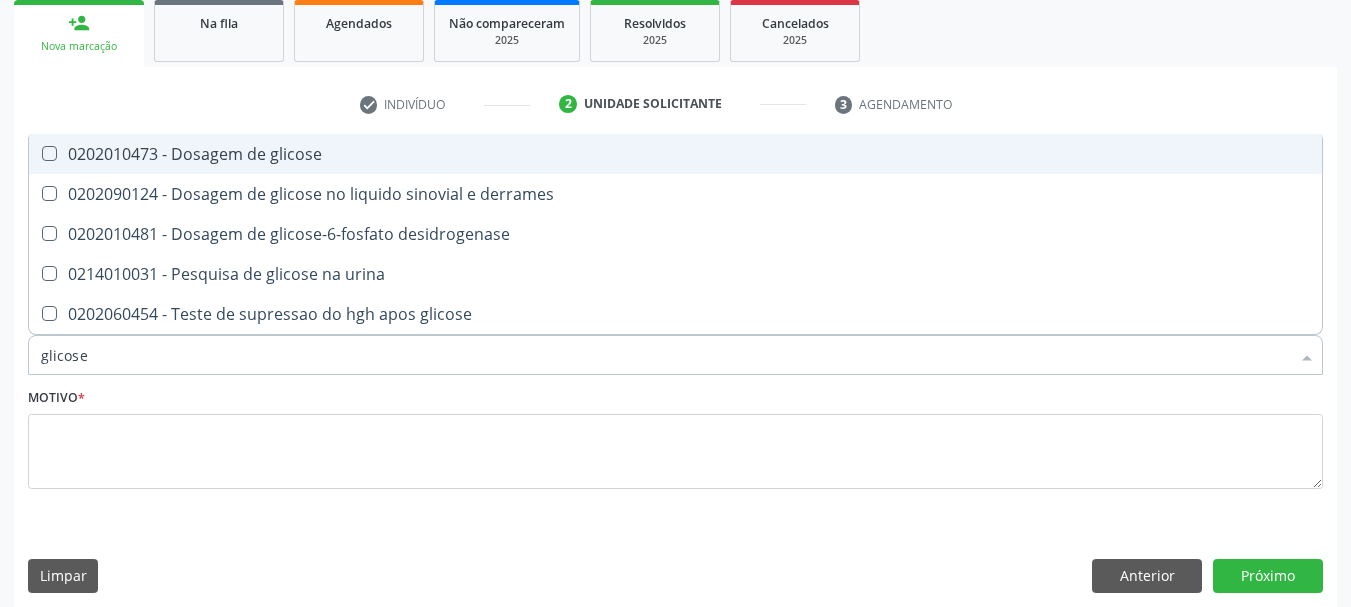 click on "0202010473 - Dosagem de glicose" at bounding box center (675, 154) 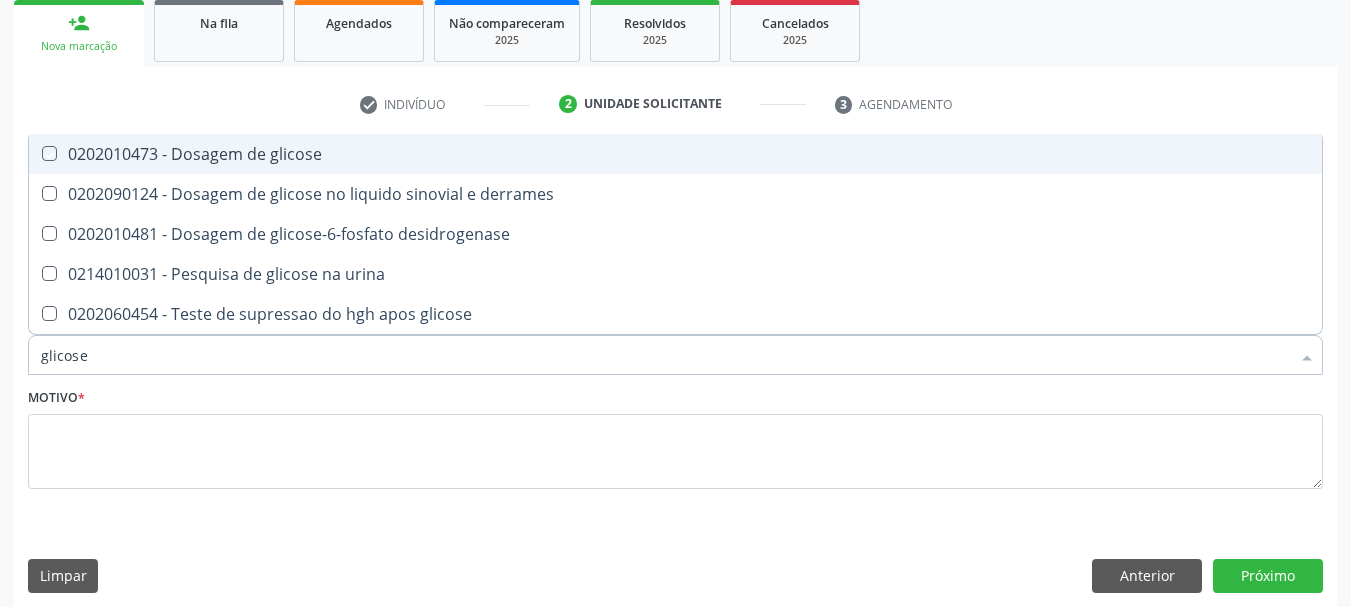 checkbox on "true" 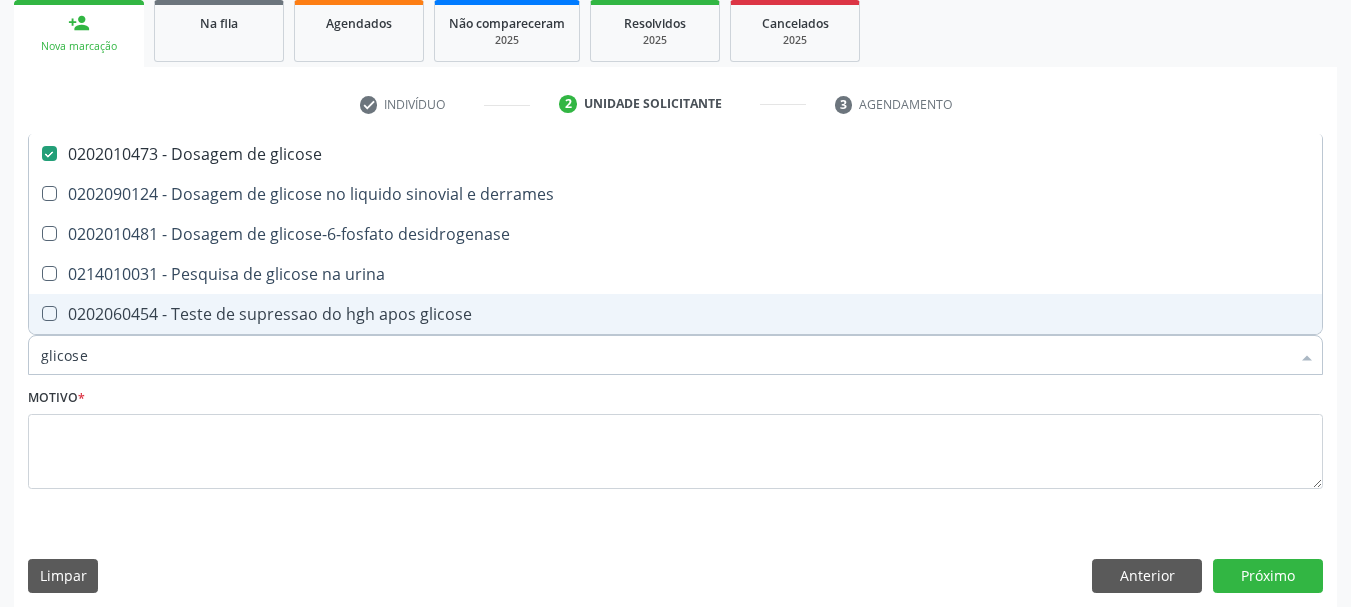 drag, startPoint x: 132, startPoint y: 341, endPoint x: 2, endPoint y: 341, distance: 130 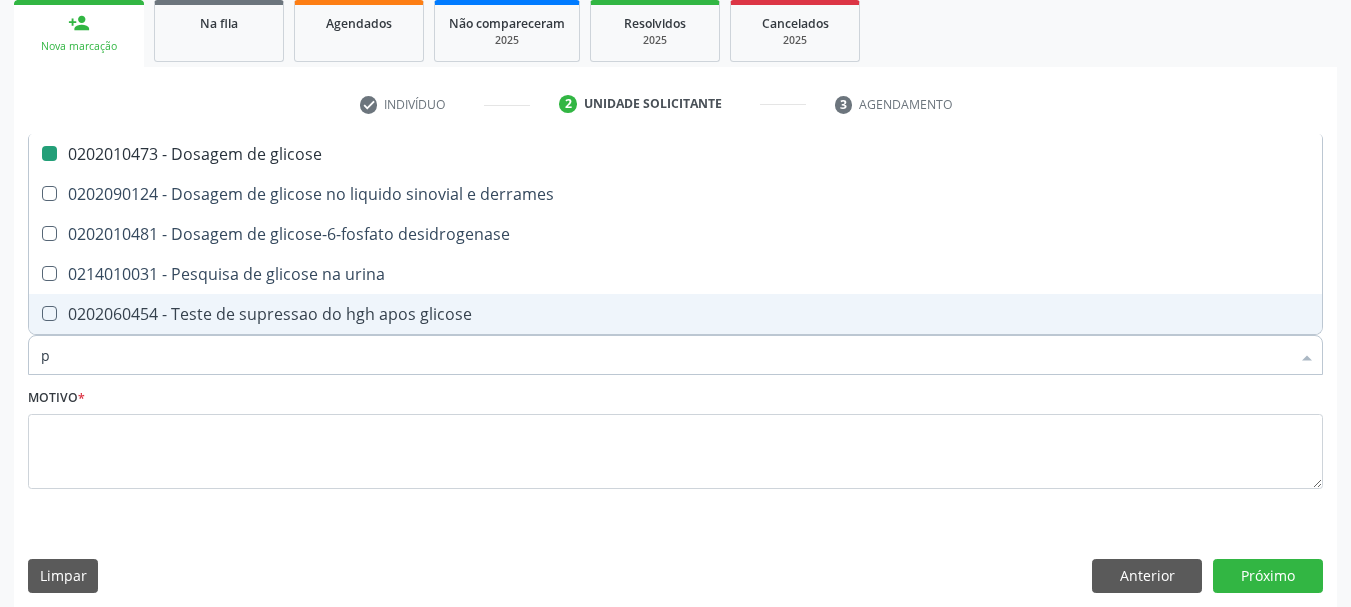 type on "po" 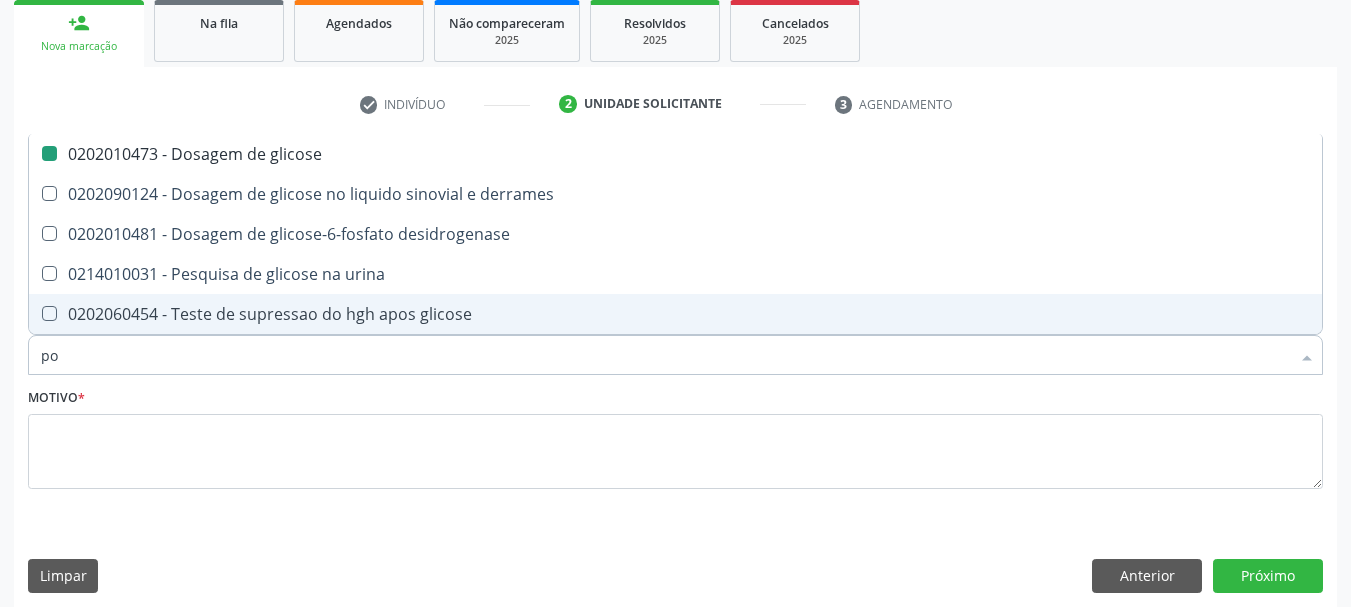 checkbox on "false" 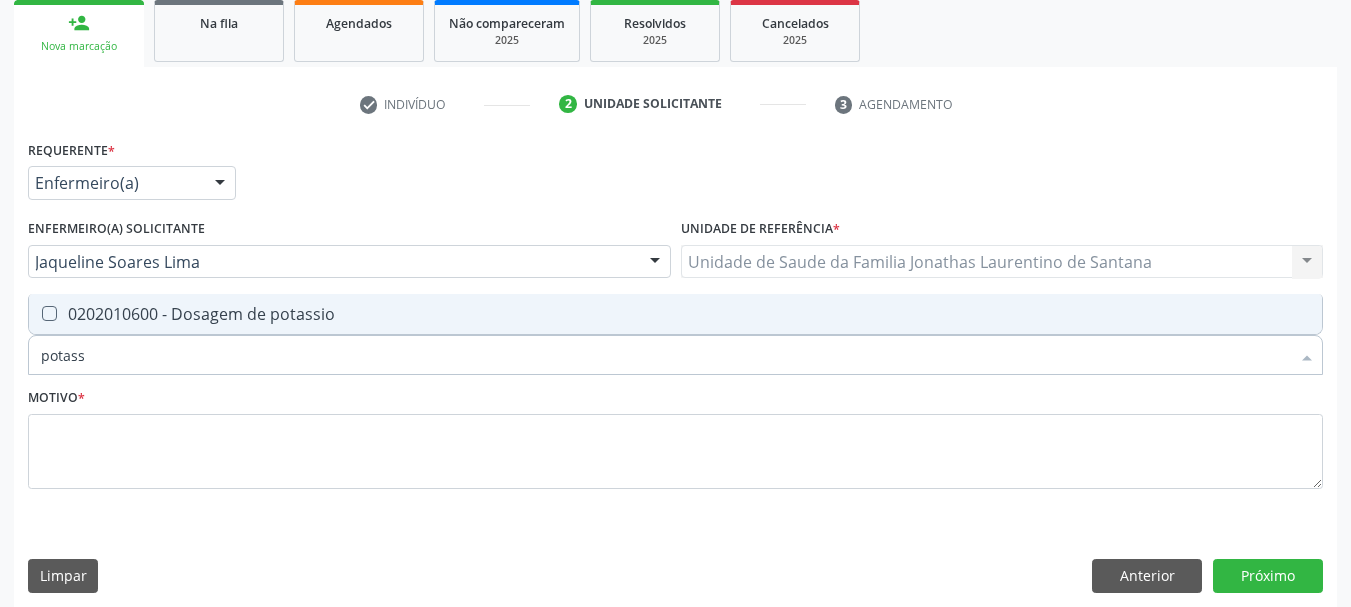 type on "potassi" 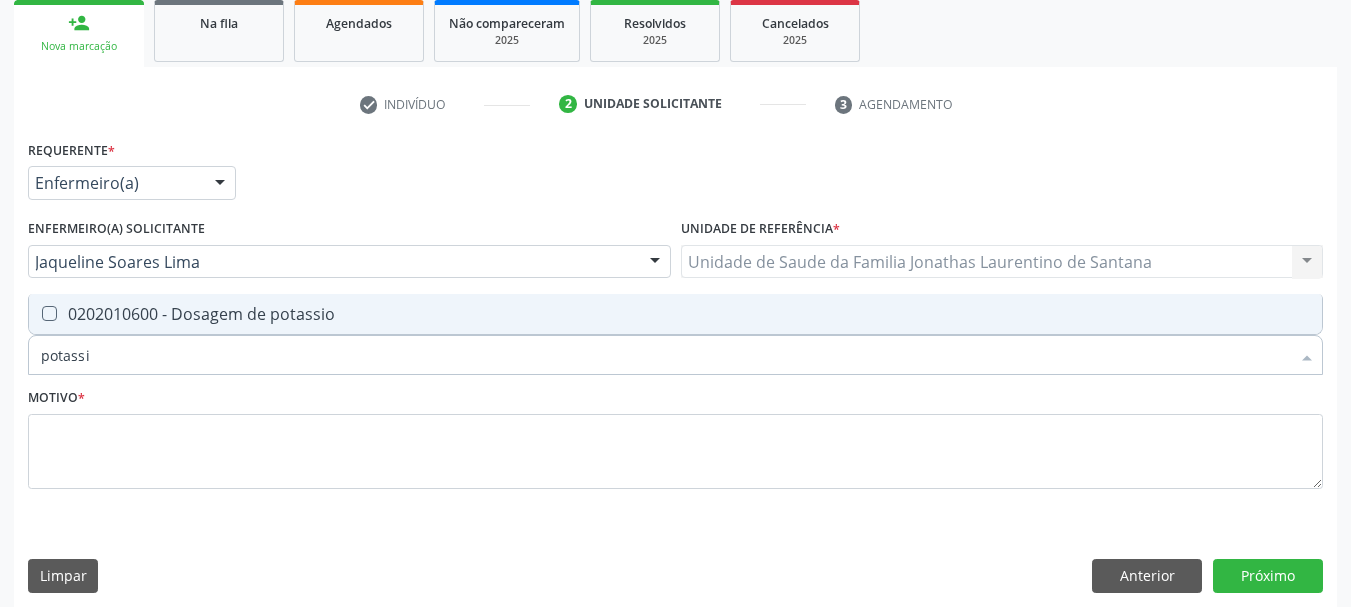 click on "0202010600 - Dosagem de potassio" at bounding box center [675, 314] 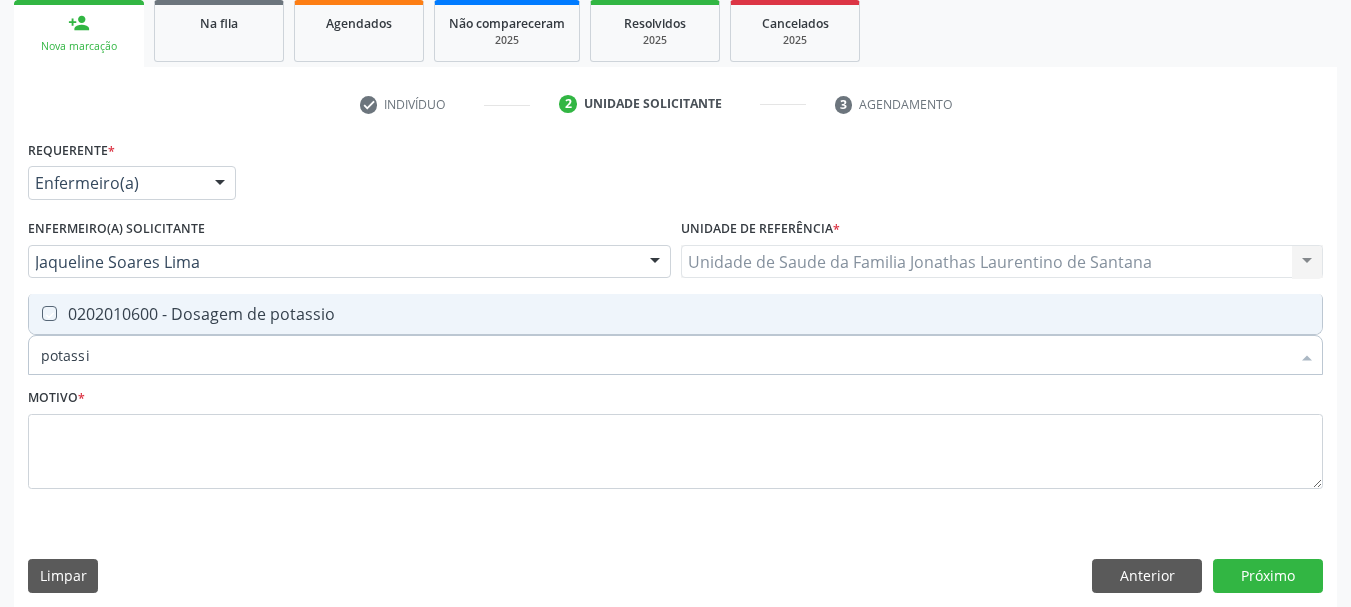 checkbox on "true" 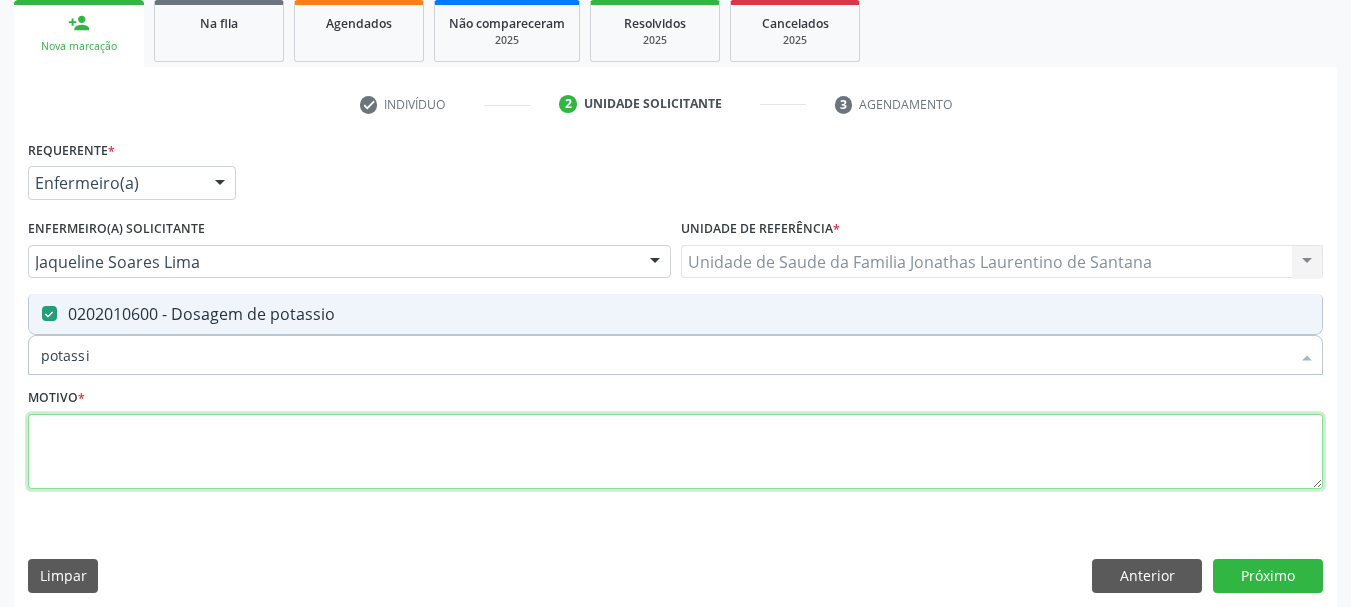 click at bounding box center [675, 452] 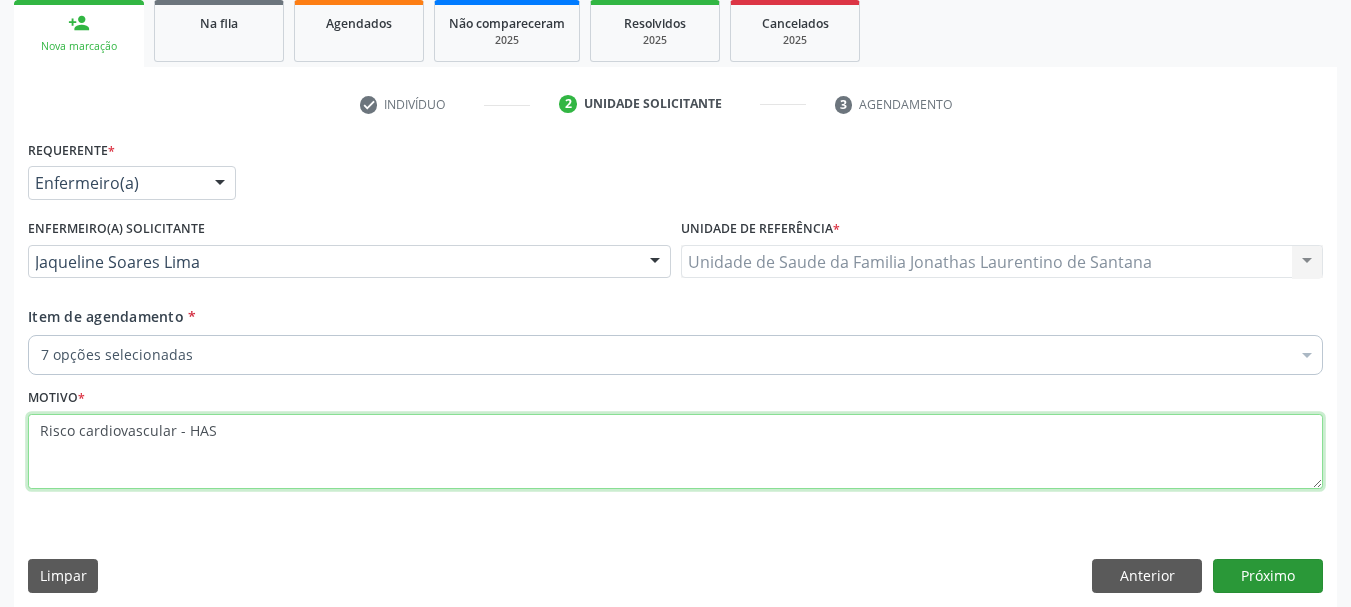 type on "Risco cardiovascular - HAS" 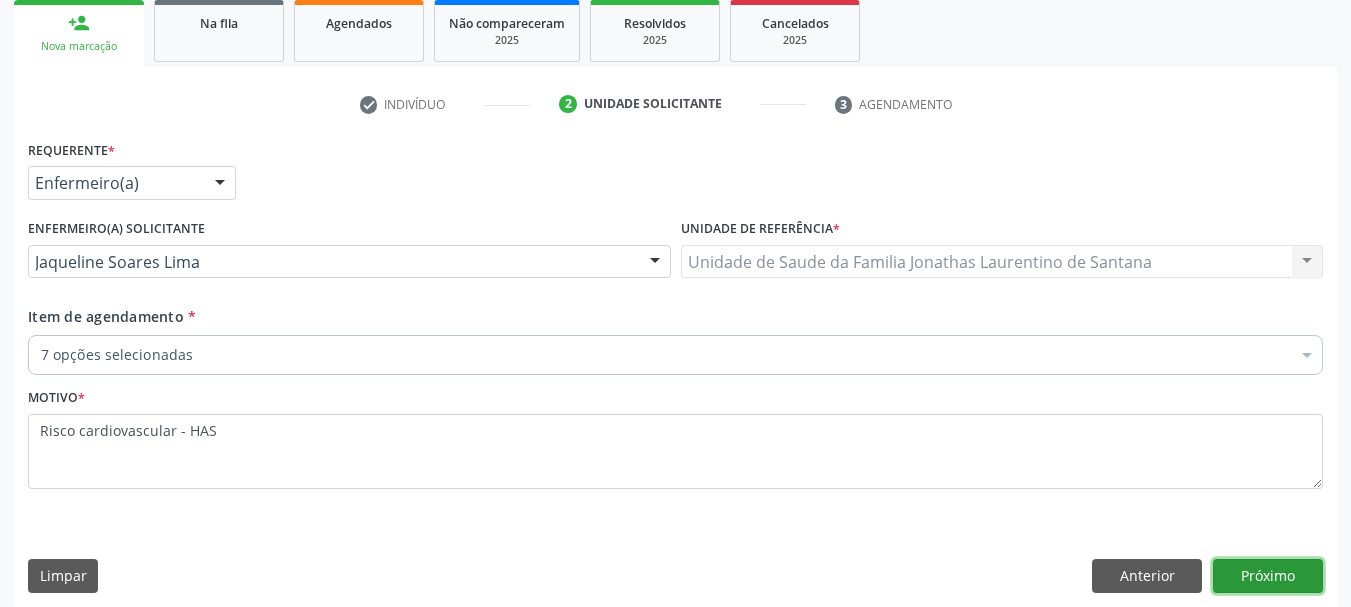 click on "Próximo" at bounding box center [1268, 576] 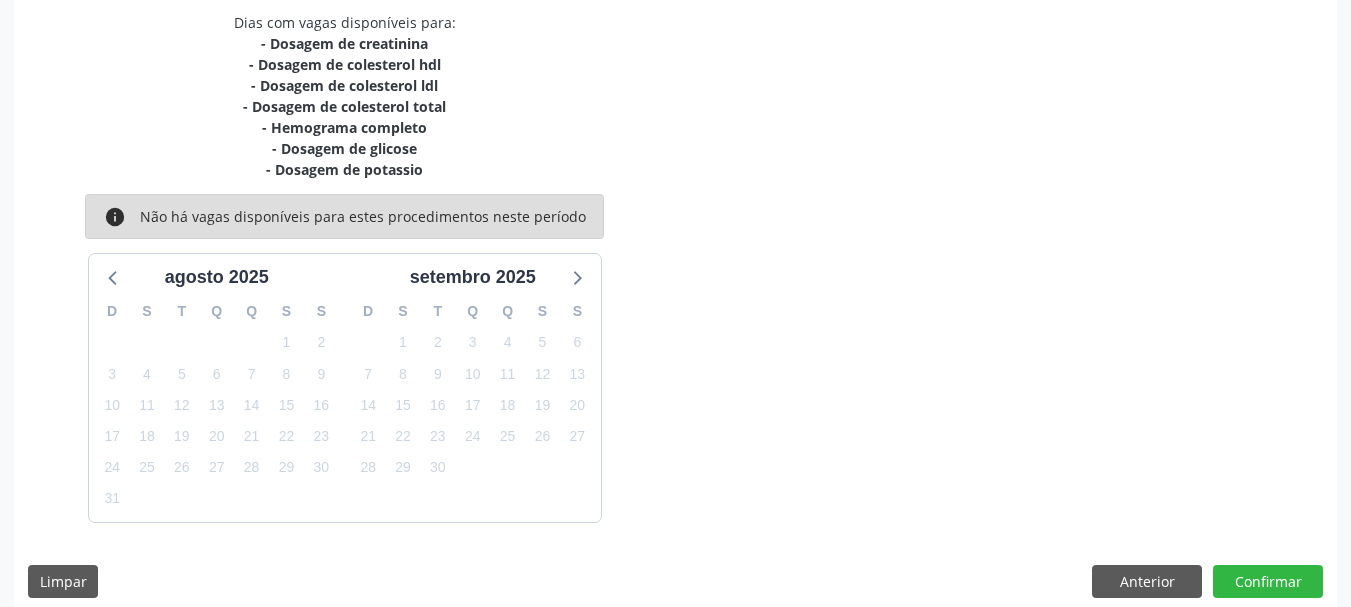 scroll, scrollTop: 448, scrollLeft: 0, axis: vertical 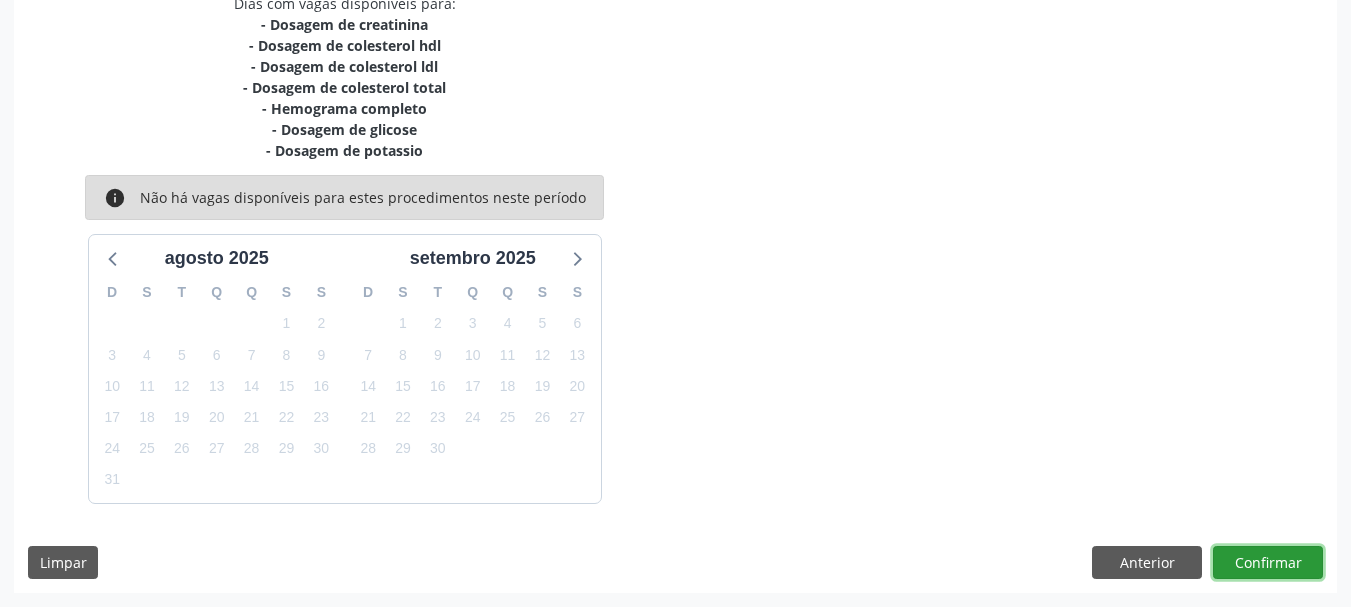click on "Confirmar" at bounding box center [1268, 563] 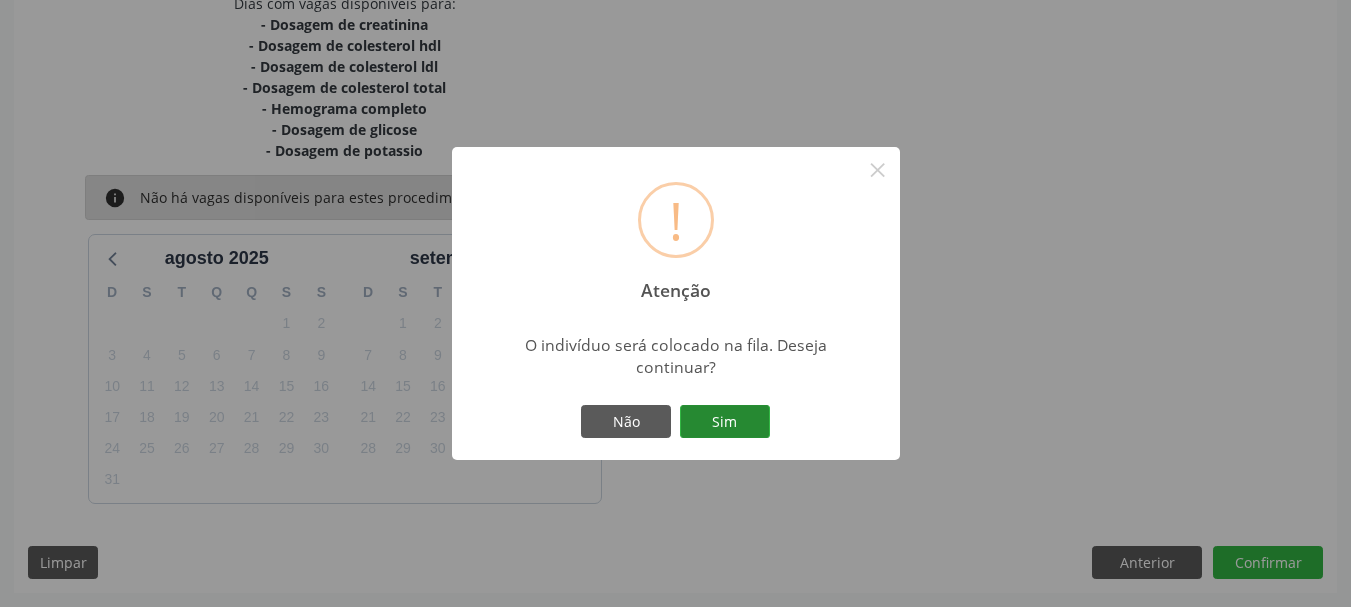 click on "Sim" at bounding box center (725, 422) 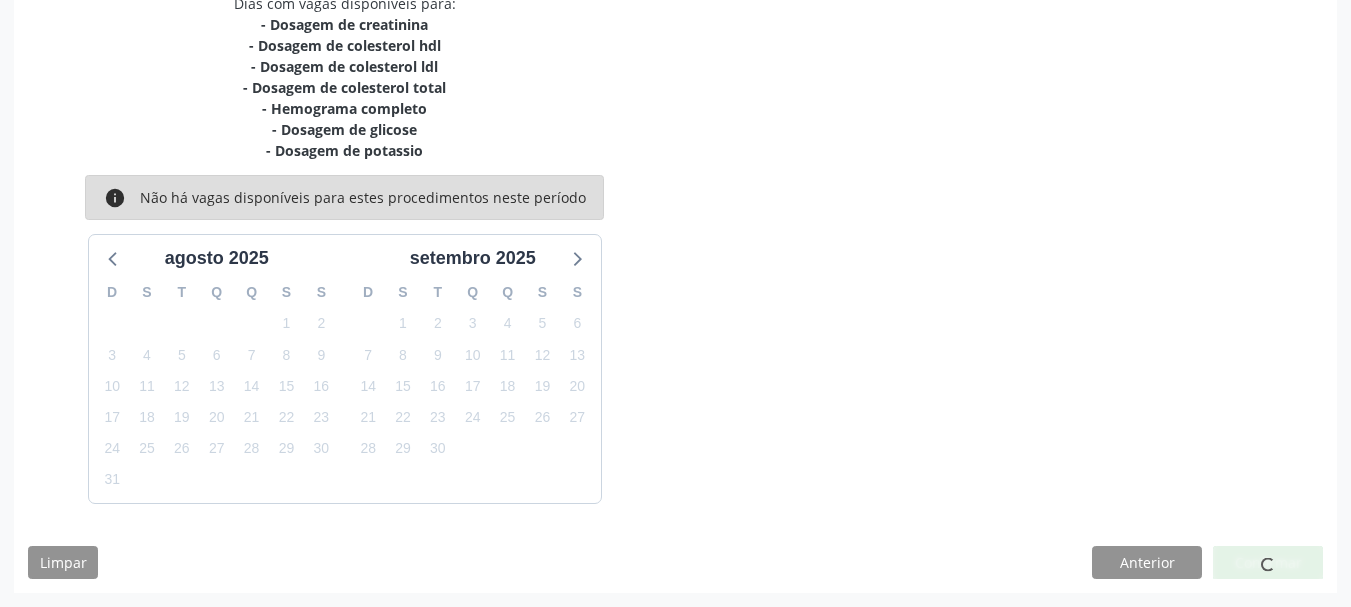 scroll, scrollTop: 60, scrollLeft: 0, axis: vertical 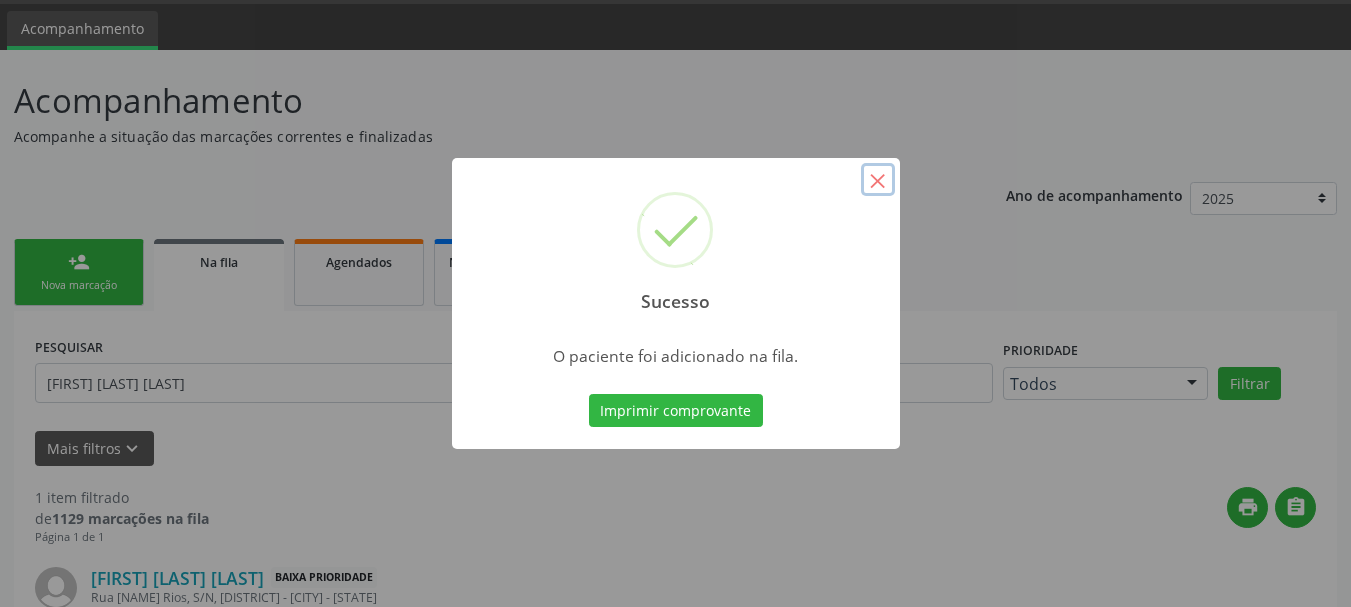 click on "×" at bounding box center [878, 180] 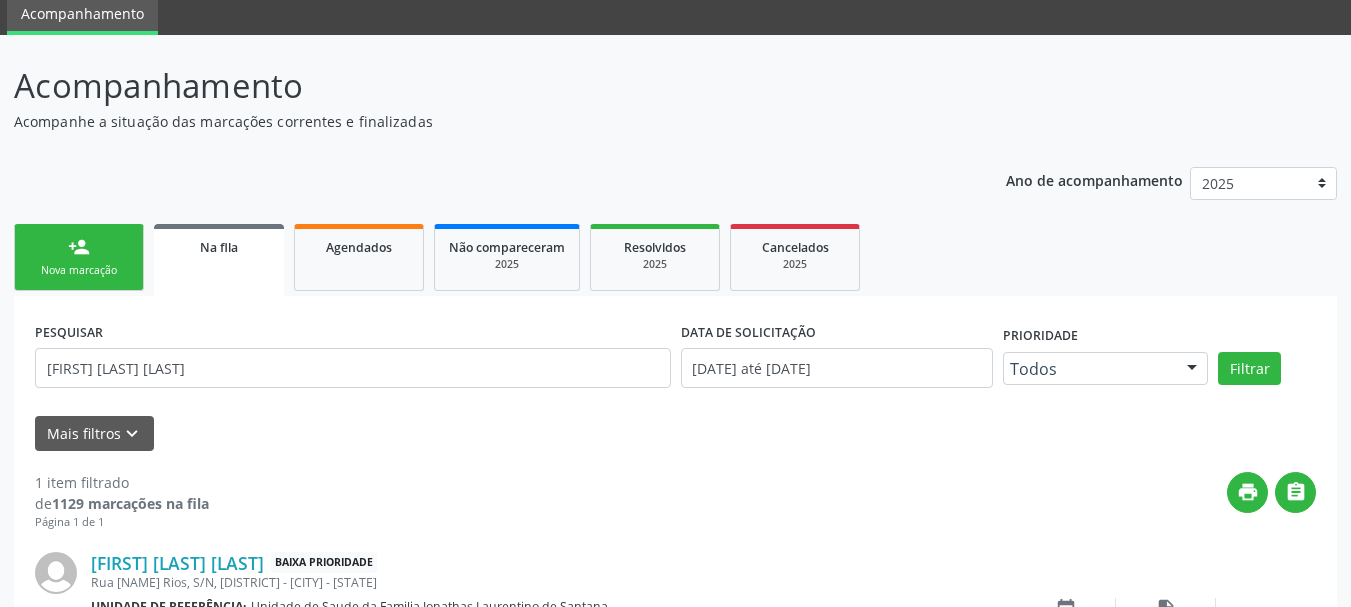 scroll, scrollTop: 212, scrollLeft: 0, axis: vertical 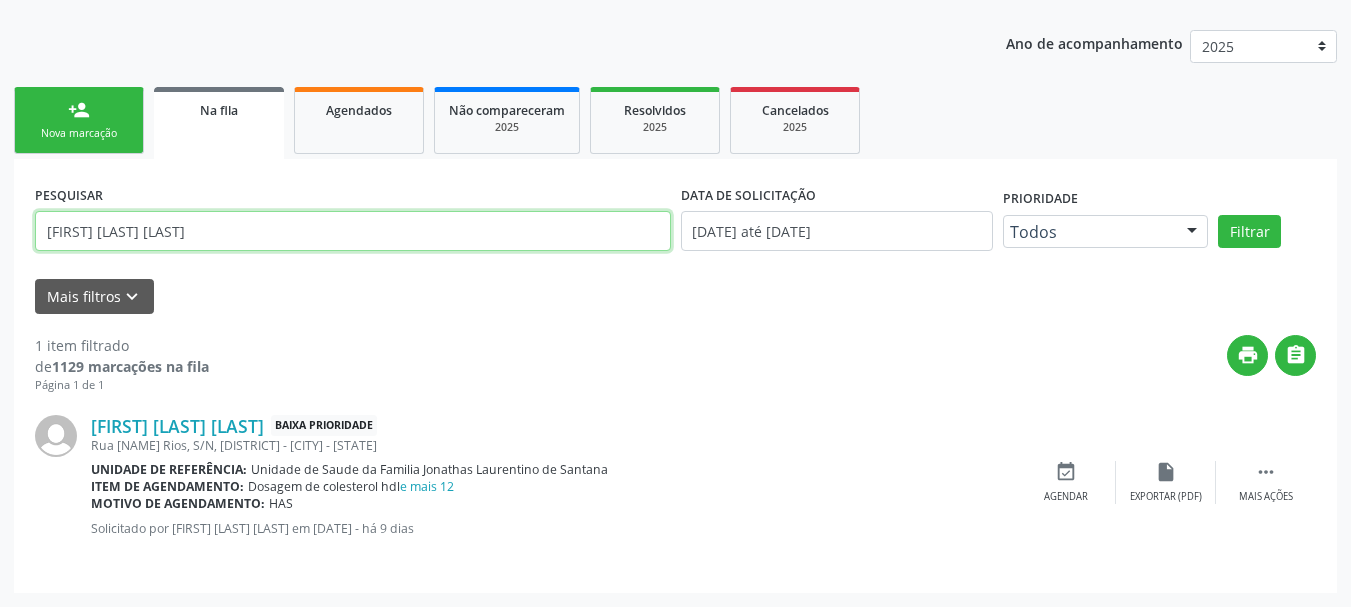 drag, startPoint x: 332, startPoint y: 243, endPoint x: 0, endPoint y: 279, distance: 333.9461 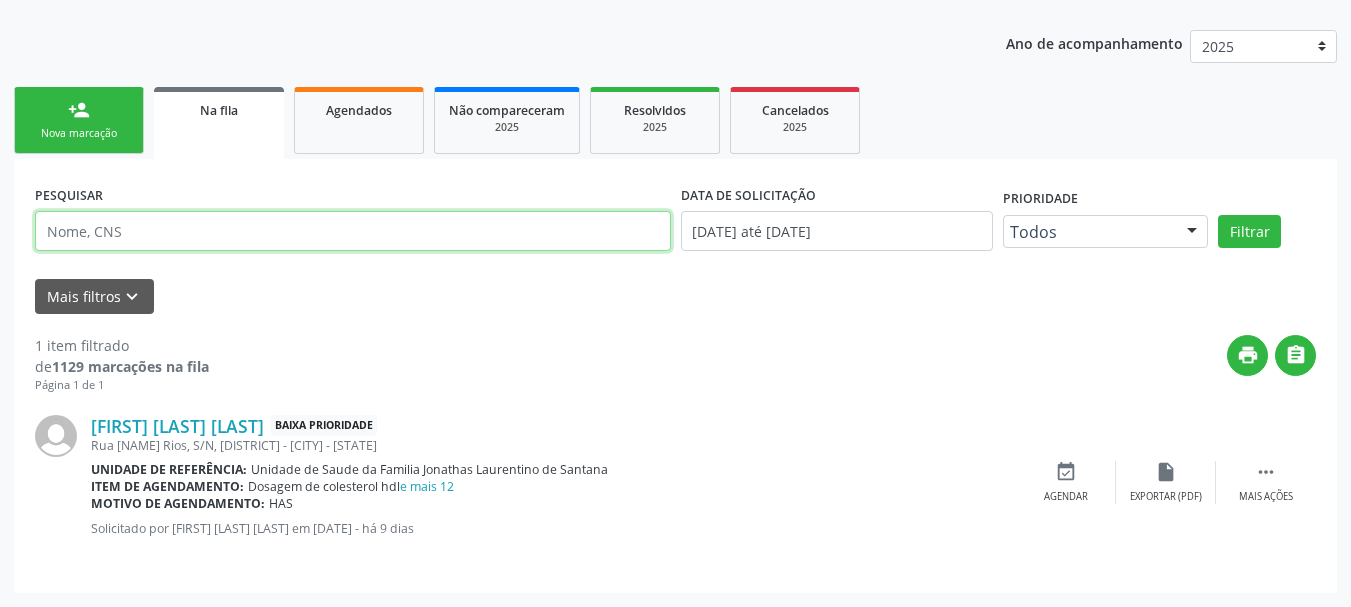 type 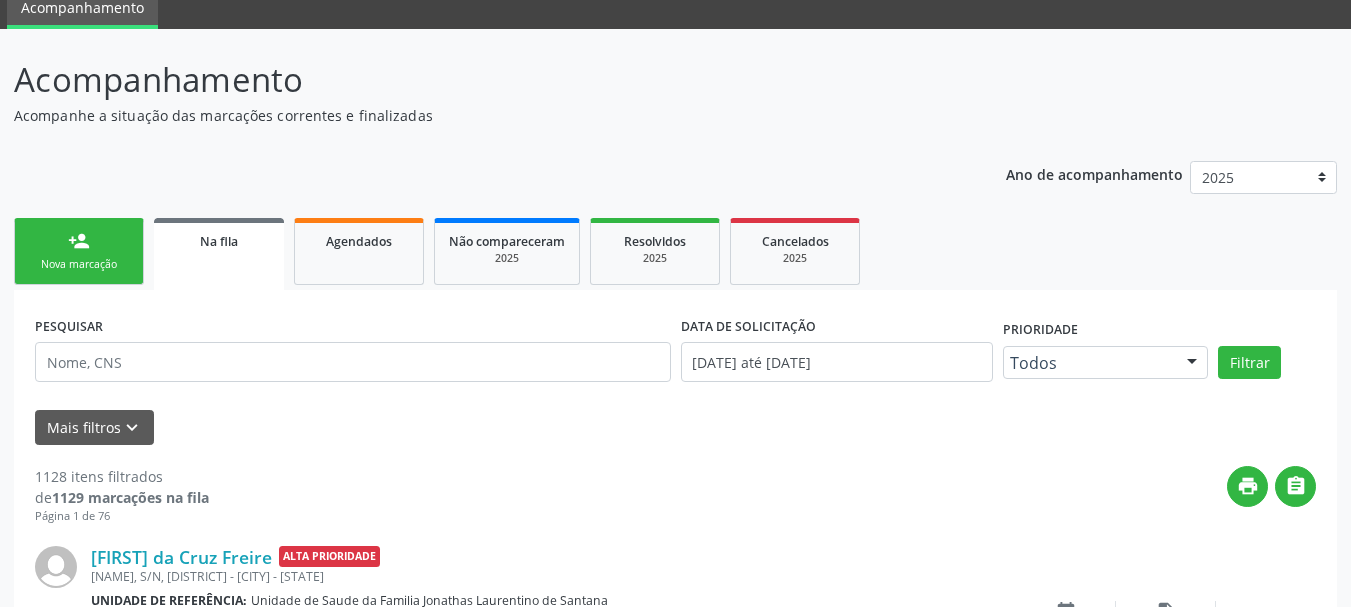 scroll, scrollTop: 212, scrollLeft: 0, axis: vertical 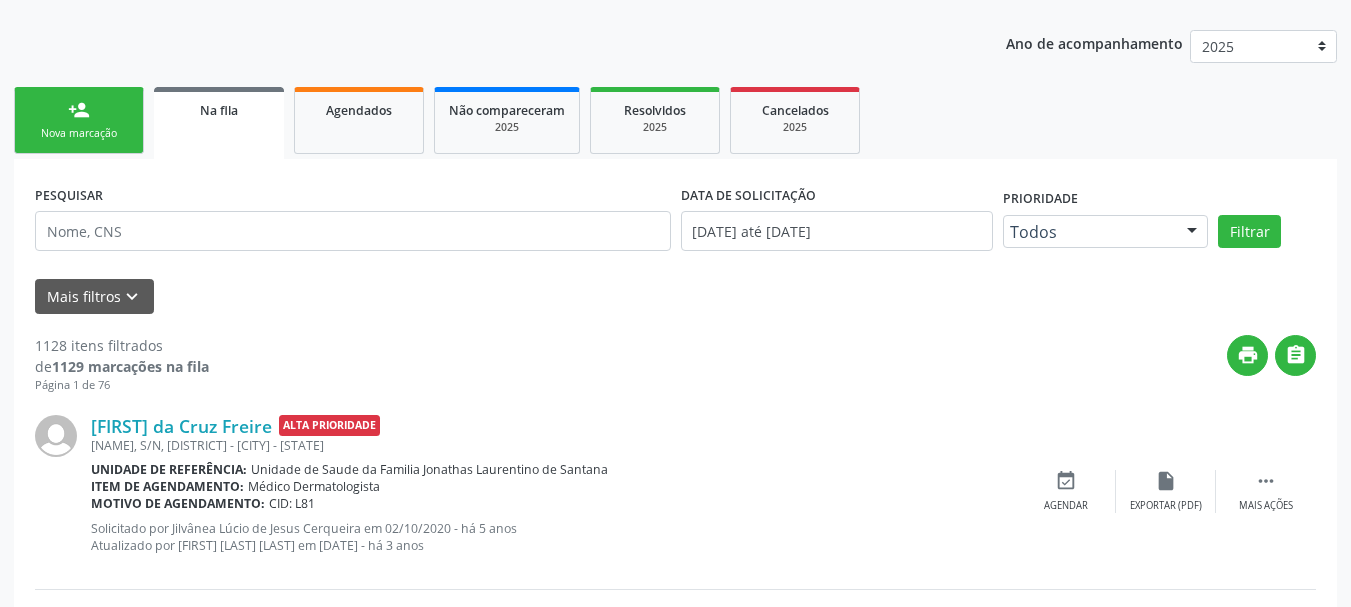 click on "person_add
Nova marcação" at bounding box center (79, 120) 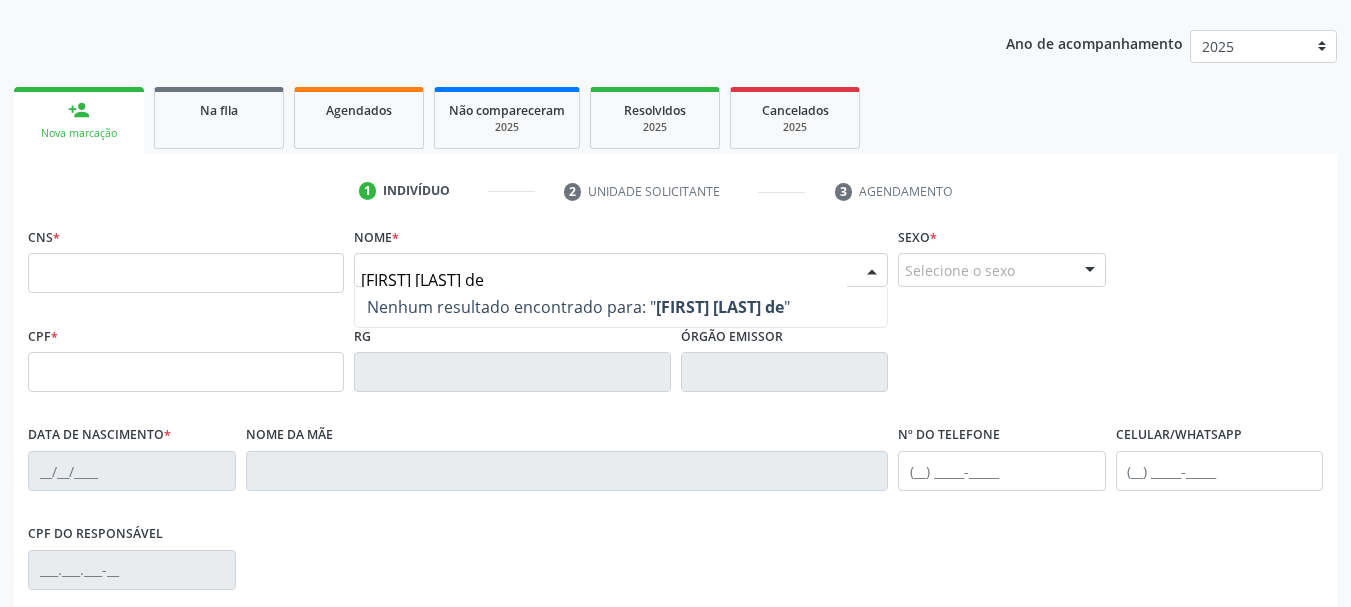 type on "[FIRST] [LAST] de" 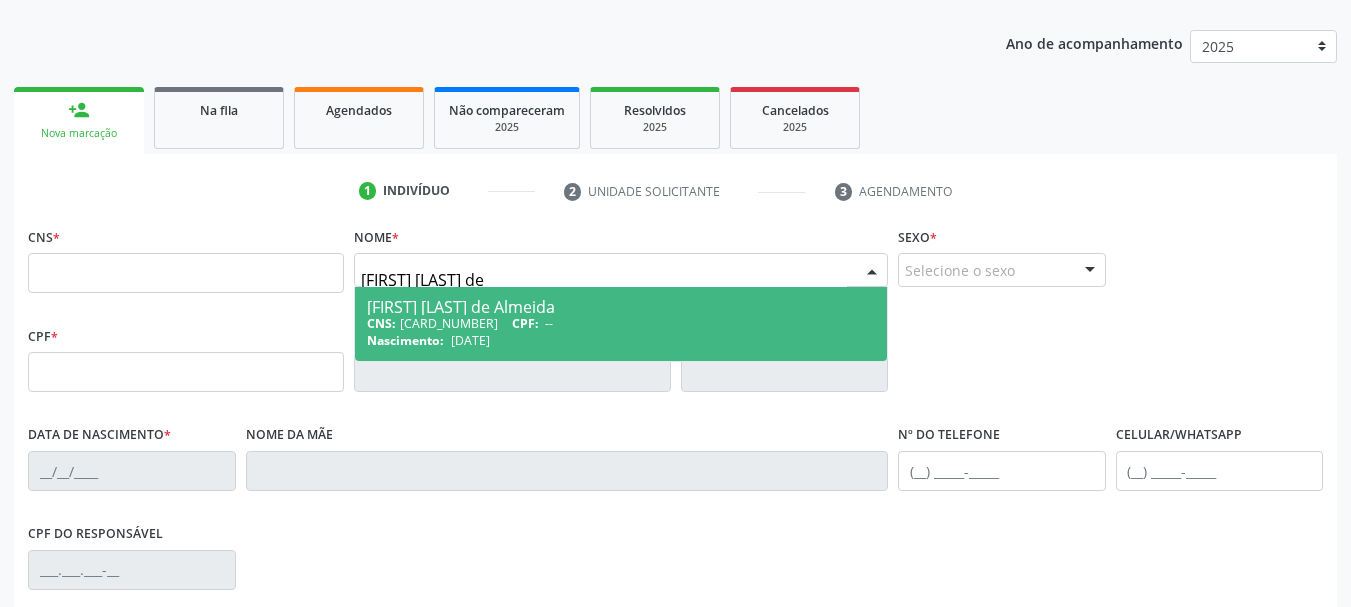 click on "Nascimento:
[DATE]" at bounding box center [621, 340] 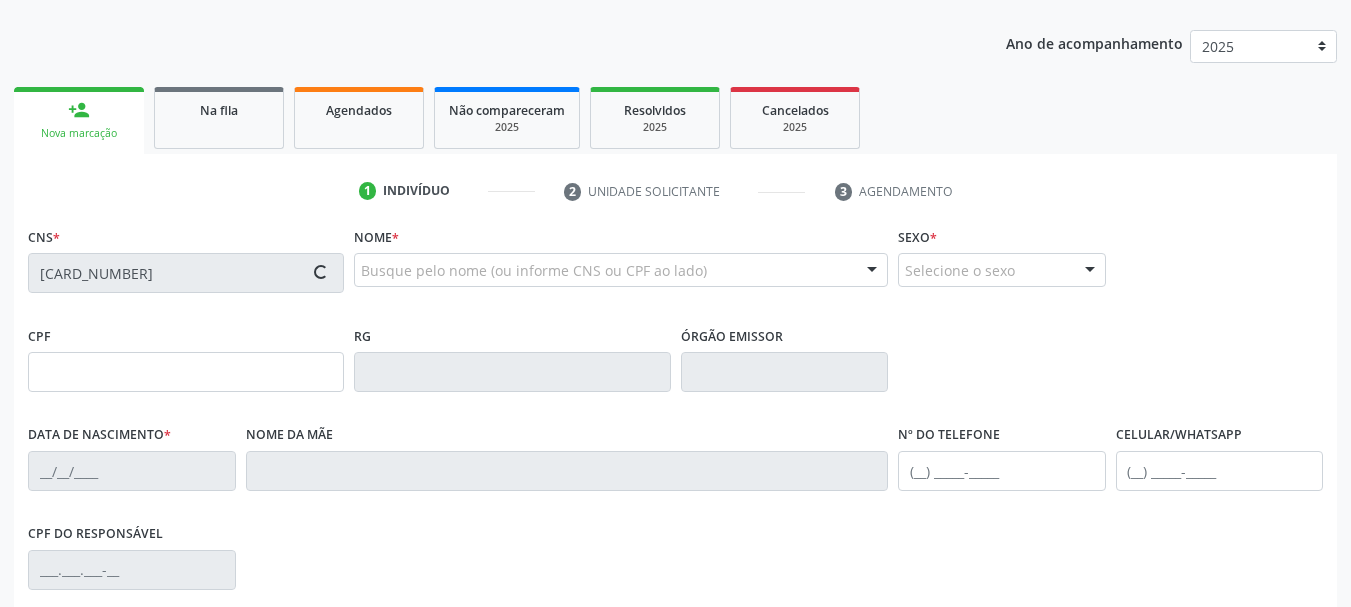 type on "[DATE]" 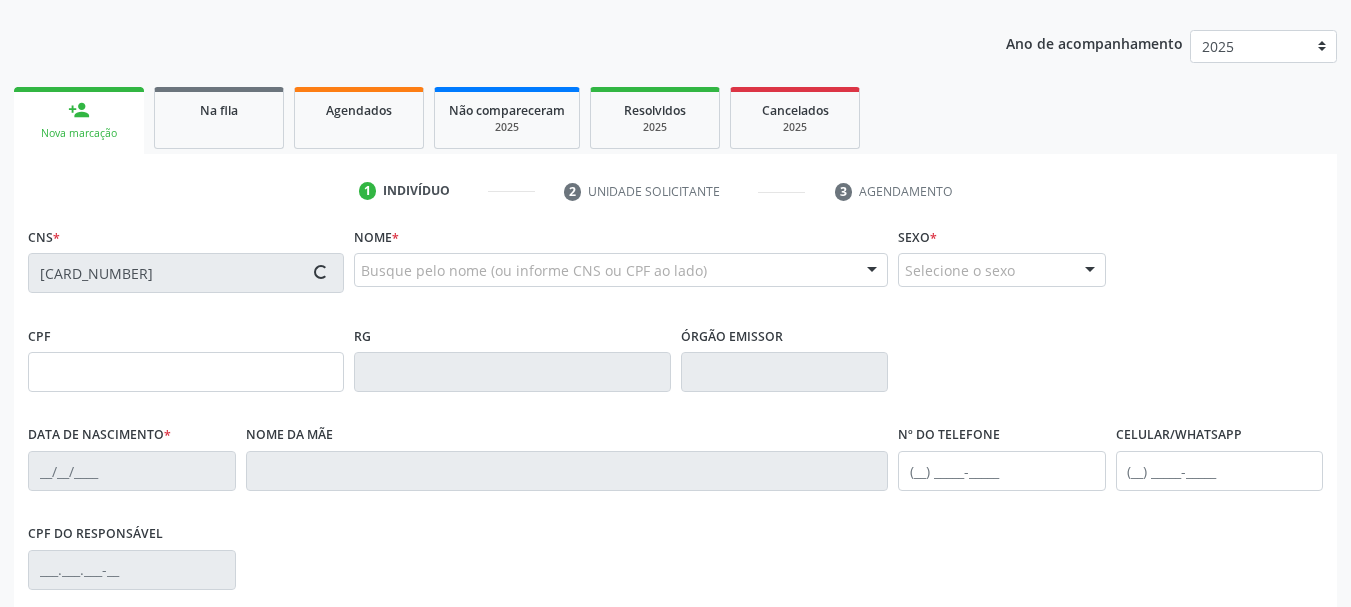 type on "[FIRST] [LAST] Santos" 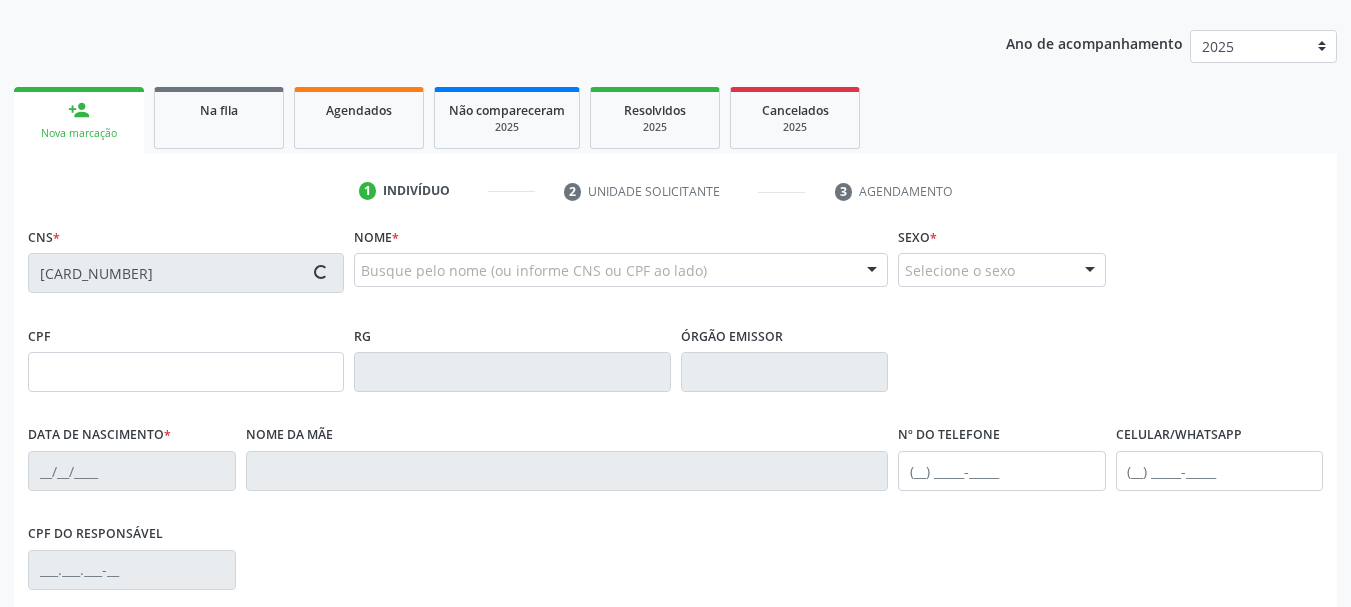 type on "([PHONE_AREA]) [PHONE]" 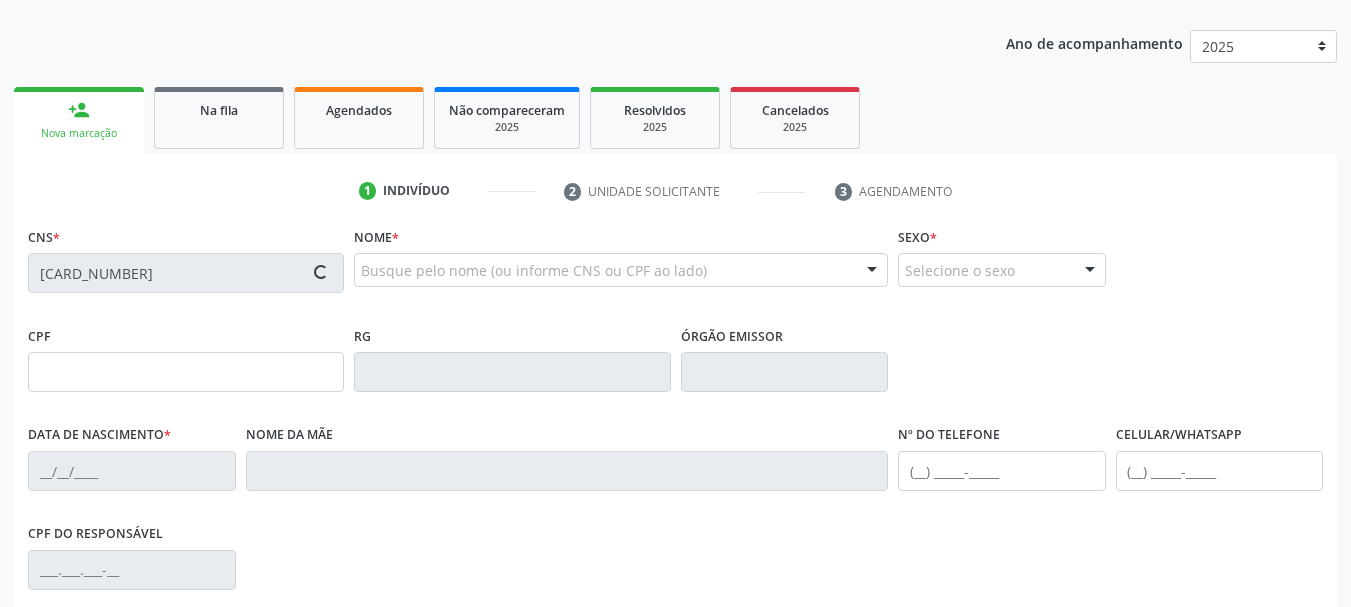 type on "([PHONE_AREA]) [PHONE]" 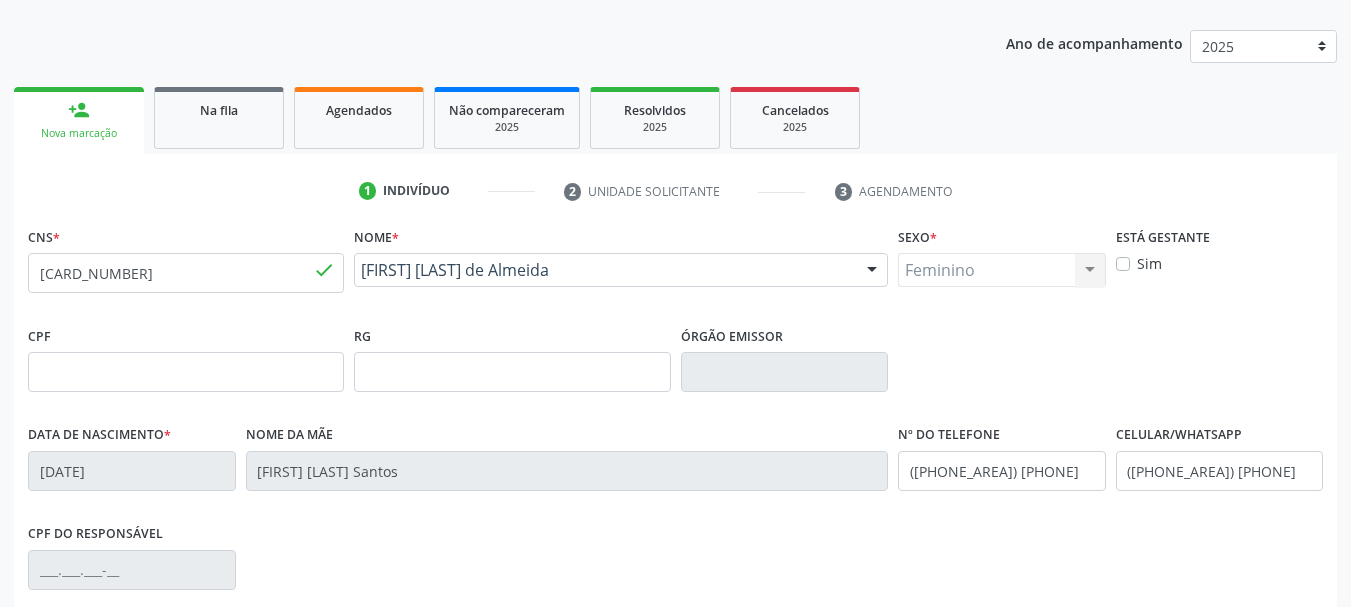 scroll, scrollTop: 477, scrollLeft: 0, axis: vertical 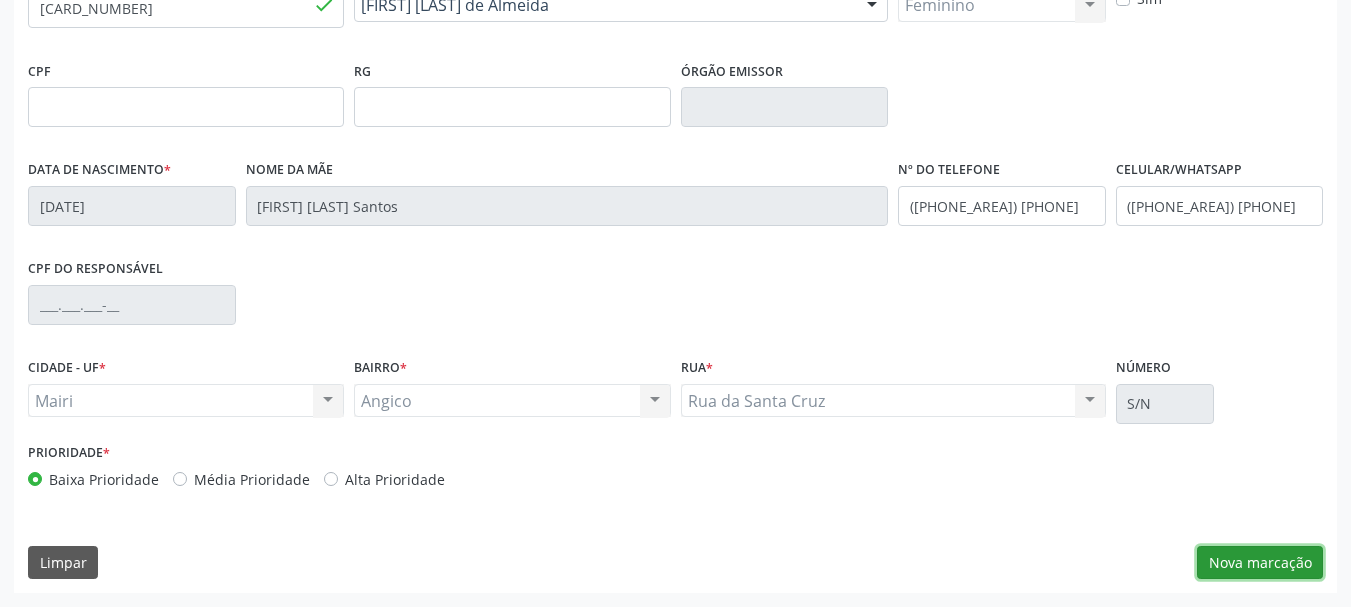 click on "Nova marcação" at bounding box center [1260, 563] 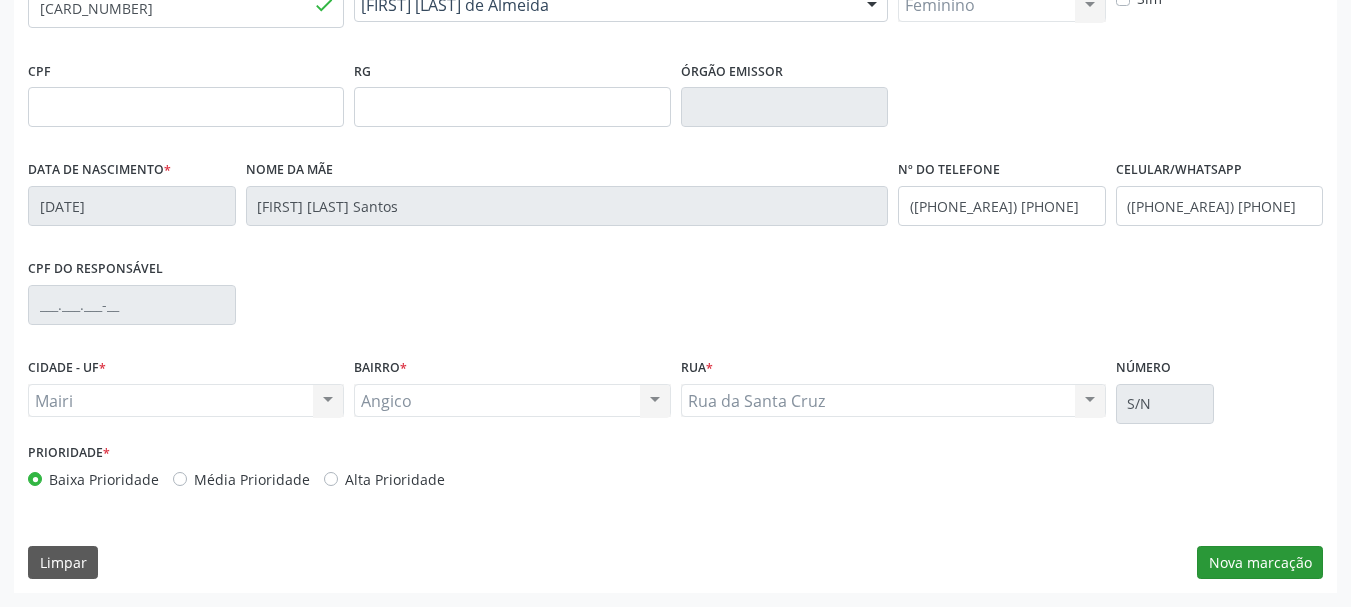 scroll, scrollTop: 299, scrollLeft: 0, axis: vertical 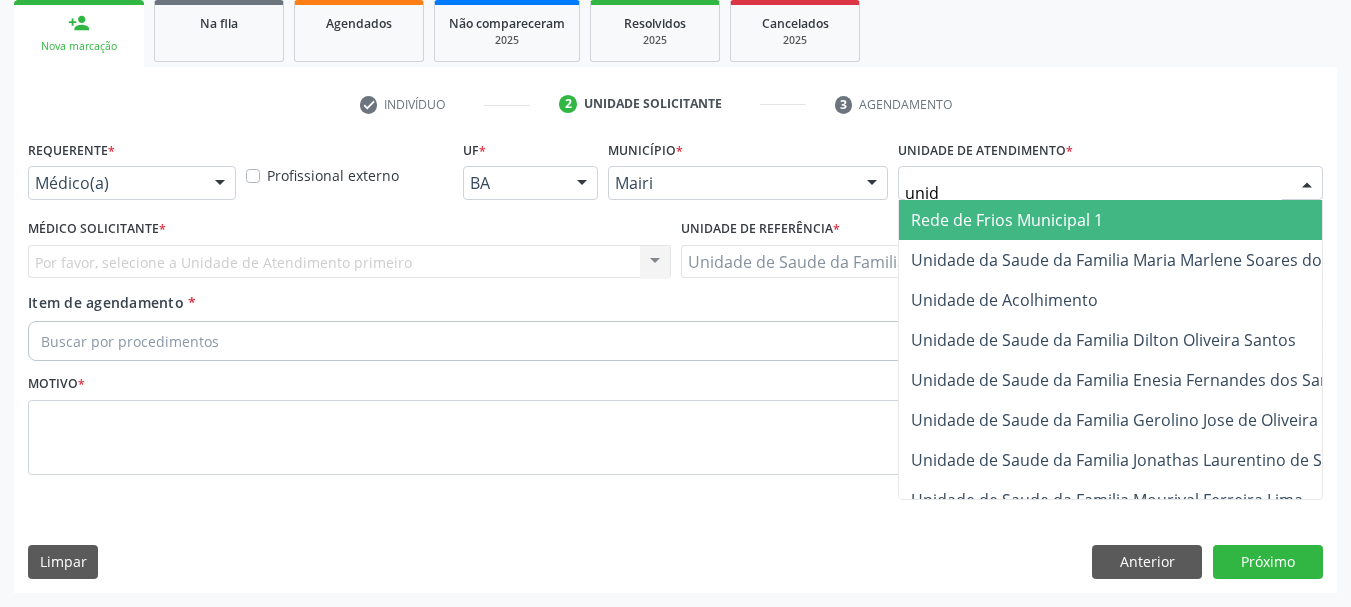 type on "unida" 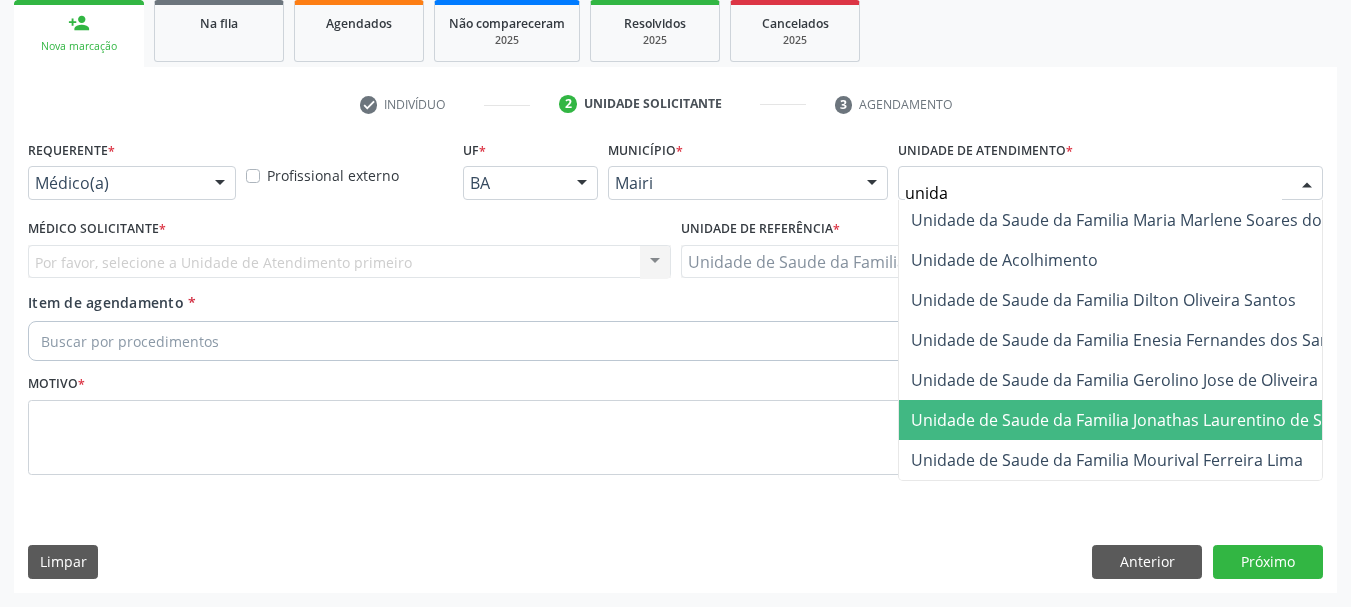 click on "Unidade de Saude da Familia Jonathas Laurentino de Santana" at bounding box center [1143, 420] 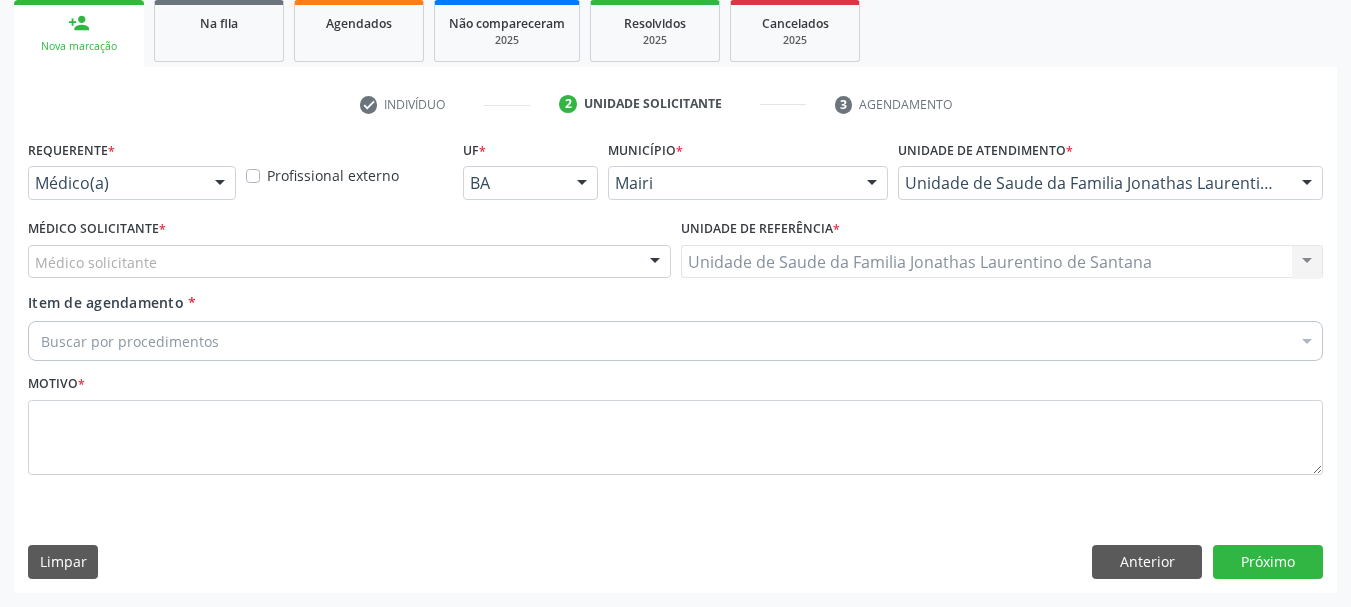 click at bounding box center (220, 184) 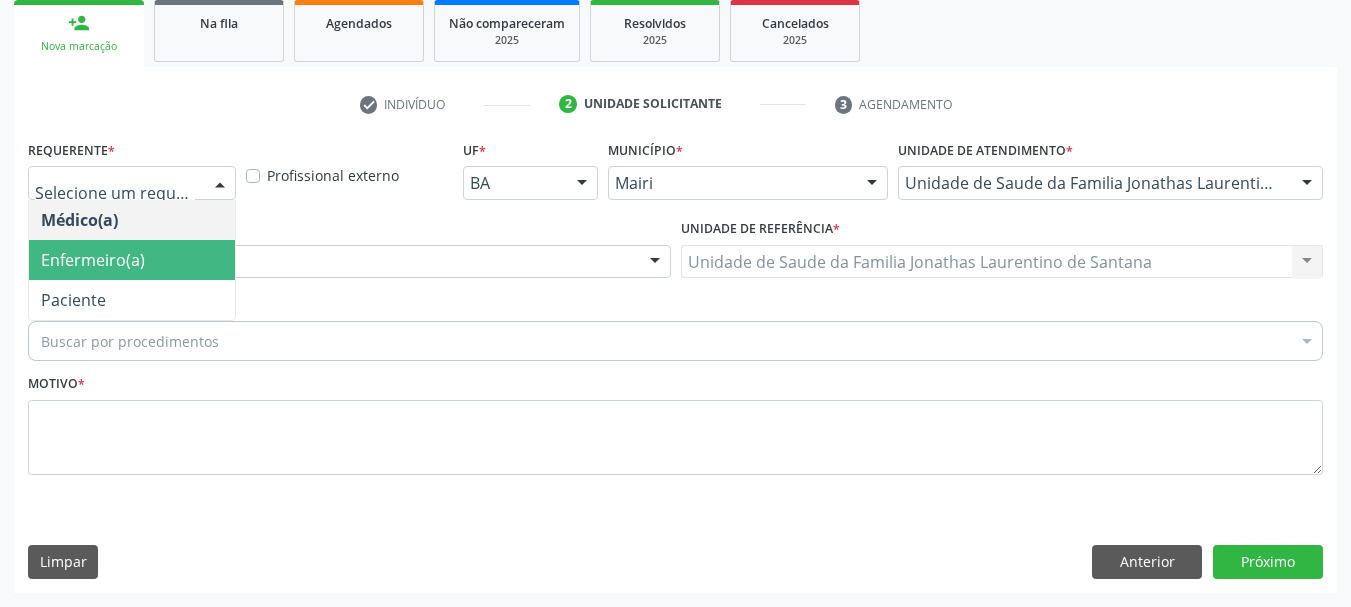 click on "Enfermeiro(a)" at bounding box center [132, 260] 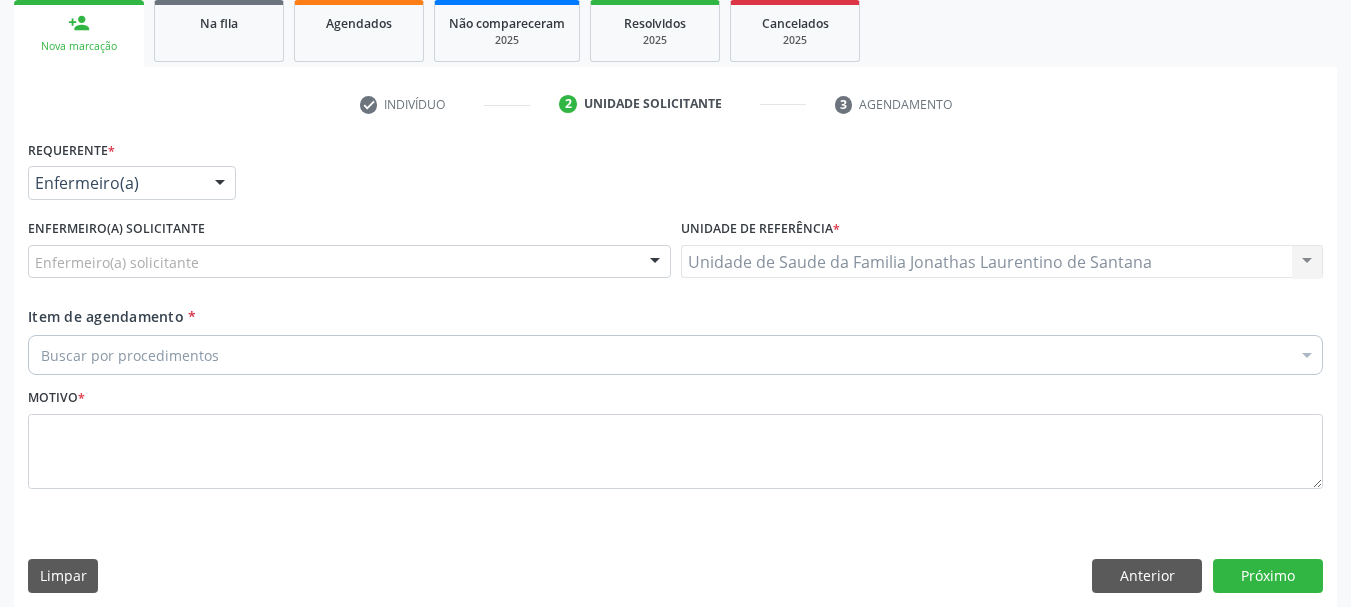click on "Enfermeiro(a) solicitante" at bounding box center (349, 262) 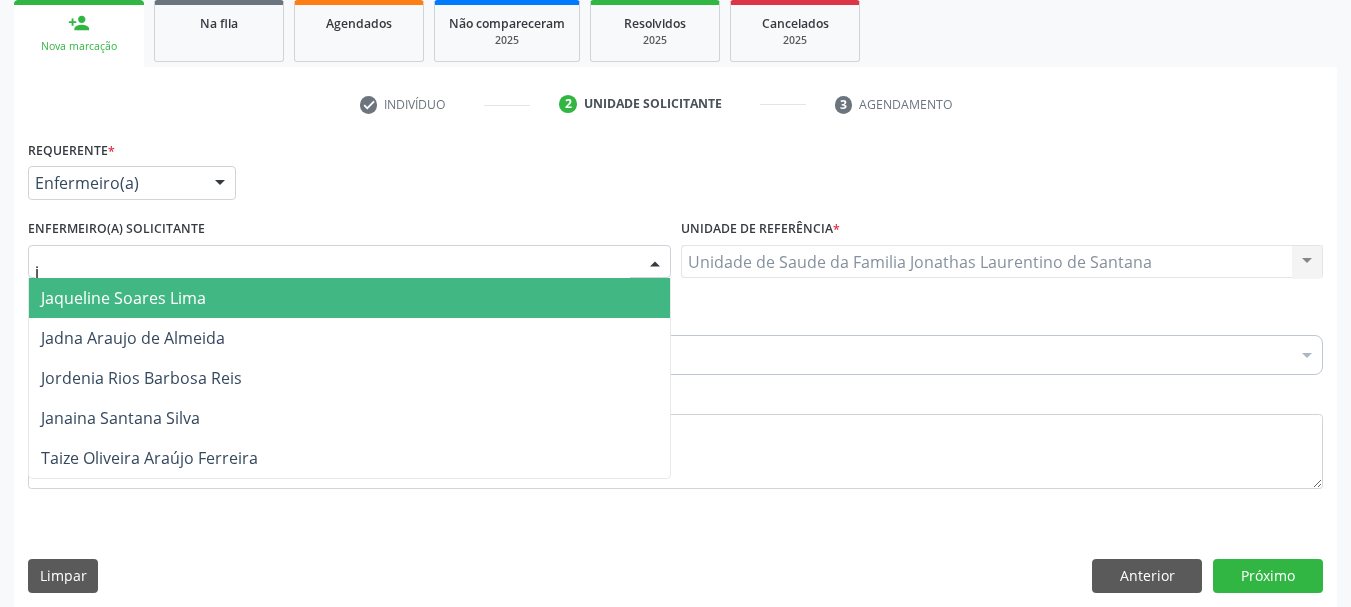 type on "ja" 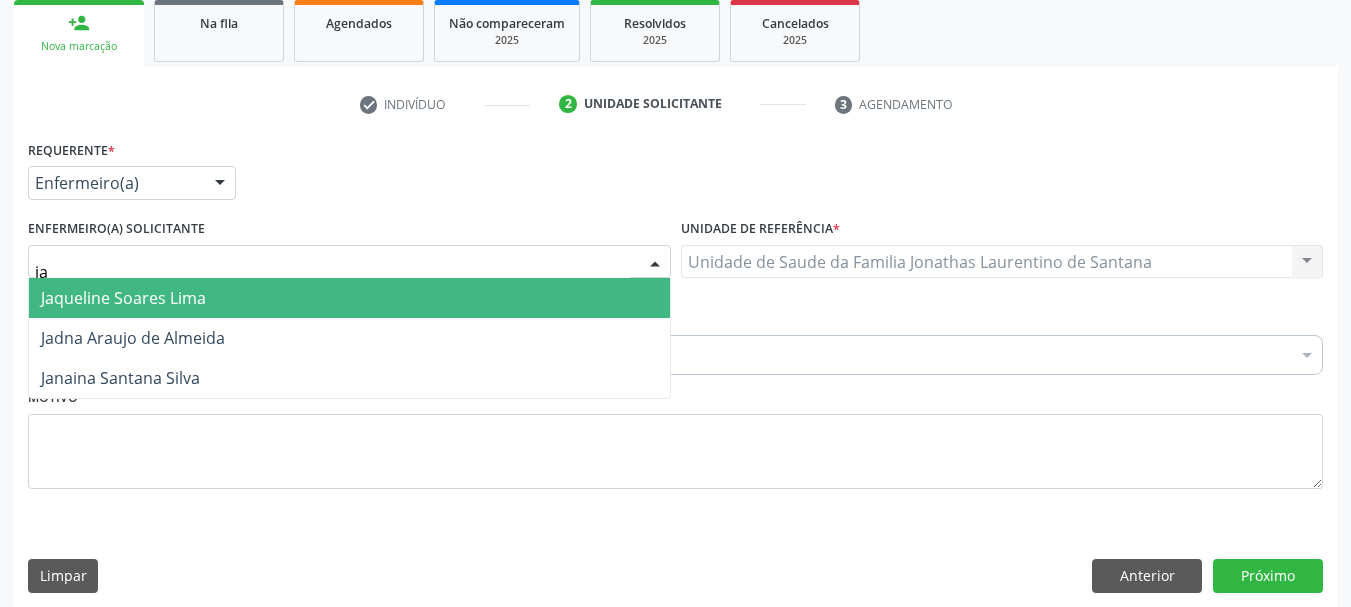 click on "Jaqueline Soares Lima" at bounding box center (349, 298) 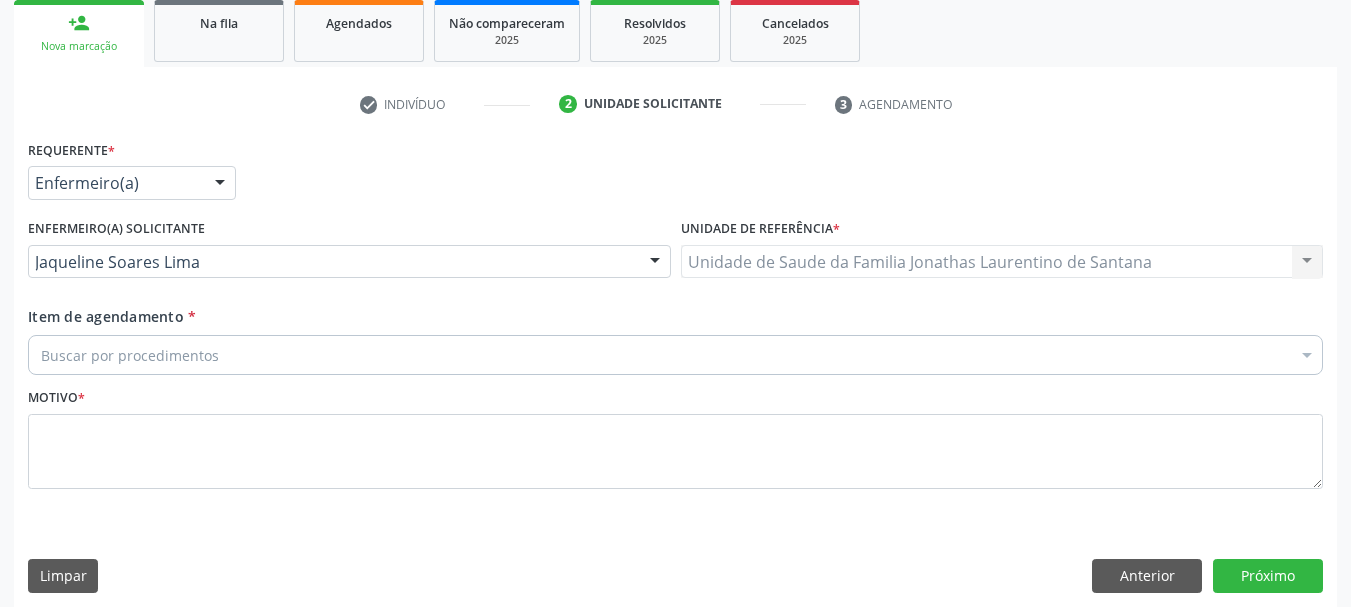 click on "Buscar por procedimentos" at bounding box center (675, 355) 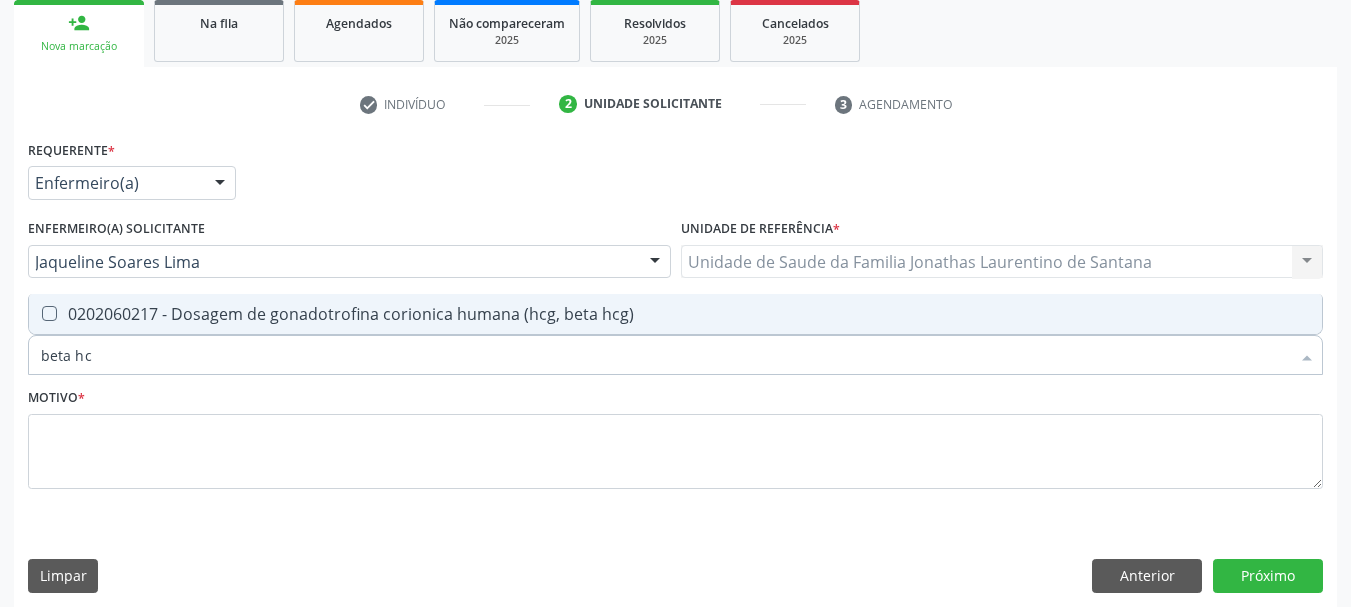 type on "beta hcg" 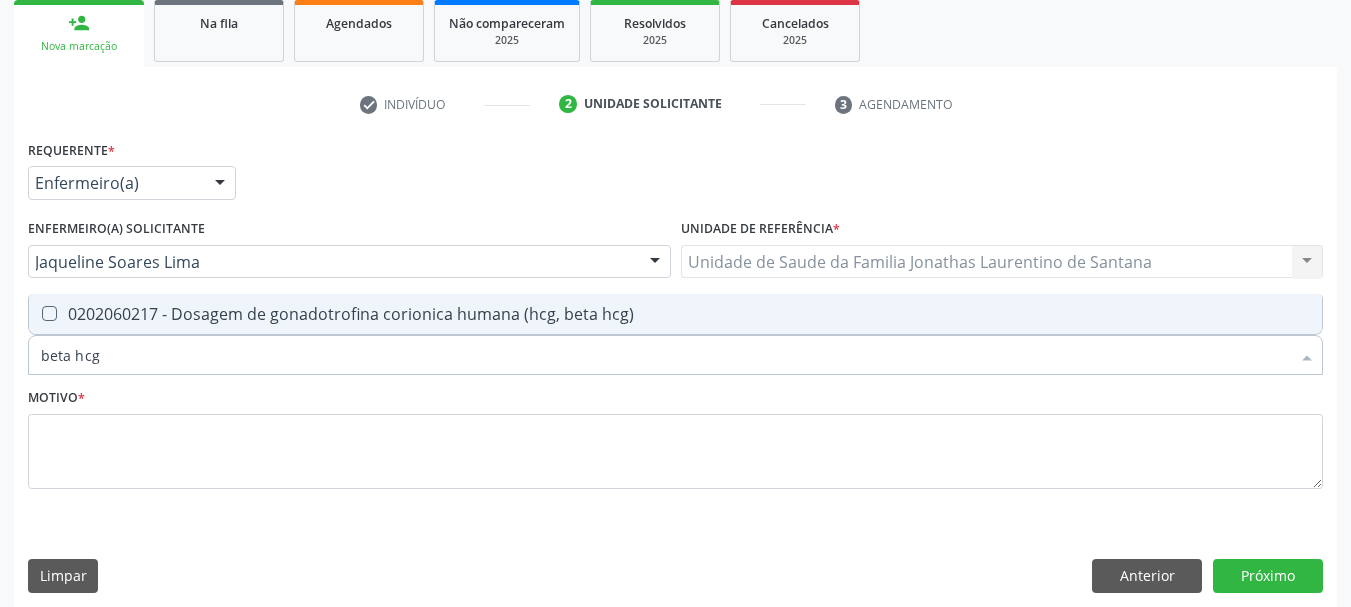 click on "0202060217 - Dosagem de gonadotrofina corionica humana (hcg, beta hcg)" at bounding box center [675, 314] 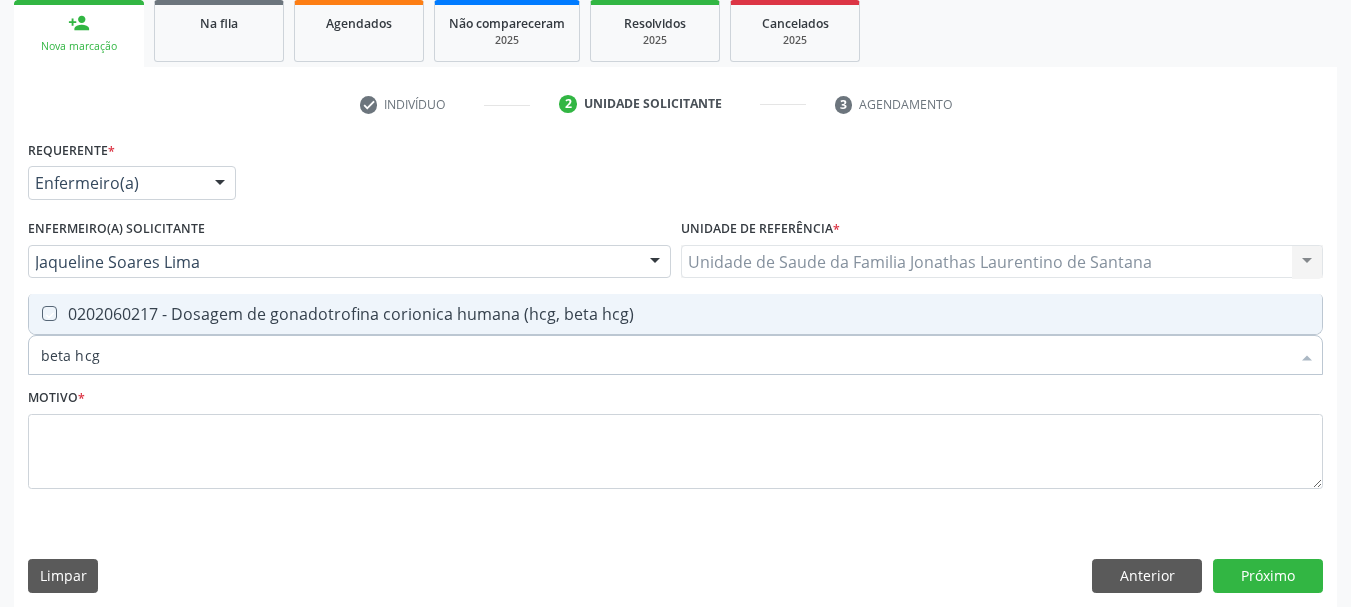 checkbox on "true" 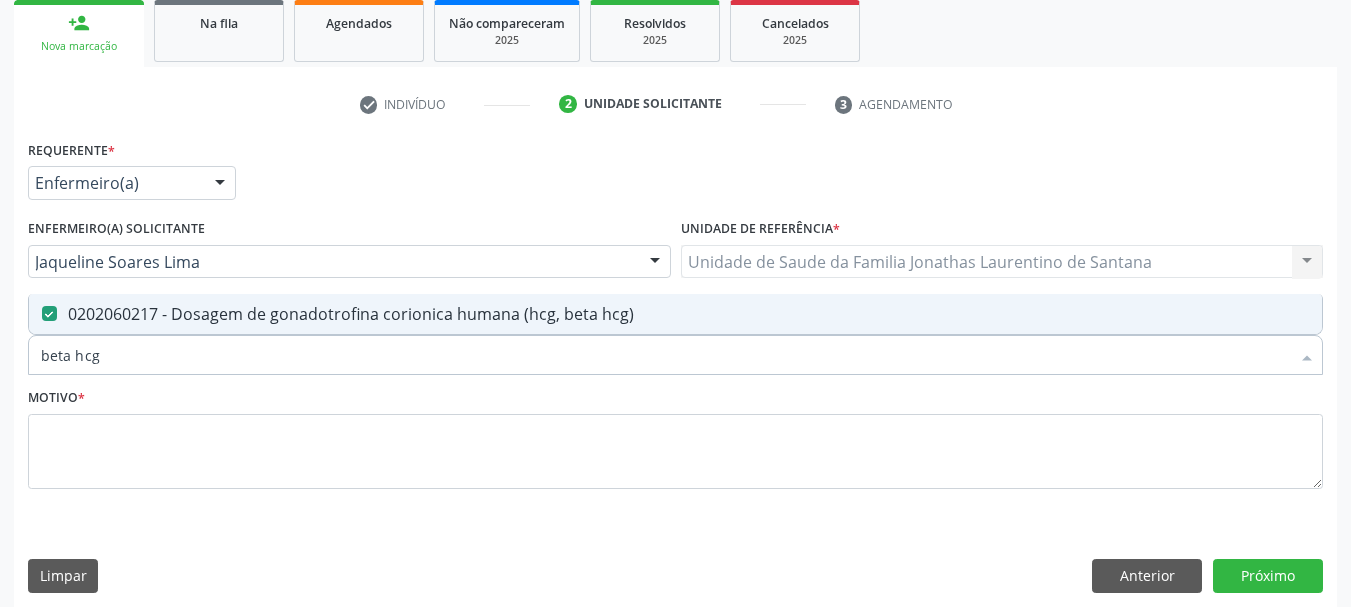 drag, startPoint x: 230, startPoint y: 343, endPoint x: 0, endPoint y: 341, distance: 230.0087 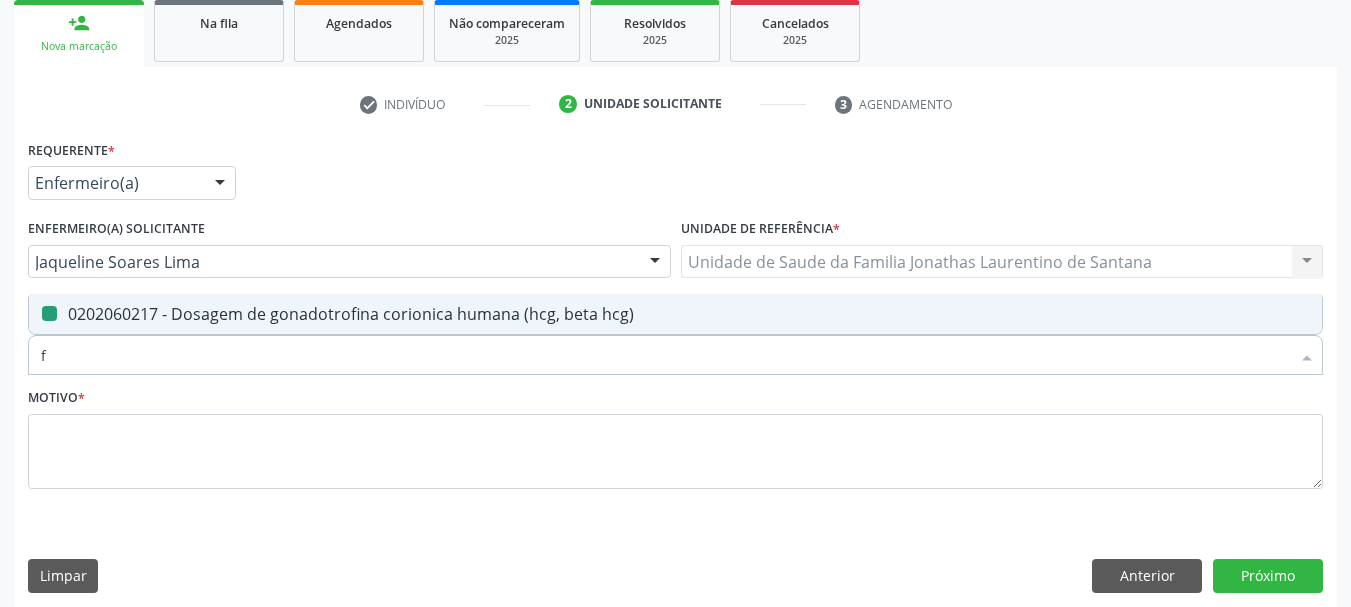 type on "fa" 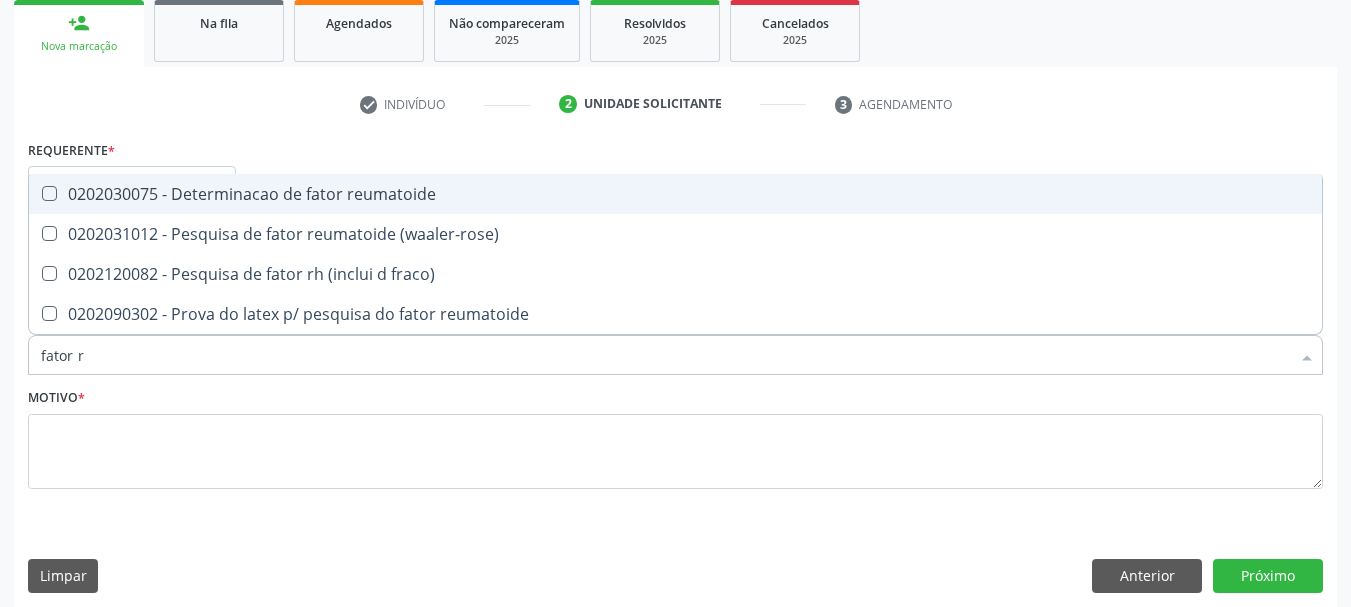 type on "fator rh" 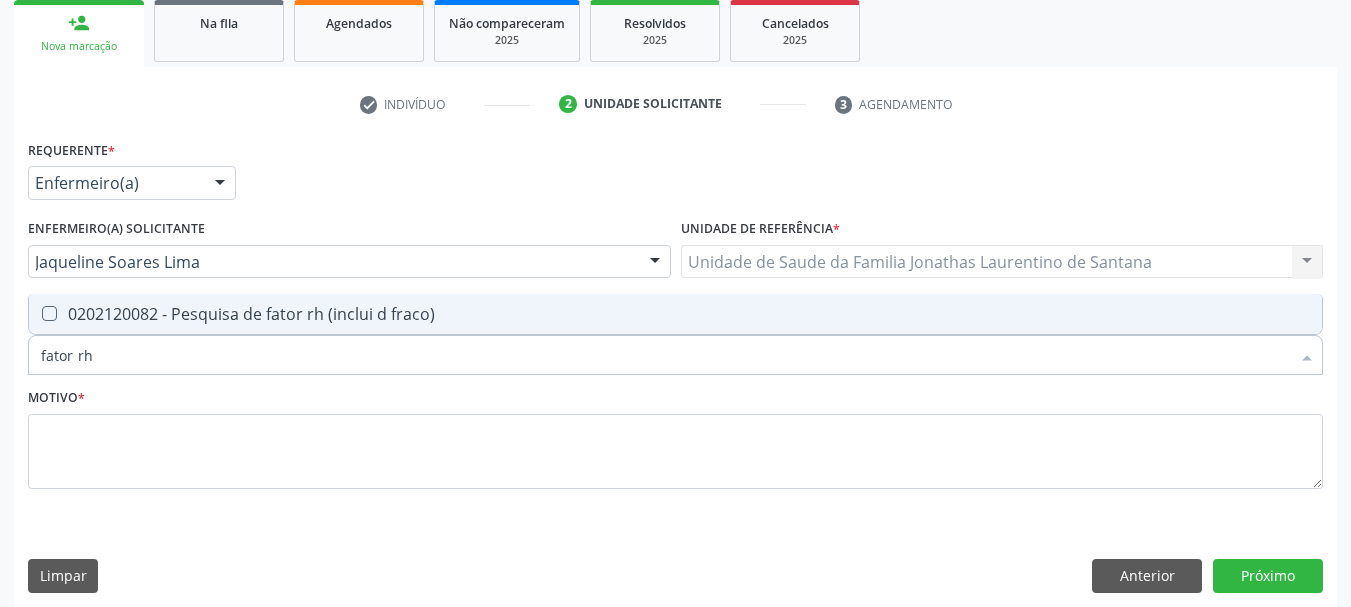 click on "0202120082 - Pesquisa de fator rh (inclui d fraco)" at bounding box center (675, 314) 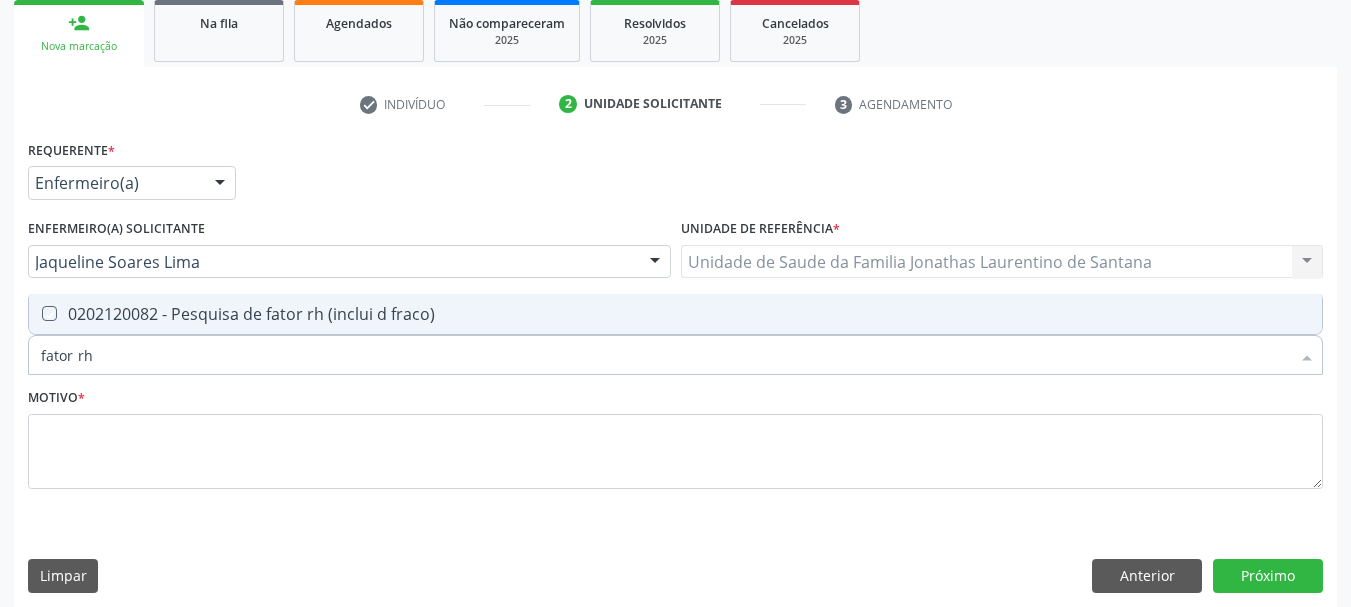 checkbox on "true" 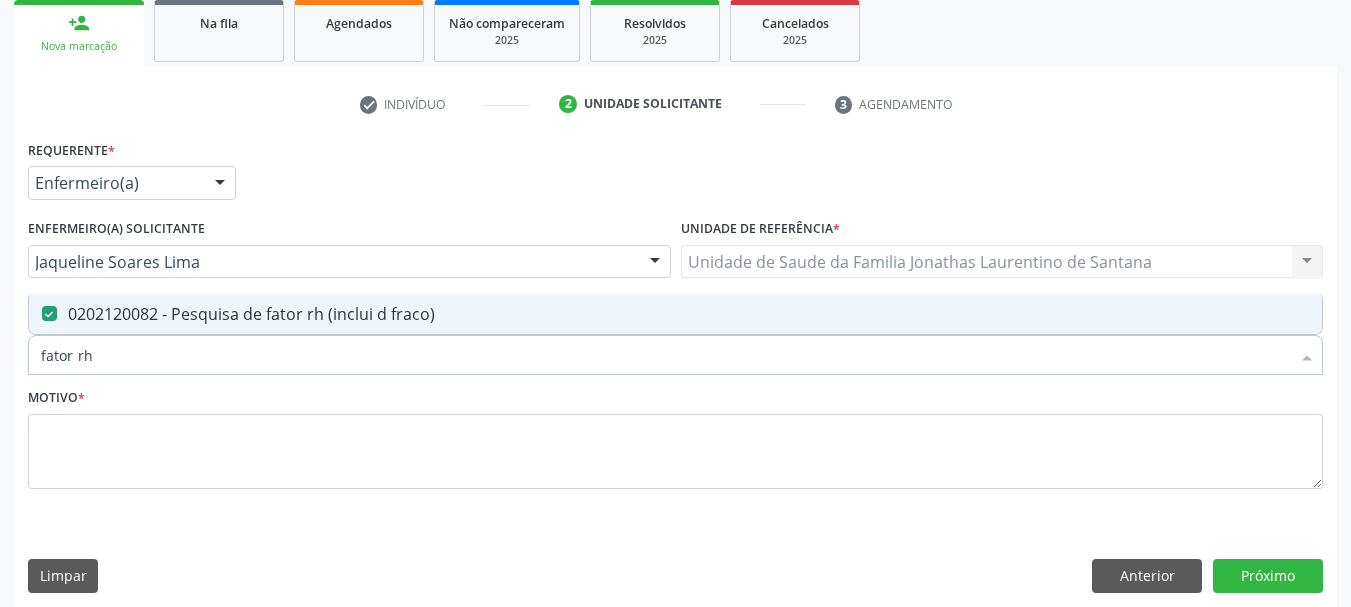 drag, startPoint x: 131, startPoint y: 363, endPoint x: 0, endPoint y: 368, distance: 131.09538 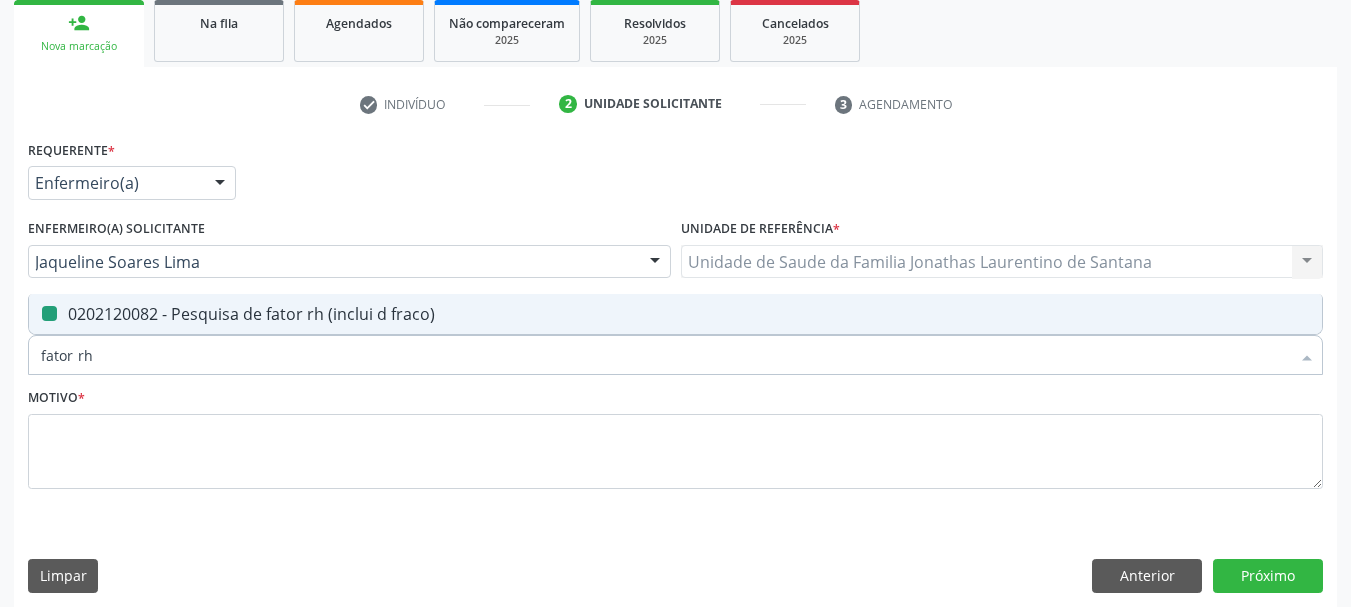 type 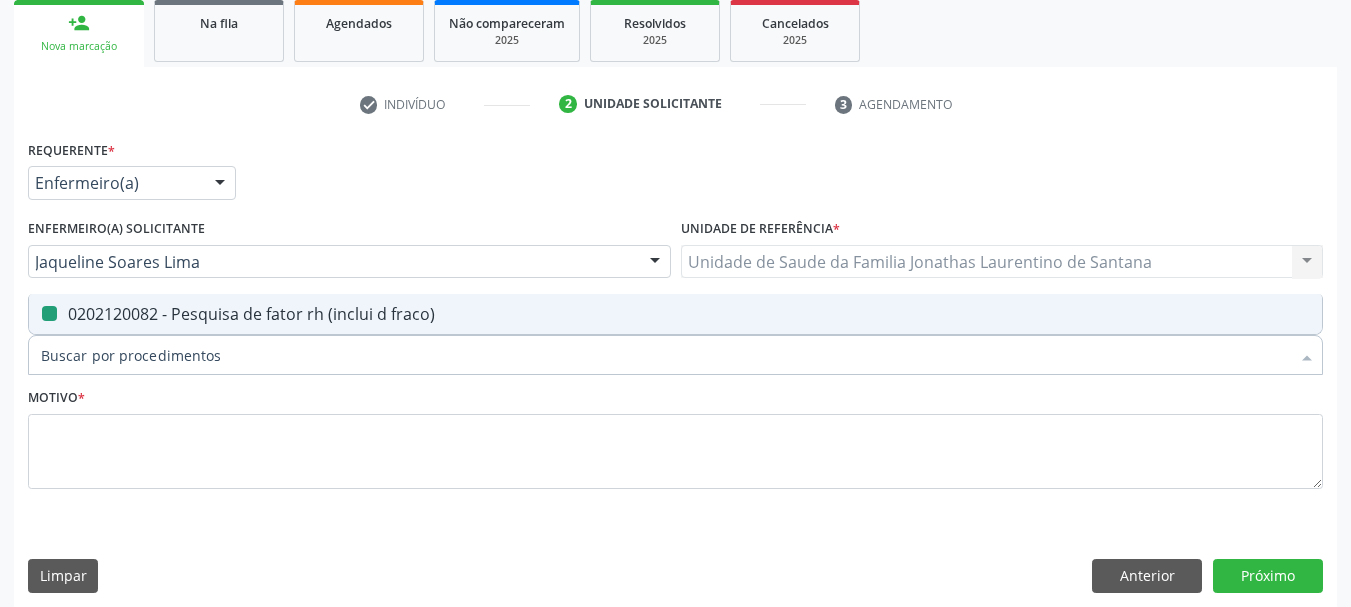 checkbox on "false" 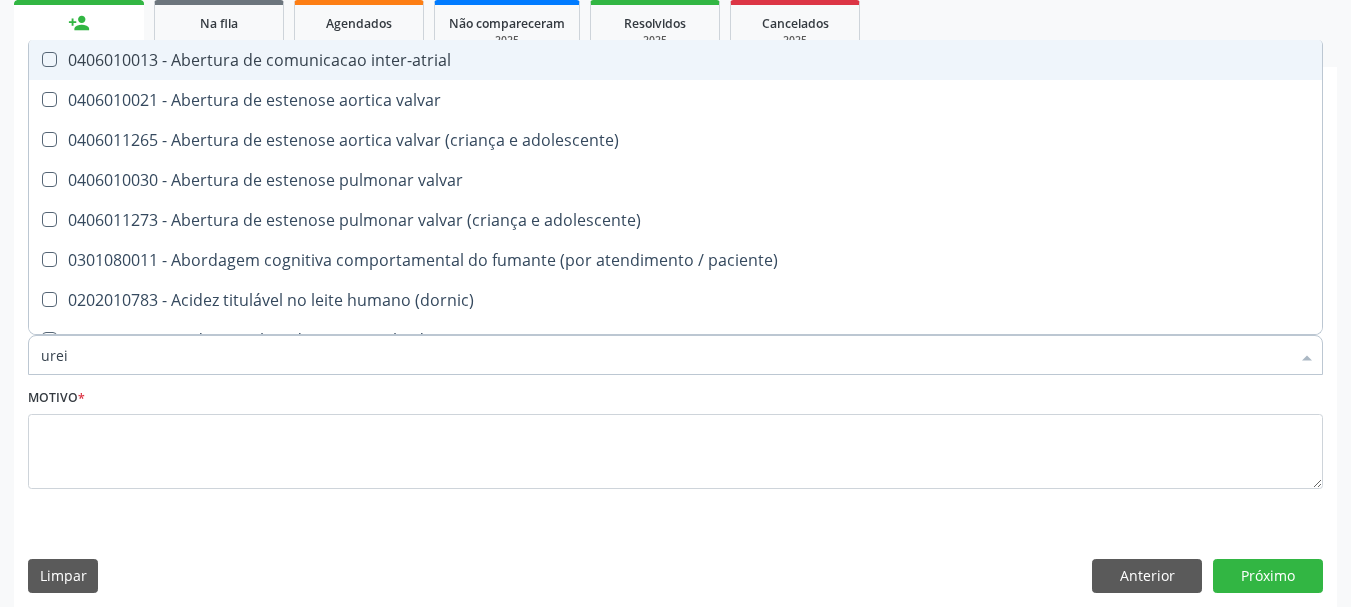 type on "ureia" 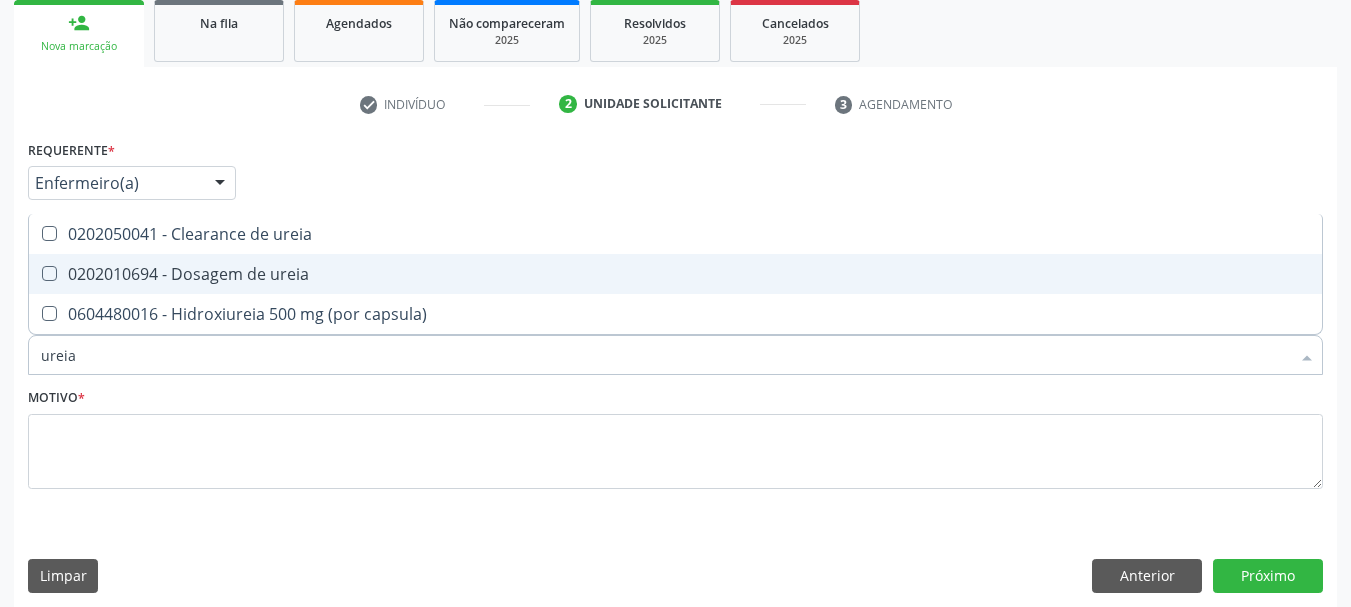 click on "0202010694 - Dosagem de ureia" at bounding box center (675, 274) 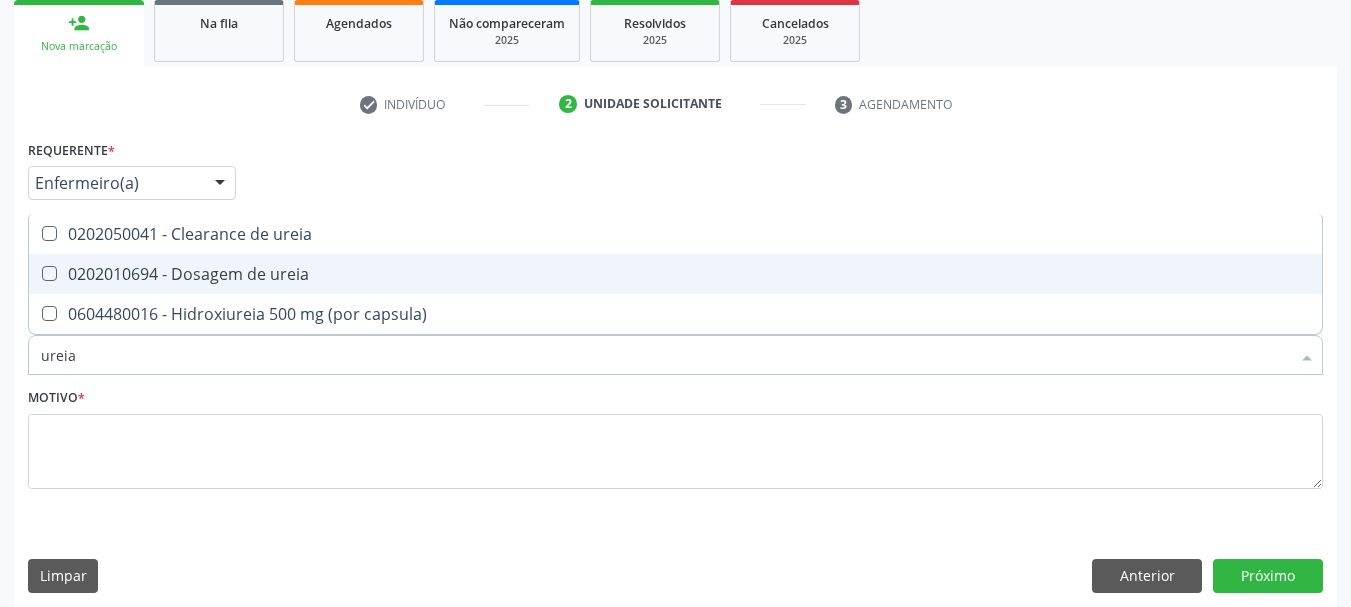 checkbox on "true" 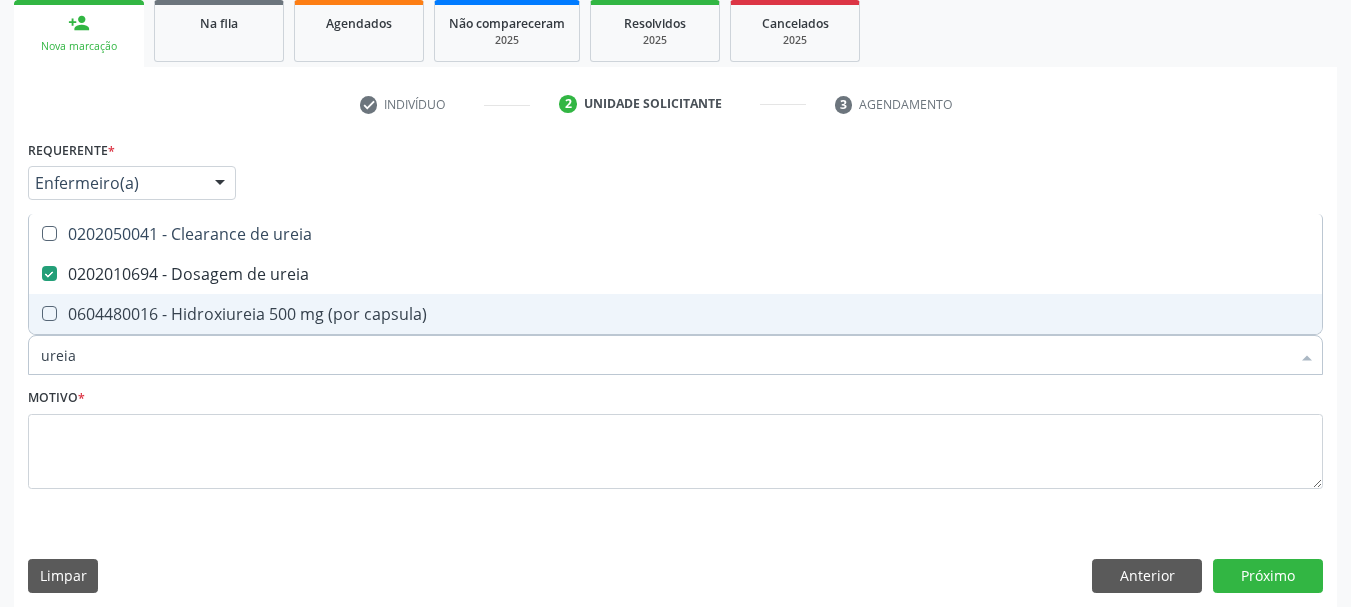 drag, startPoint x: 88, startPoint y: 371, endPoint x: 0, endPoint y: 372, distance: 88.005684 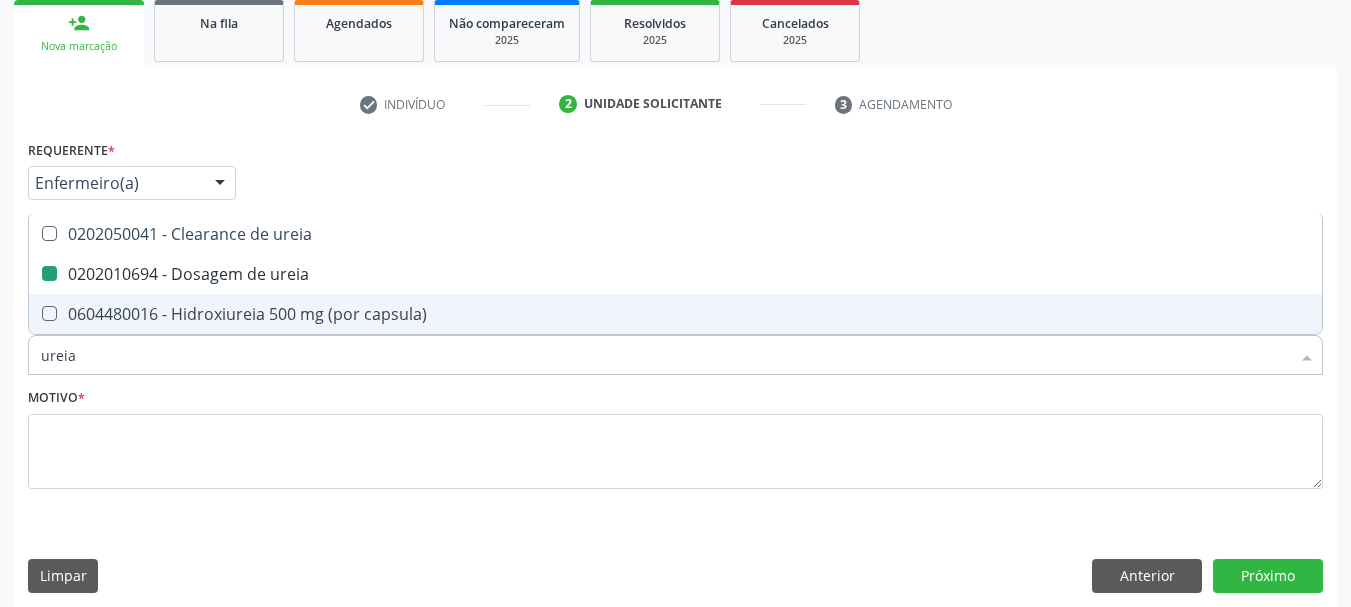 type on "c" 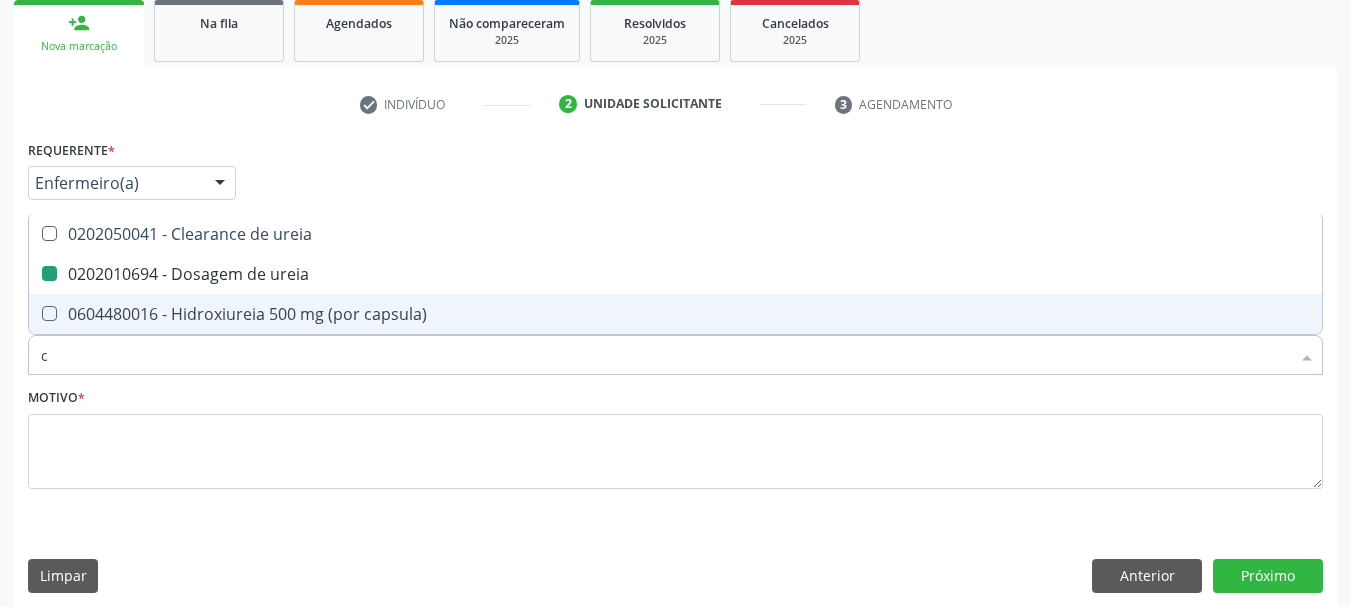 checkbox on "false" 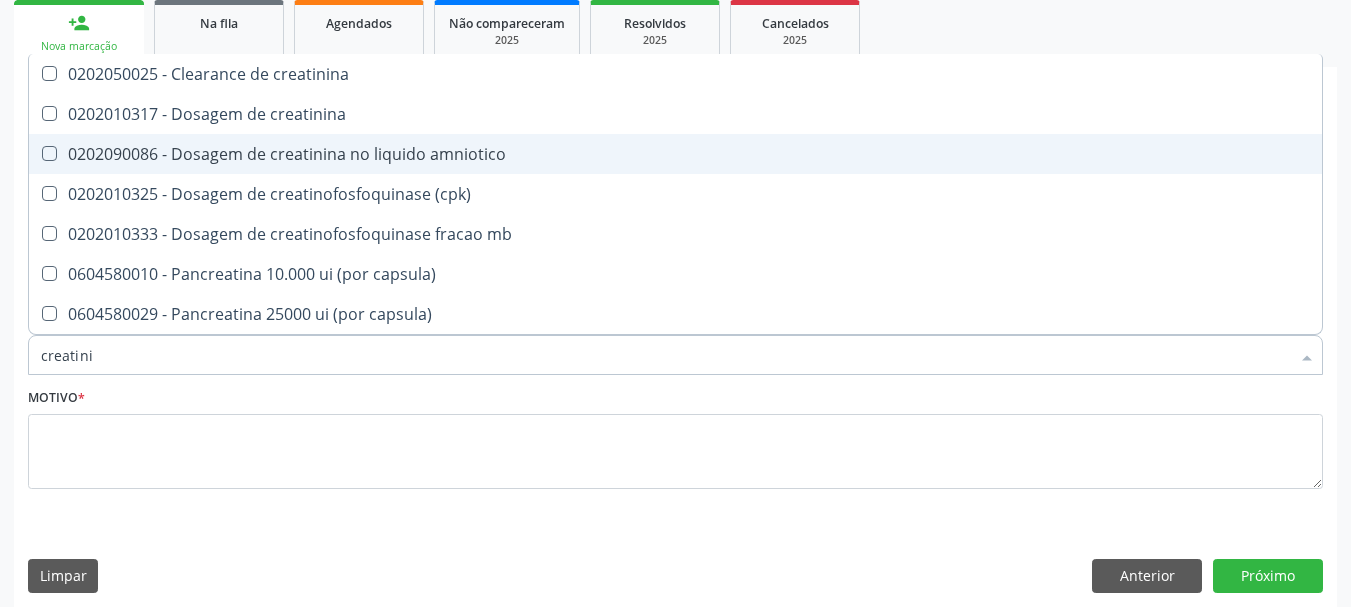 type on "creatinin" 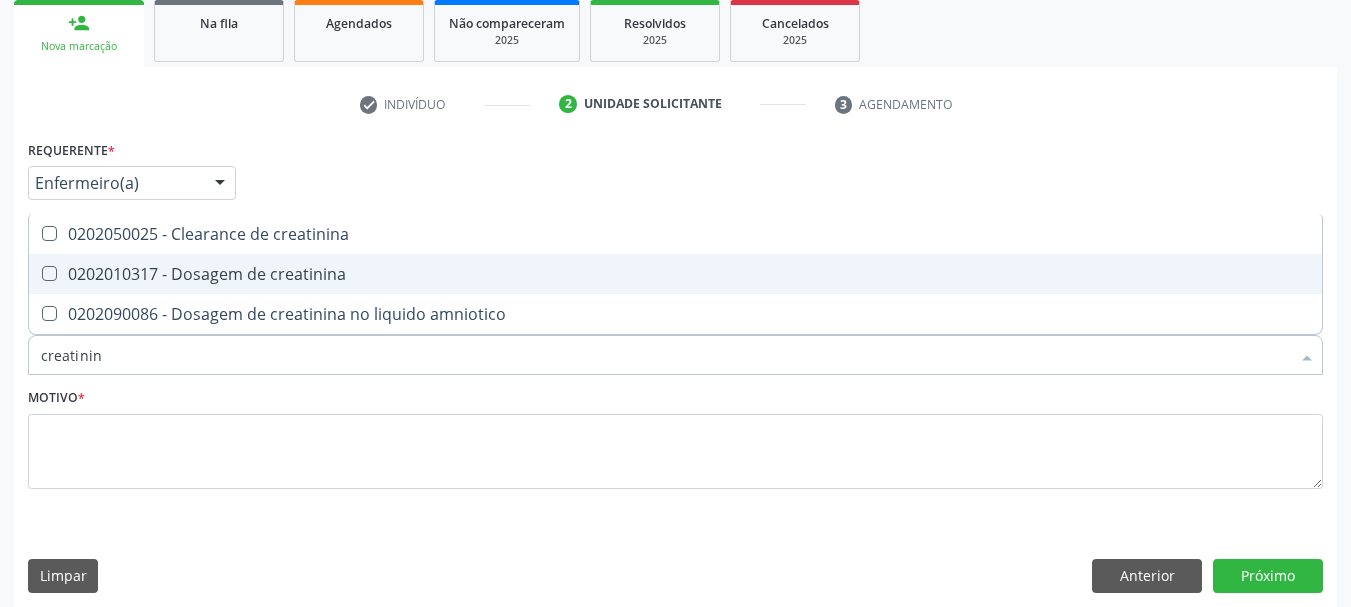 click on "0202010317 - Dosagem de creatinina" at bounding box center (675, 274) 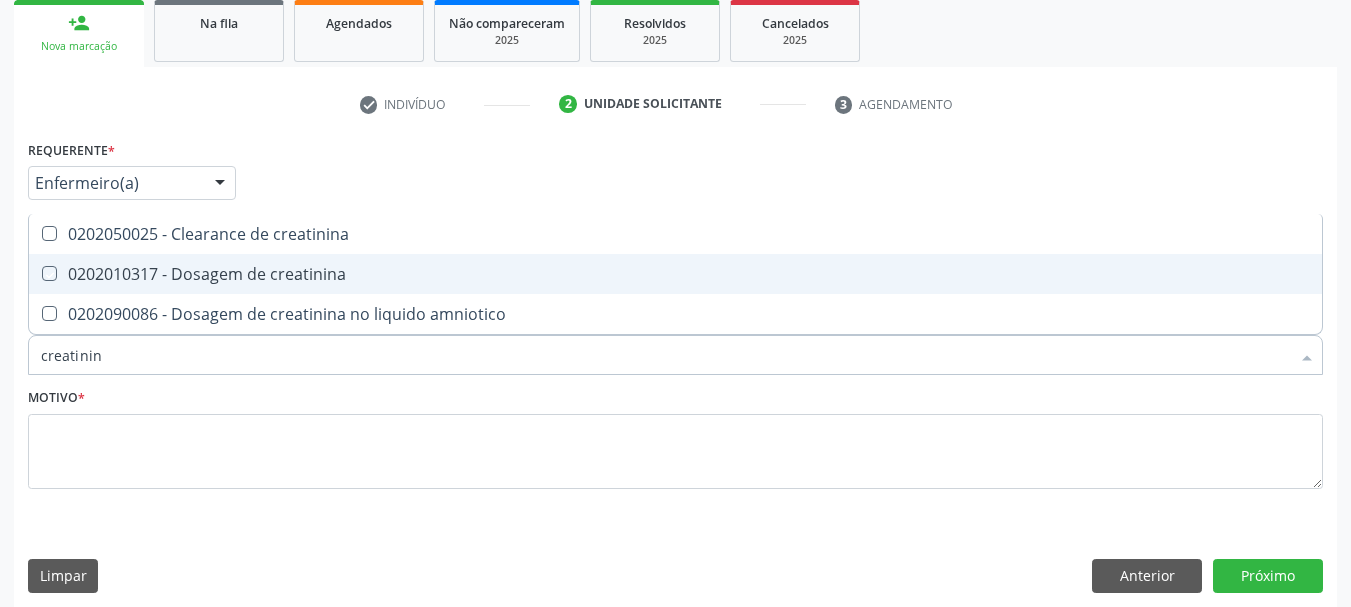 checkbox on "true" 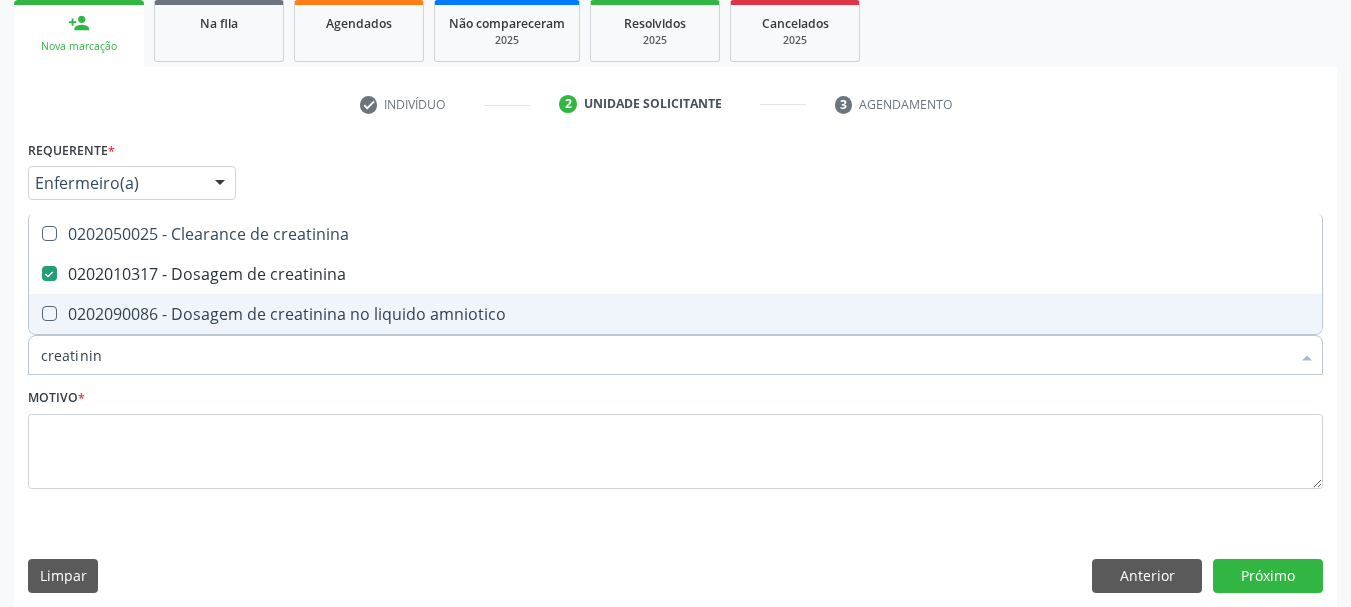click on "Acompanhamento
Acompanhe a situação das marcações correntes e finalizadas
Relatórios
Ano de acompanhamento
2025 2024 2023 2022 2021 2020 2019
person_add
Nova marcação
Na fila   Agendados   Não compareceram
2025
Resolvidos
2025
Cancelados
2025
check
Indivíduo
2
Unidade solicitante
3
Agendamento
CNS
*
[CARD_NUMBER]       done
Nome
*
[FIRST] [LAST] de Almeida
[FIRST] [LAST] de Almeida
CNS:
[CARD_NUMBER]
CPF:    --   Nascimento:
[DATE]
Nenhum resultado encontrado para: "   "
Digite o nome
Sexo
*
Feminino         Masculino   Feminino
Nenhum resultado encontrado para: "   "
Está gestante" at bounding box center [675, 216] 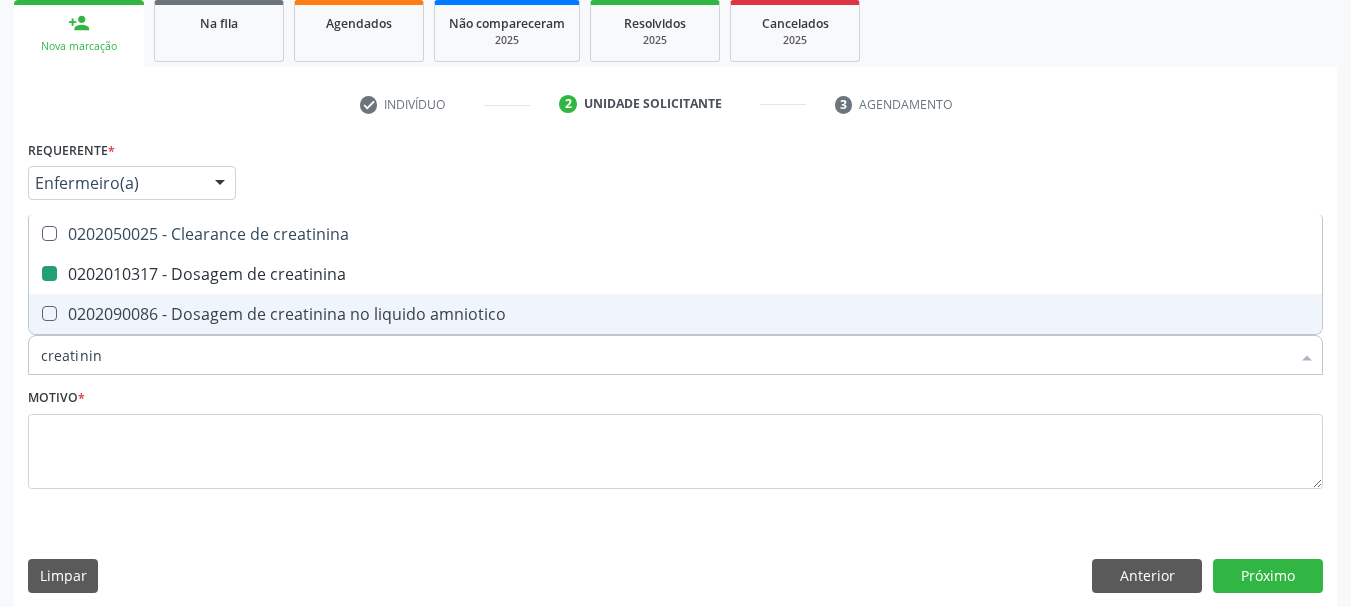 type on "h" 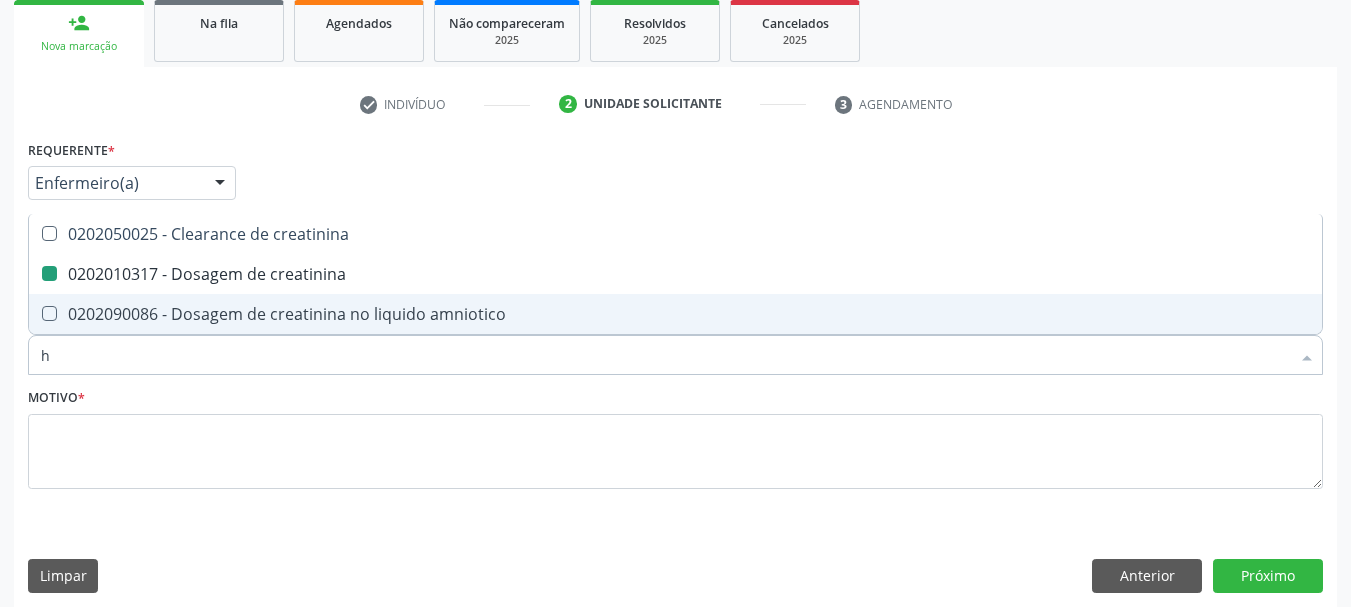 checkbox on "false" 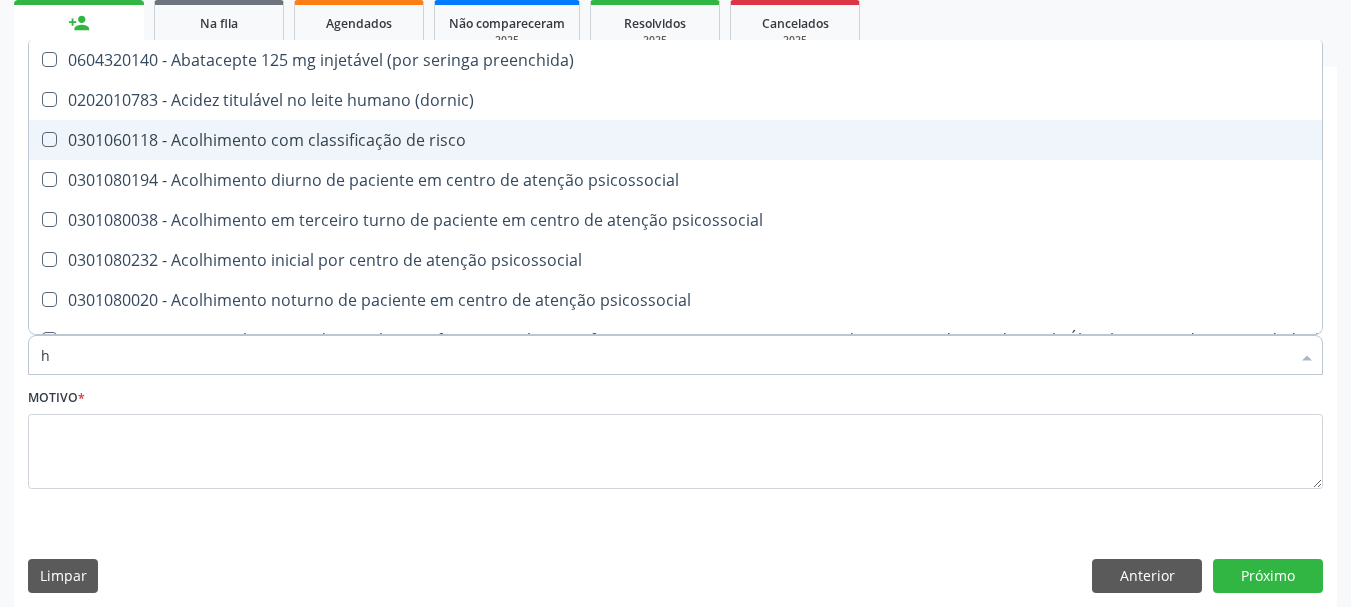 type on "he" 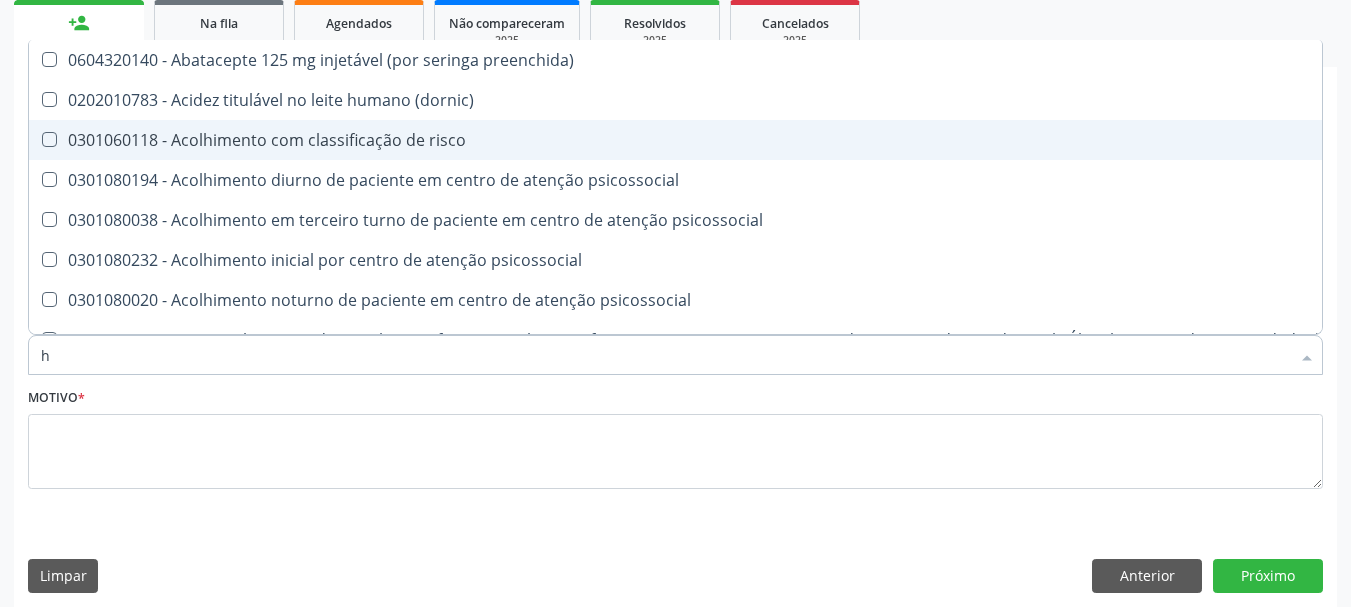 checkbox on "false" 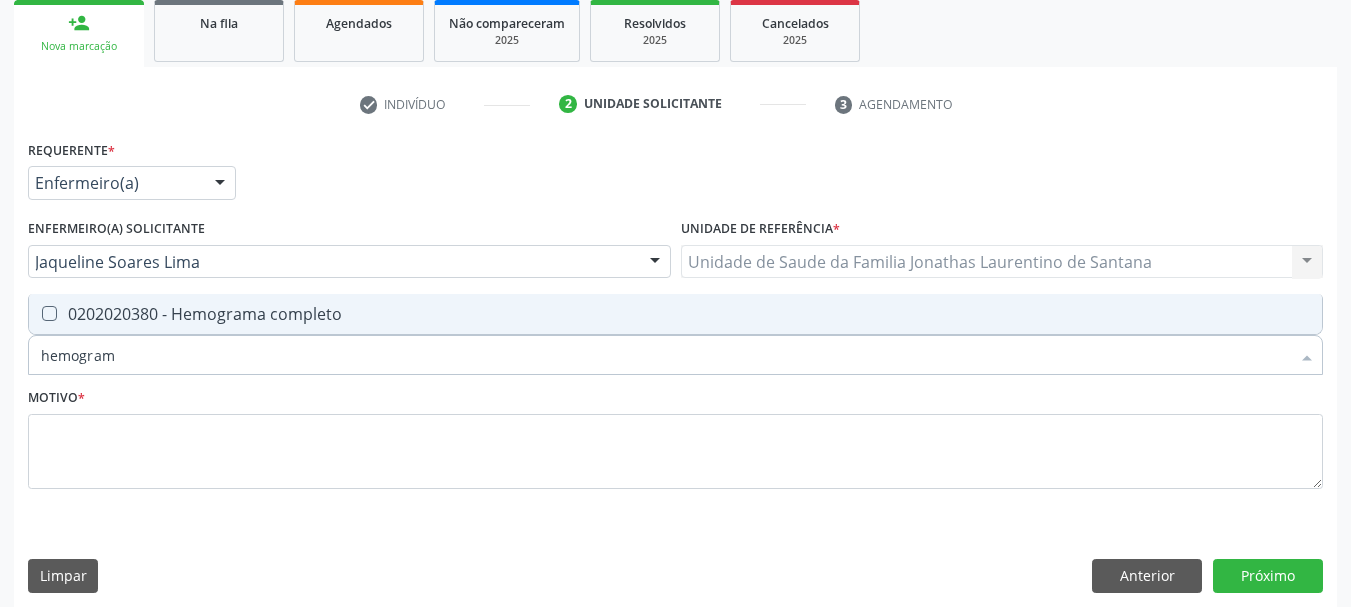 type on "hemograma" 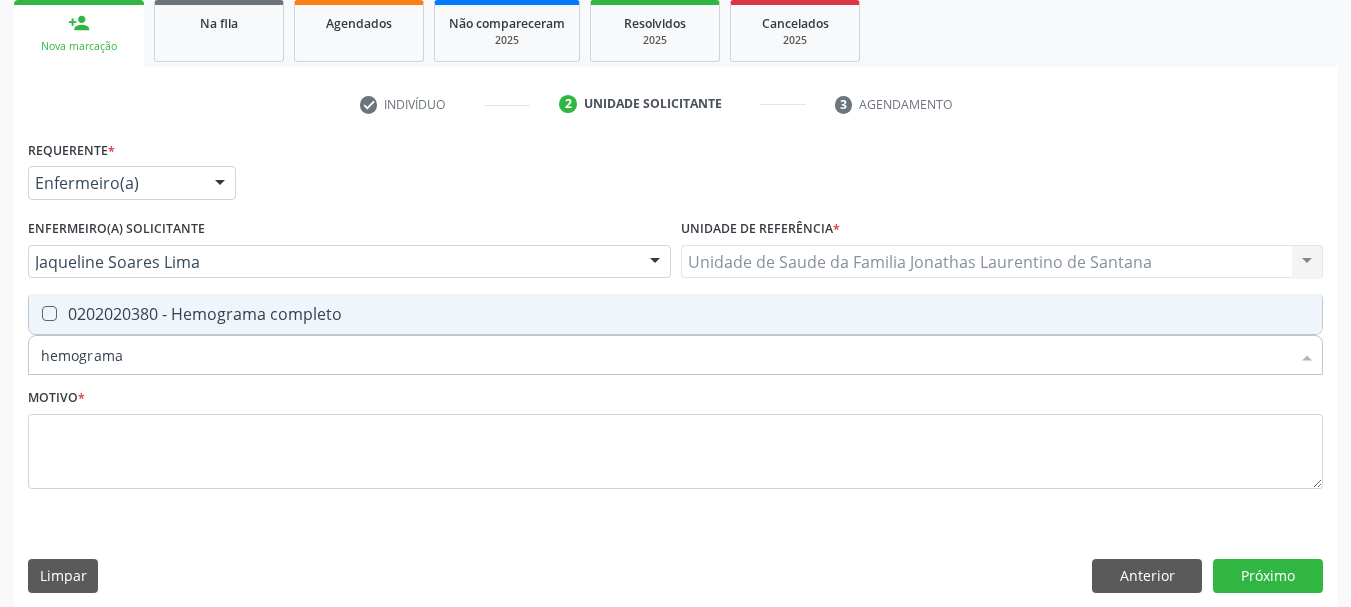 click on "0202020380 - Hemograma completo" at bounding box center (675, 314) 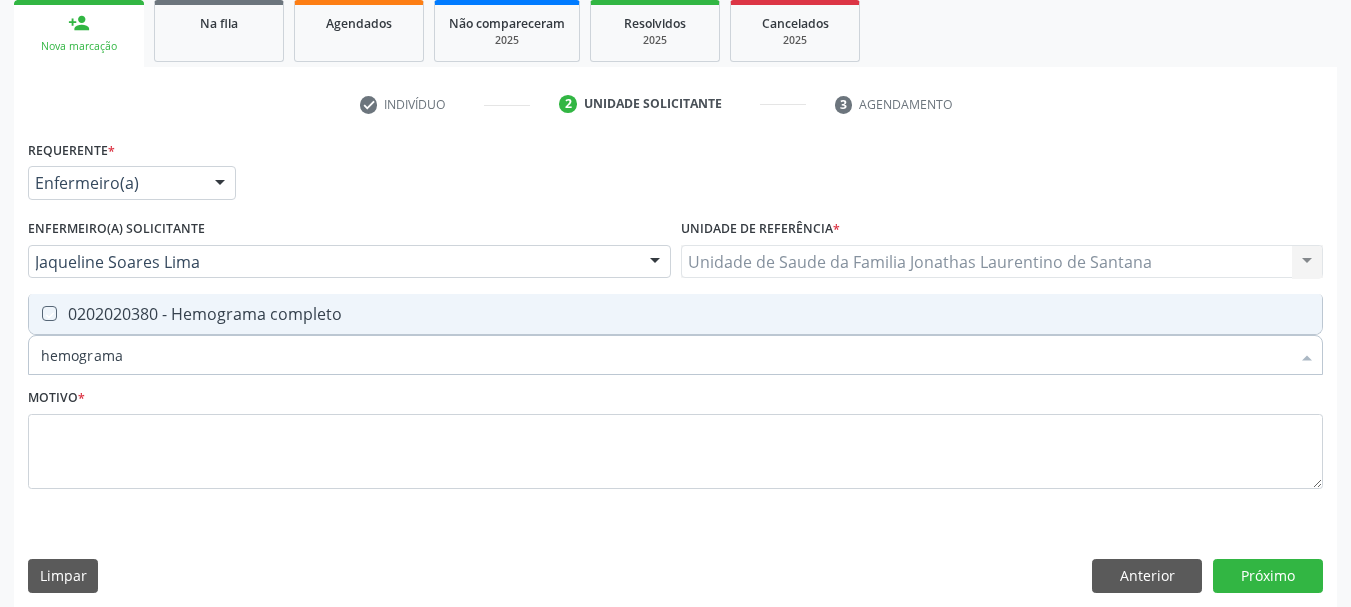 checkbox on "true" 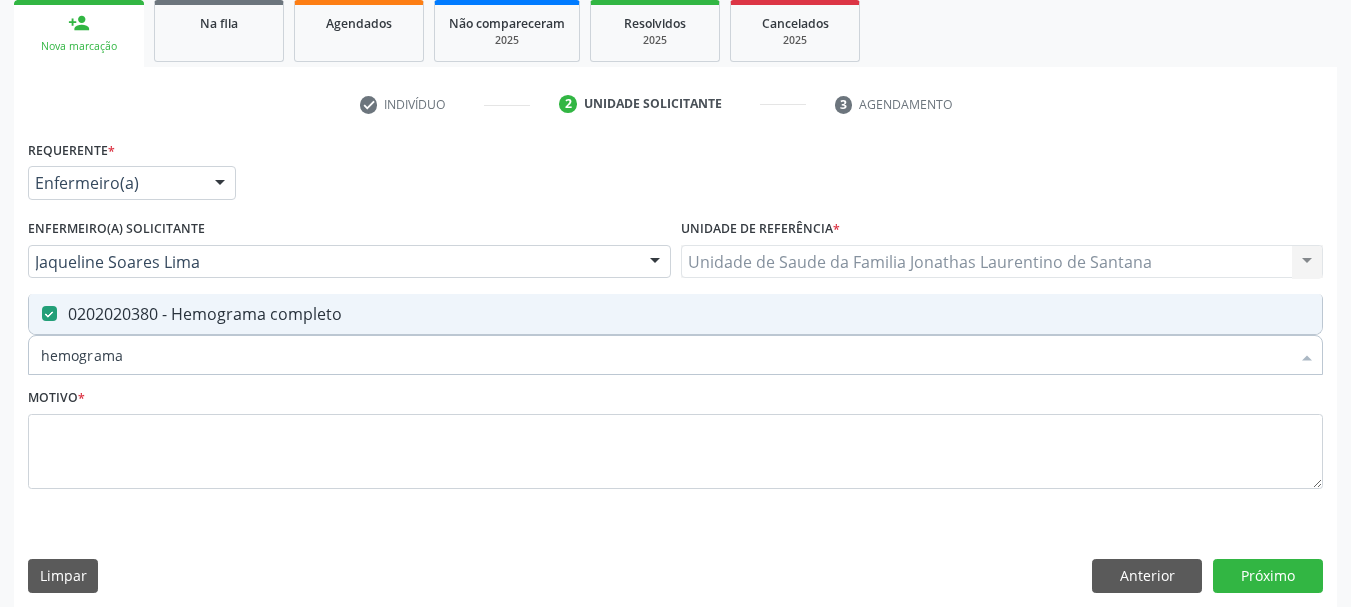 drag, startPoint x: 145, startPoint y: 360, endPoint x: 0, endPoint y: 356, distance: 145.05516 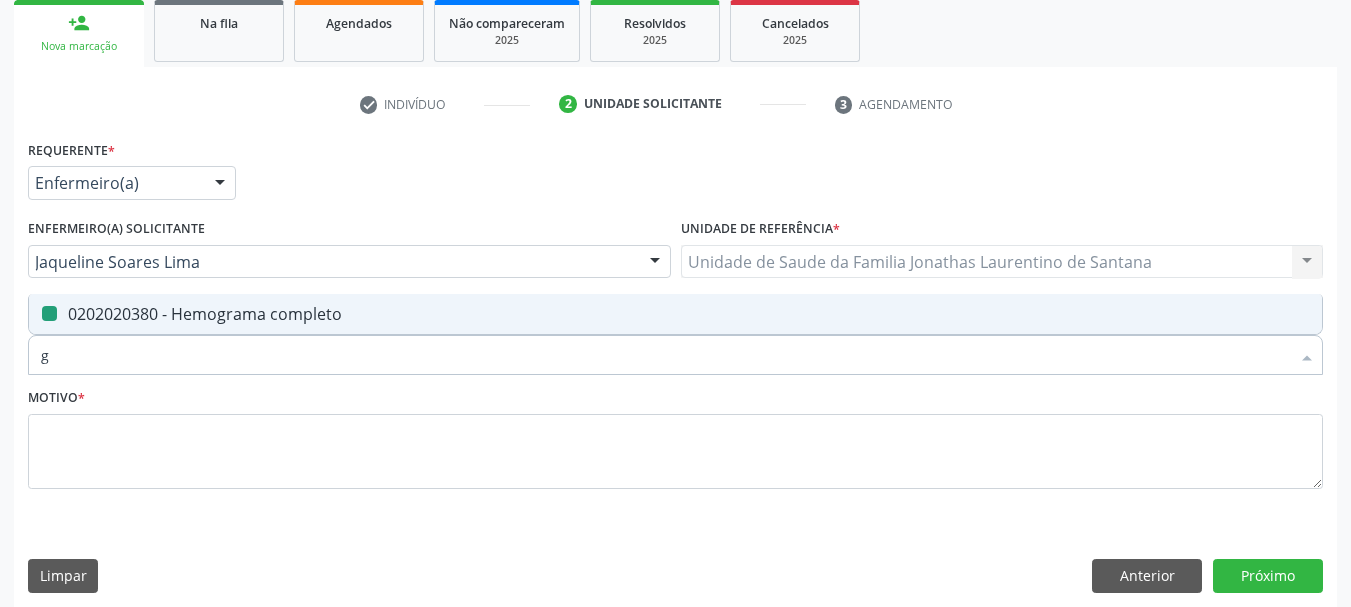 type on "gl" 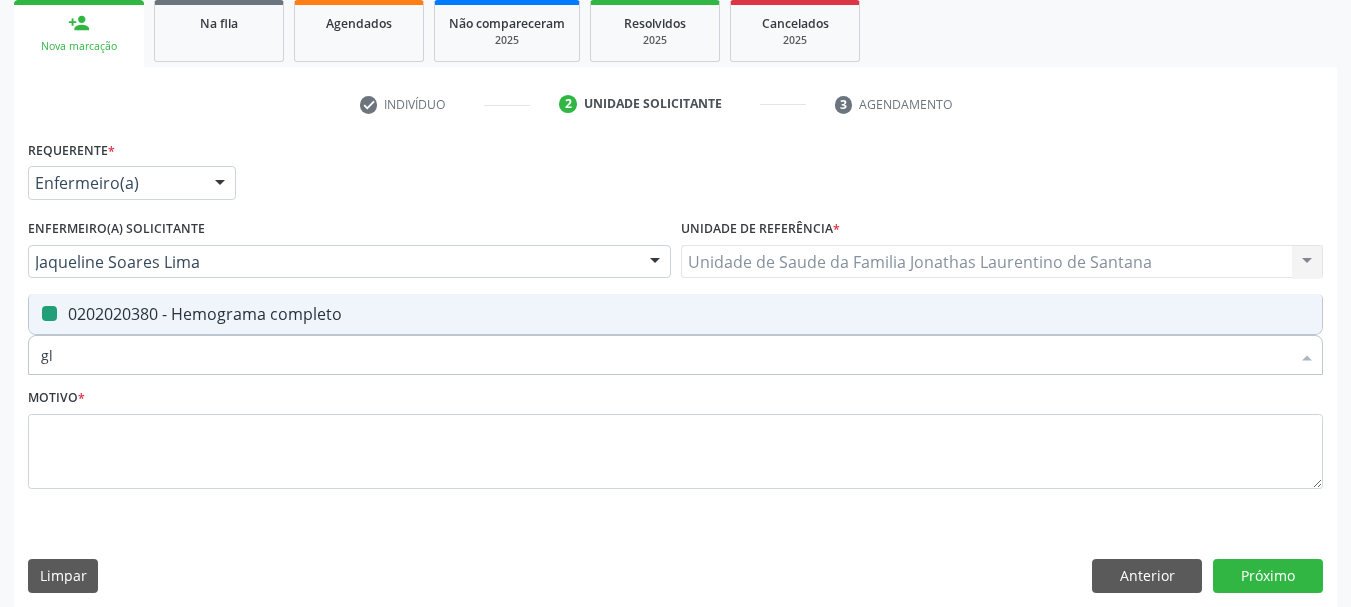 checkbox on "false" 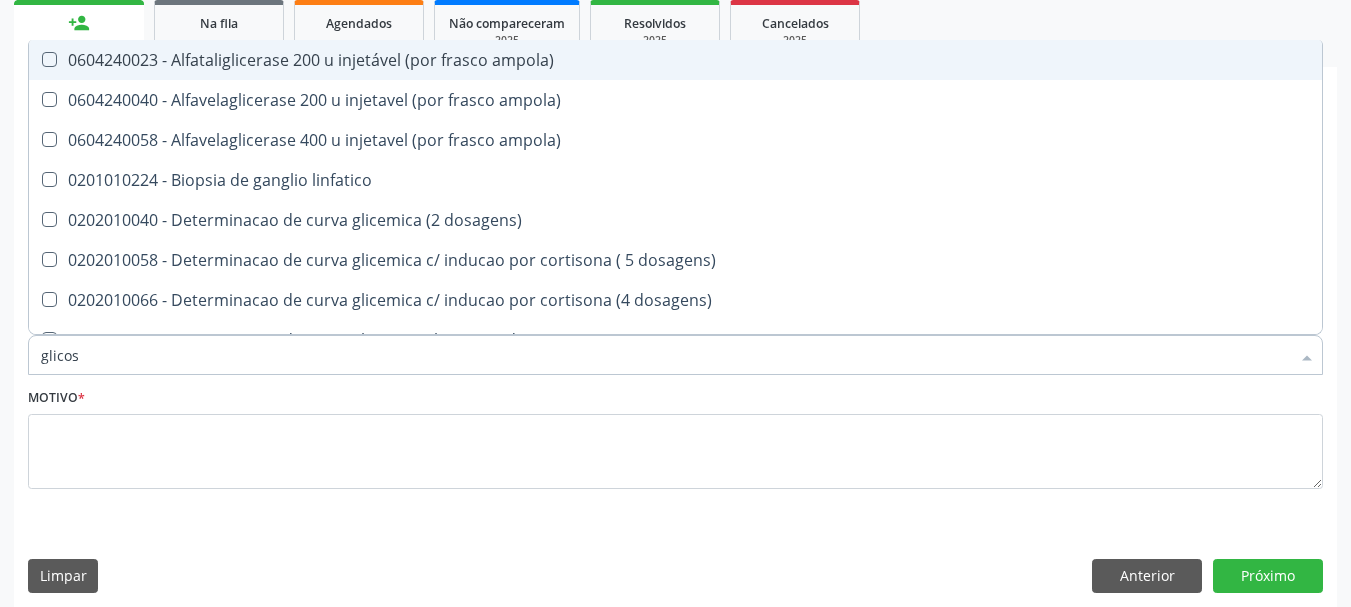 type on "glicose" 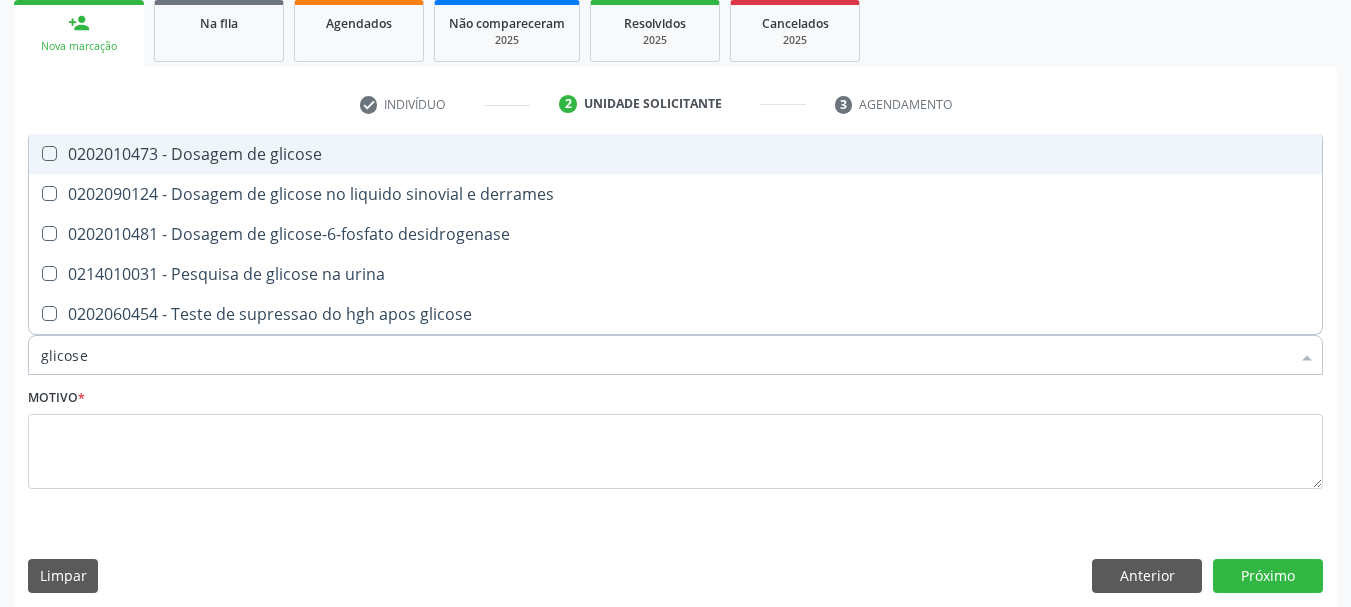 click on "0202010473 - Dosagem de glicose" at bounding box center (675, 154) 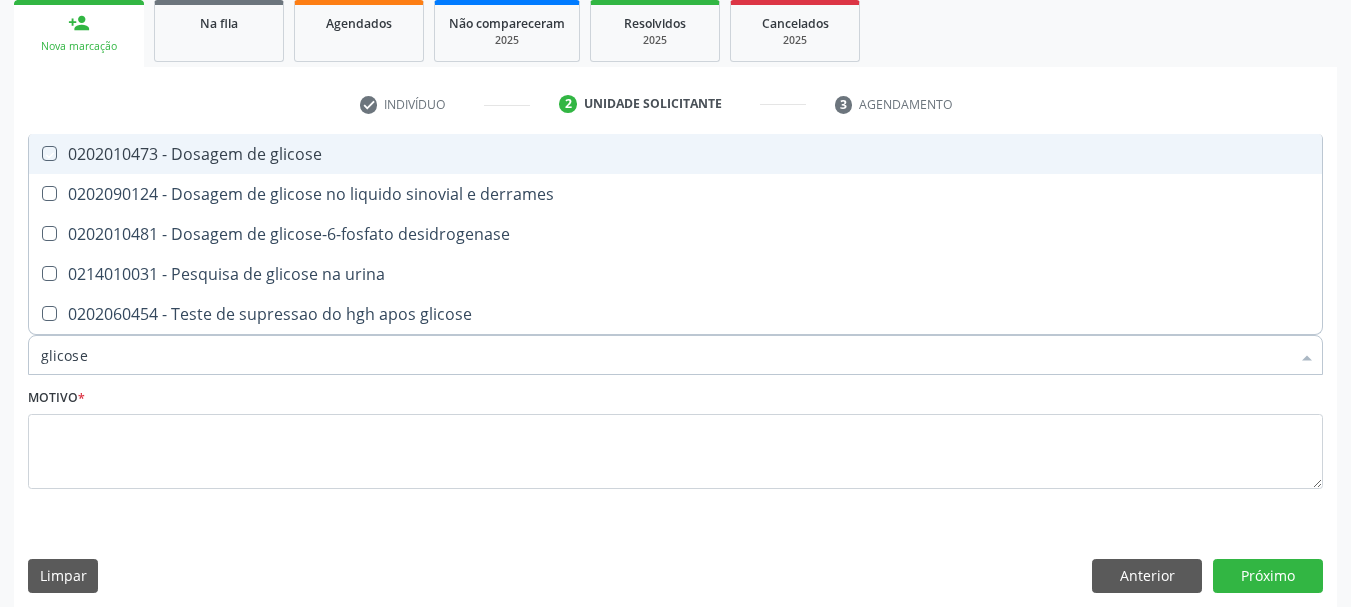 checkbox on "true" 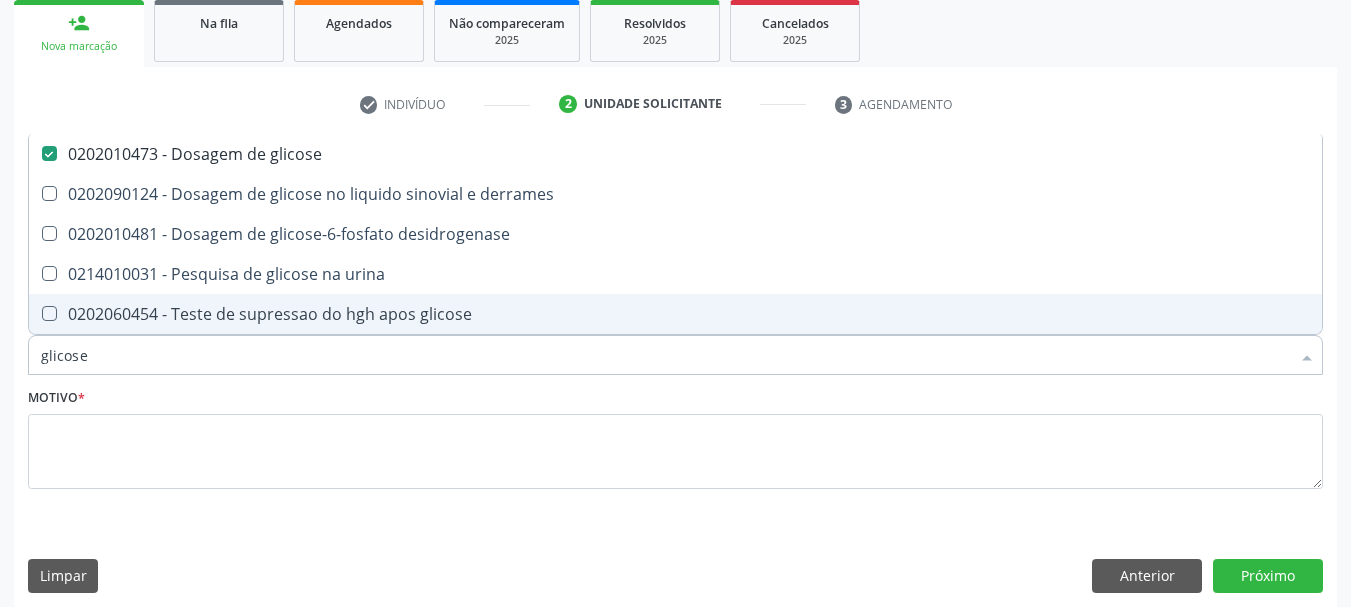 drag, startPoint x: 107, startPoint y: 347, endPoint x: 0, endPoint y: 350, distance: 107.042046 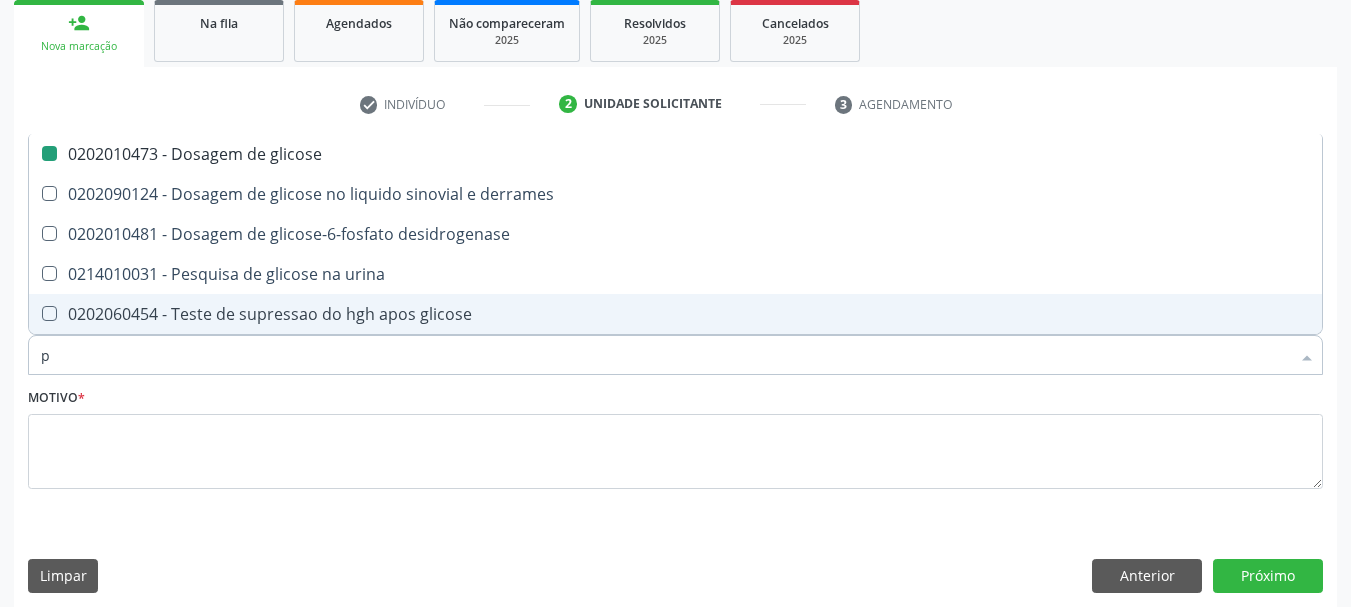 type on "pr" 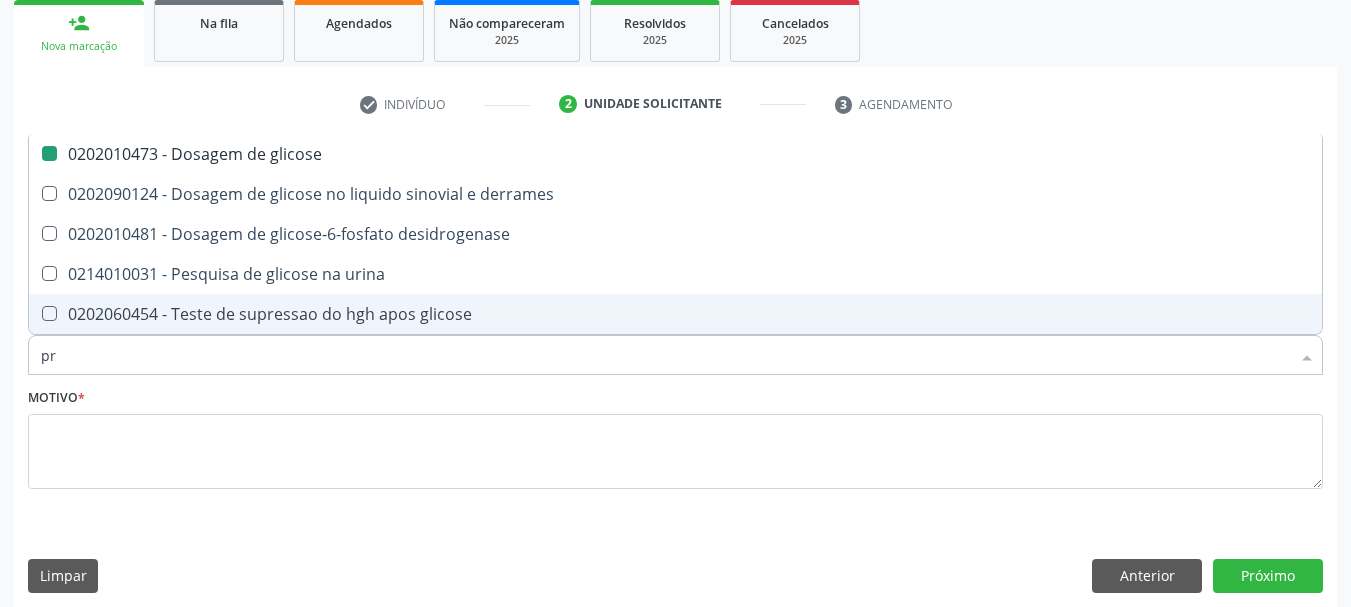 checkbox on "false" 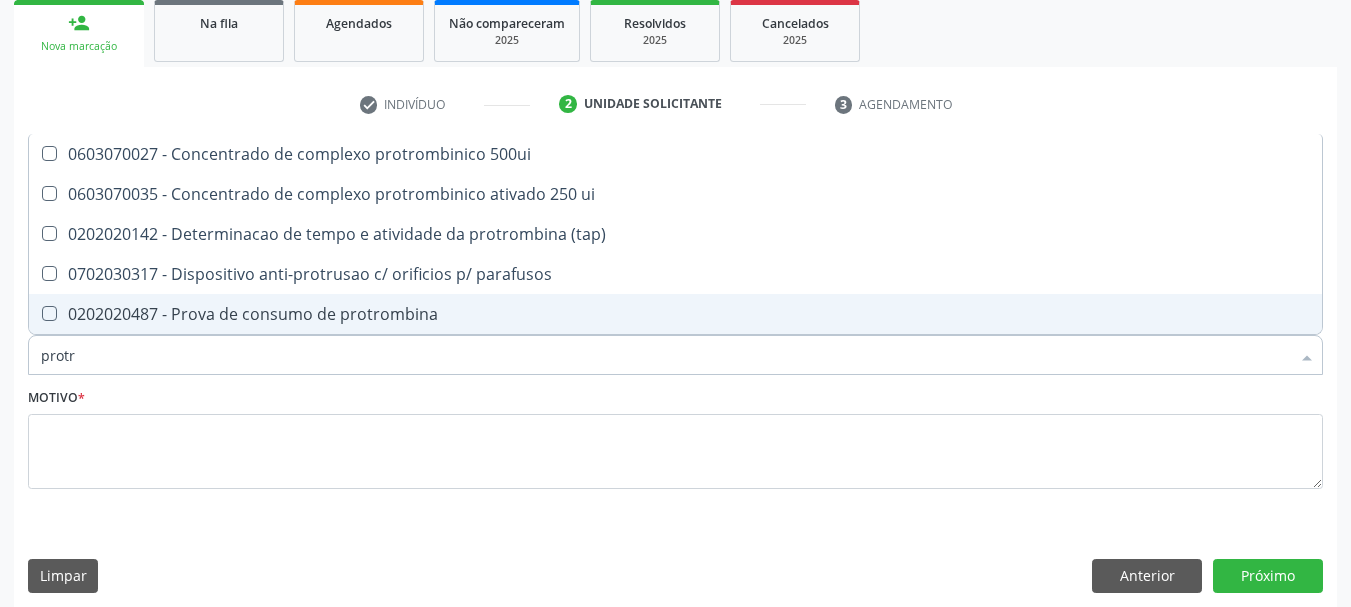 type on "protro" 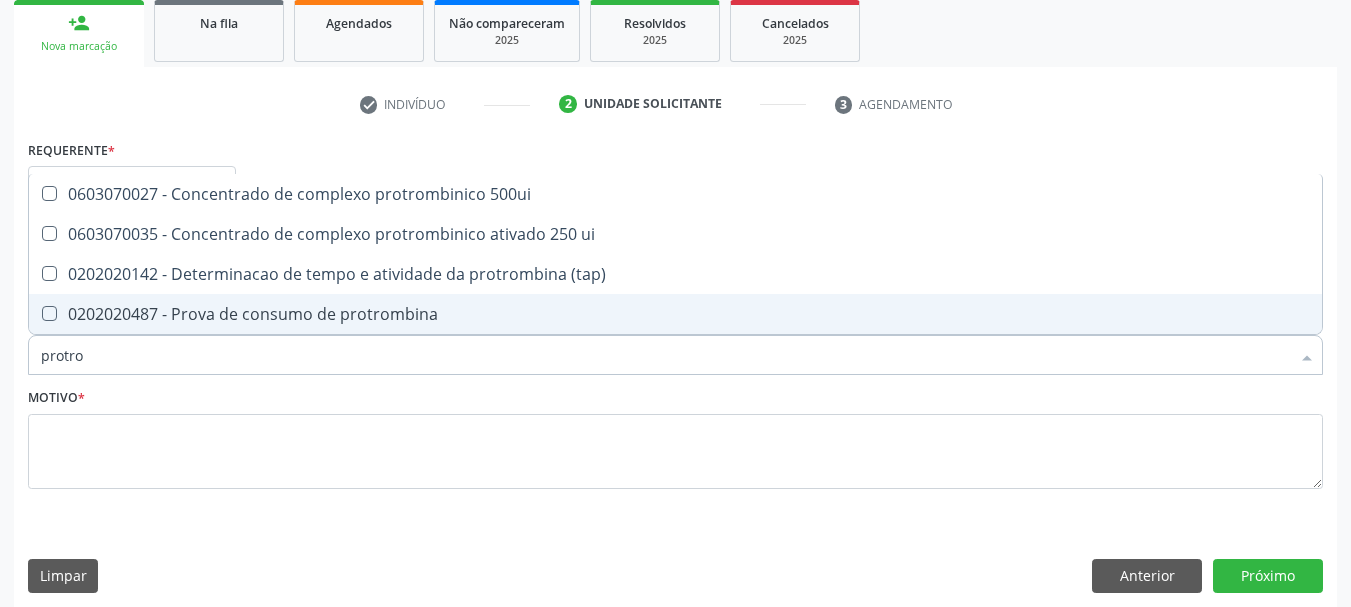click on "0202020487 - Prova de consumo de protrombina" at bounding box center [675, 314] 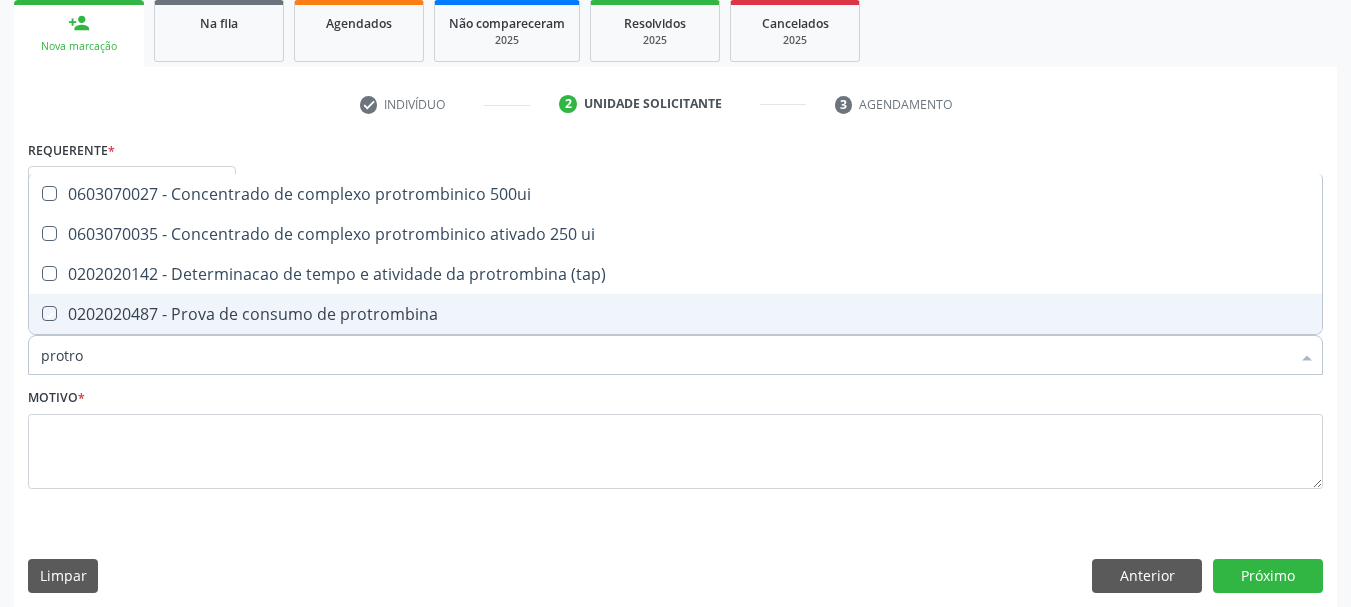checkbox on "true" 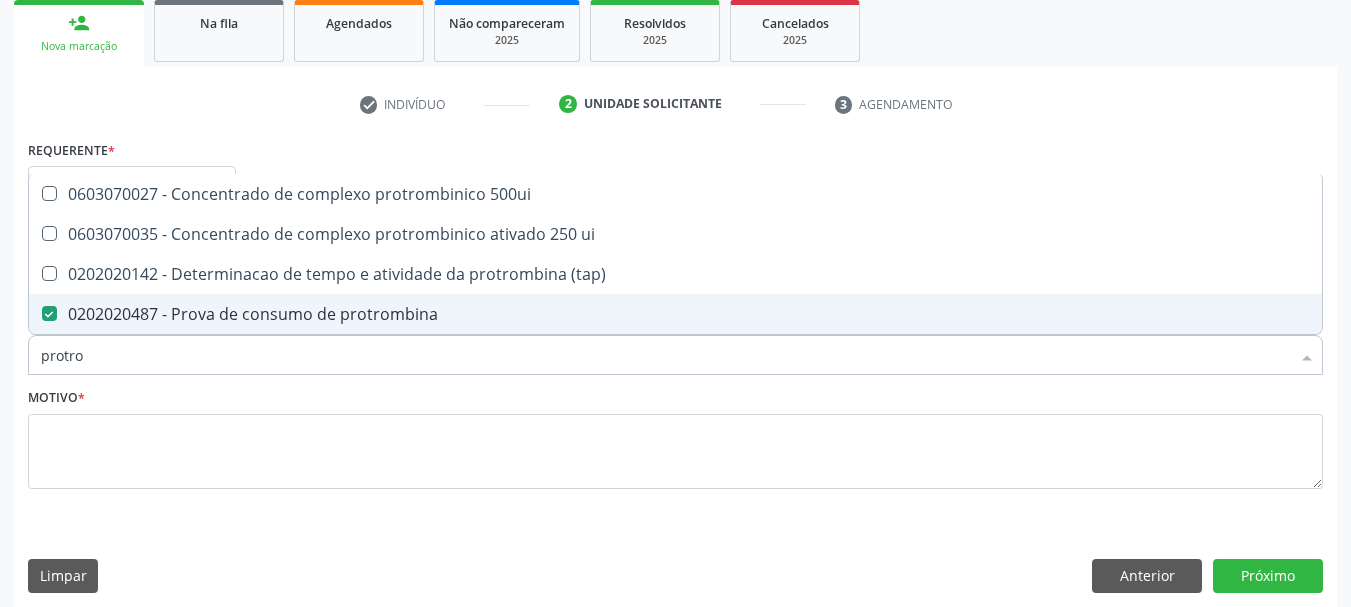 drag, startPoint x: 119, startPoint y: 363, endPoint x: 0, endPoint y: 376, distance: 119.70798 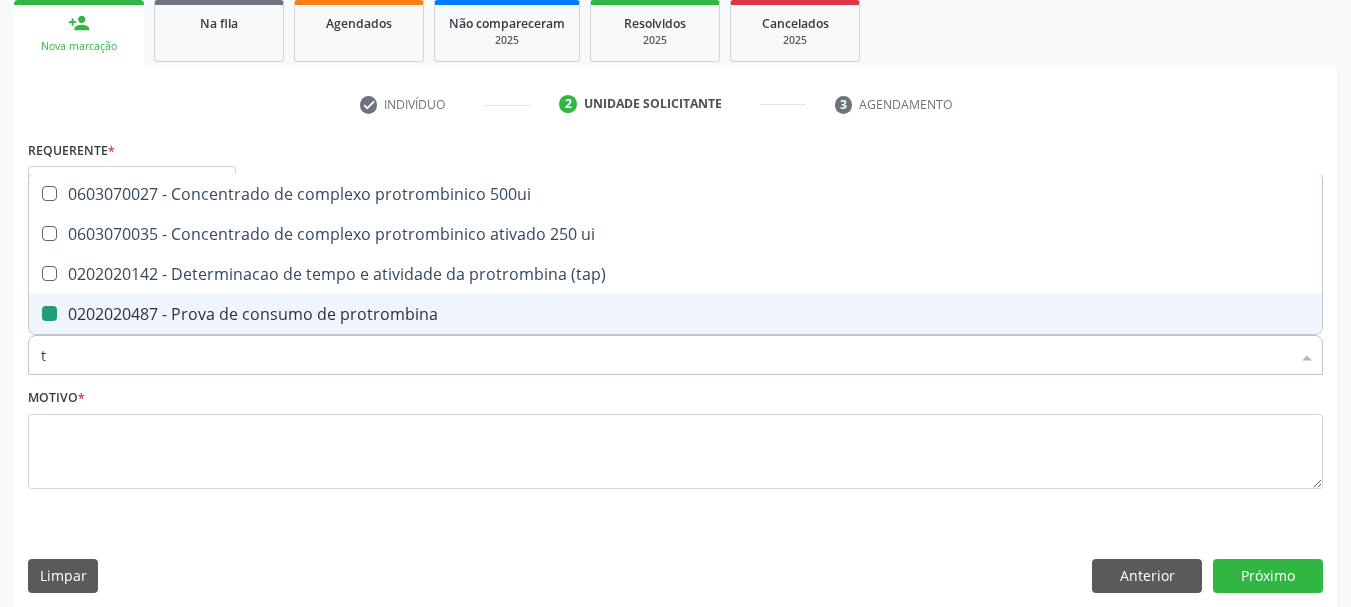 type on "tt" 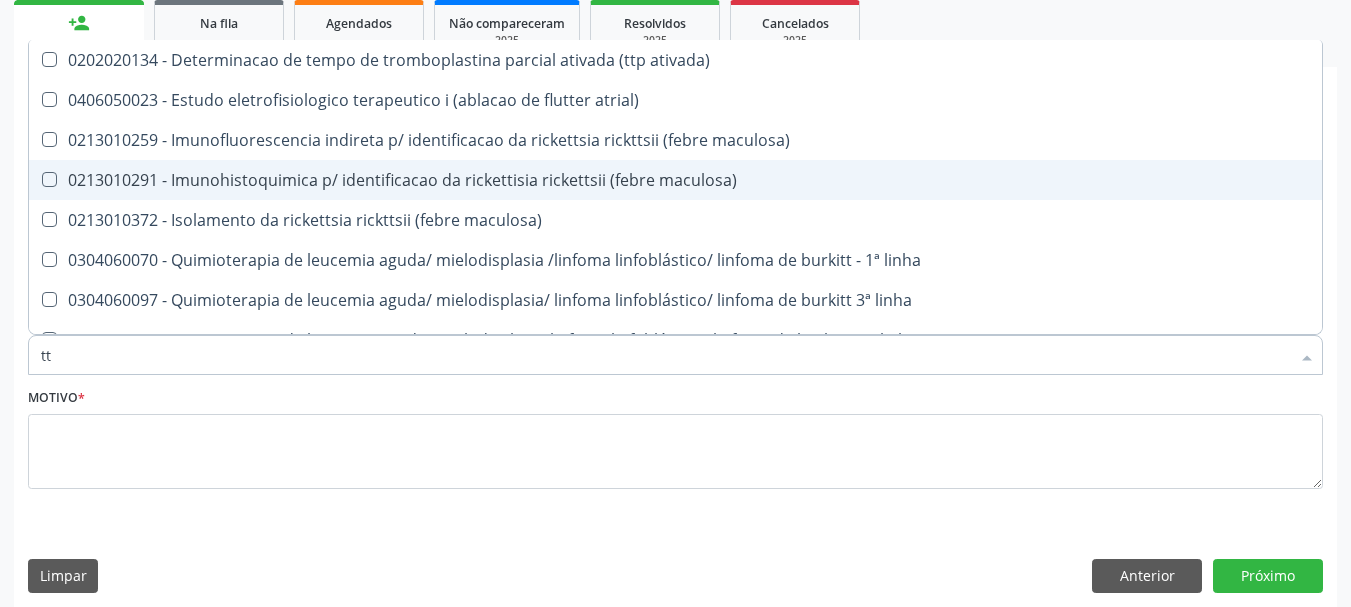 type on "ttp" 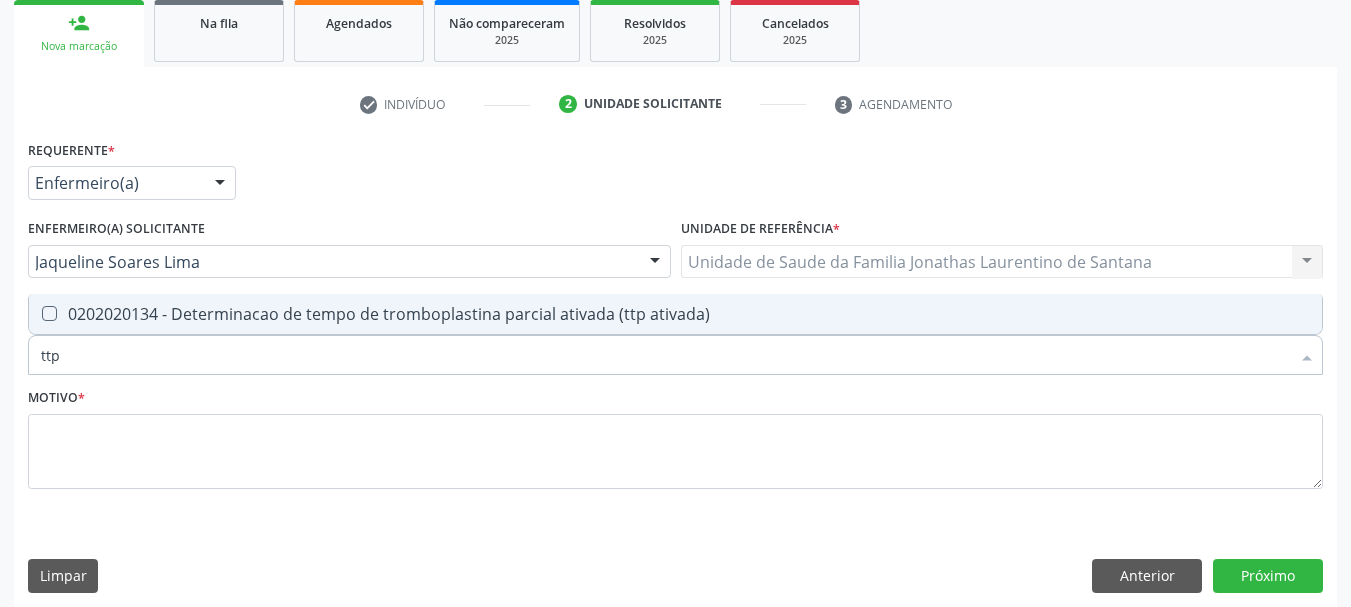 click on "0202020134 - Determinacao de tempo de tromboplastina parcial ativada (ttp ativada)" at bounding box center [675, 314] 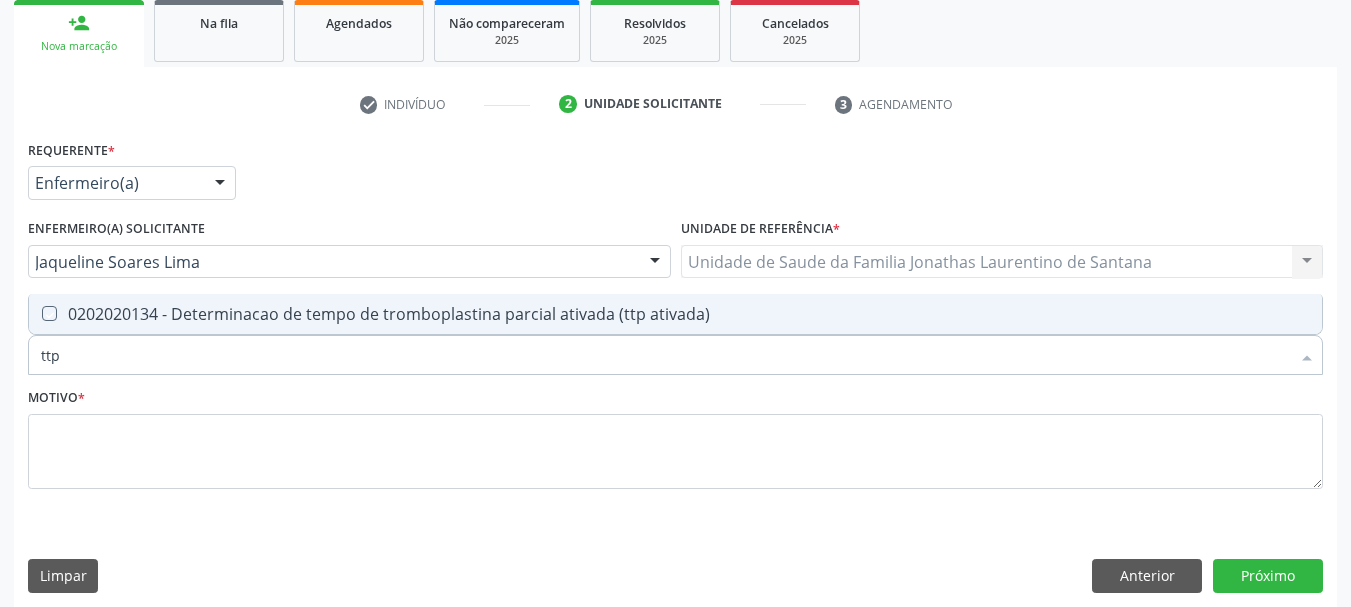 checkbox on "true" 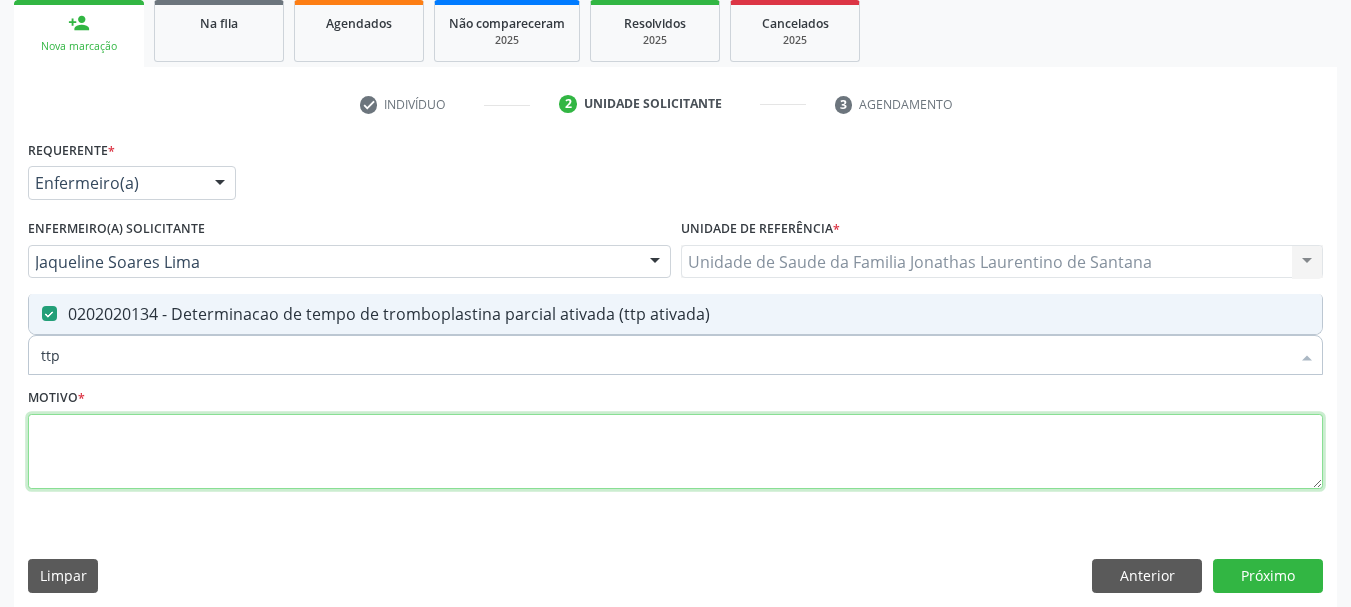 click at bounding box center (675, 452) 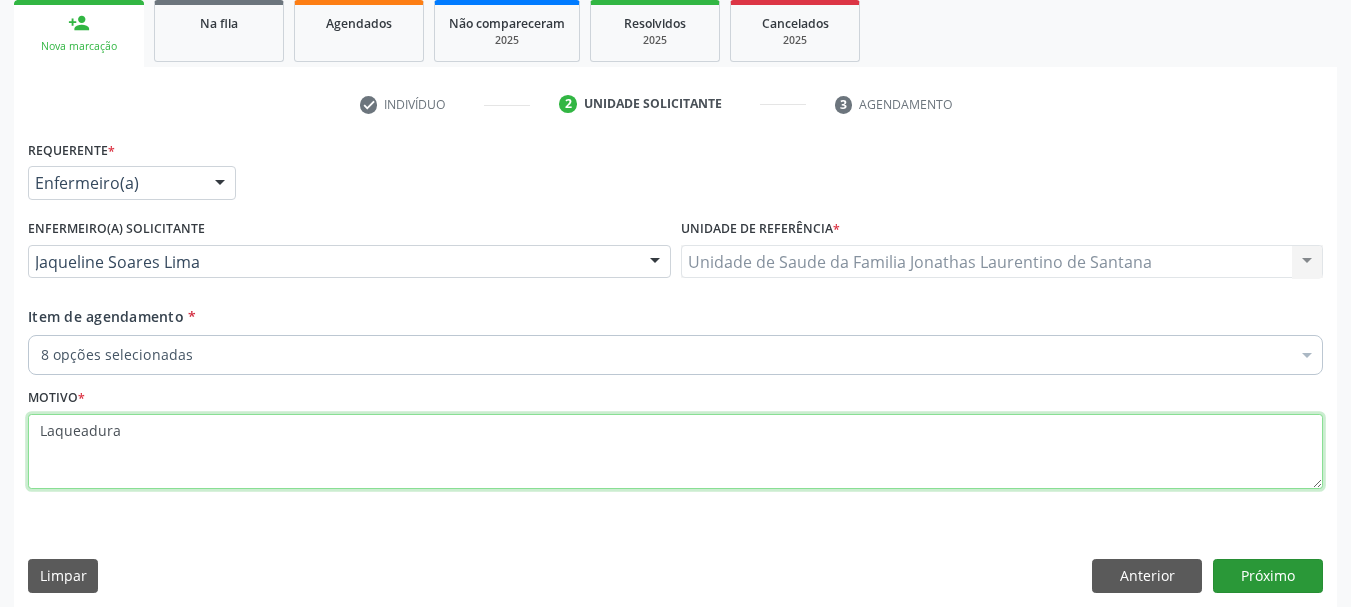 type on "Laqueadura" 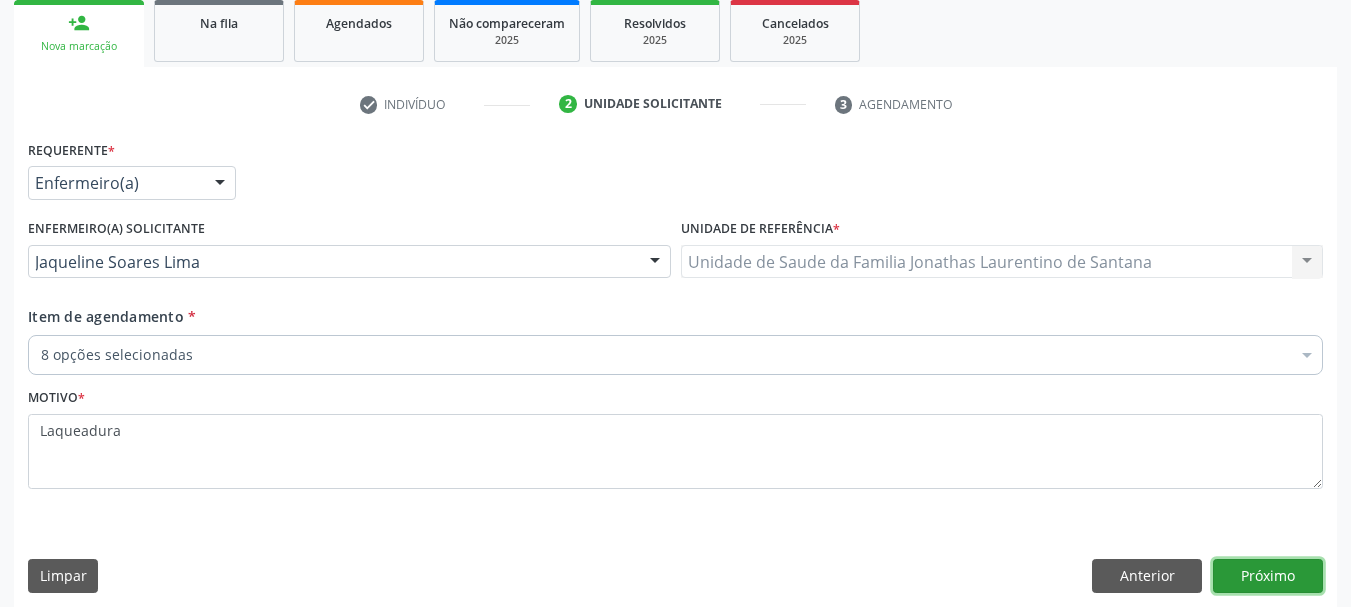 click on "Próximo" at bounding box center (1268, 576) 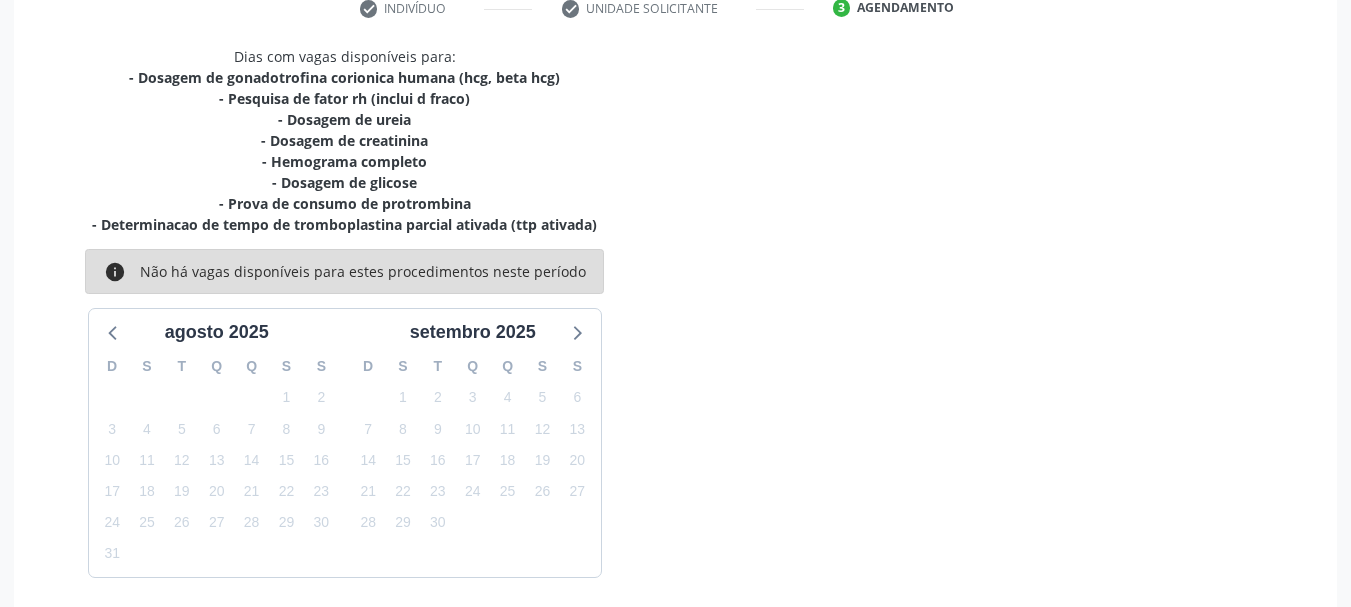 scroll, scrollTop: 469, scrollLeft: 0, axis: vertical 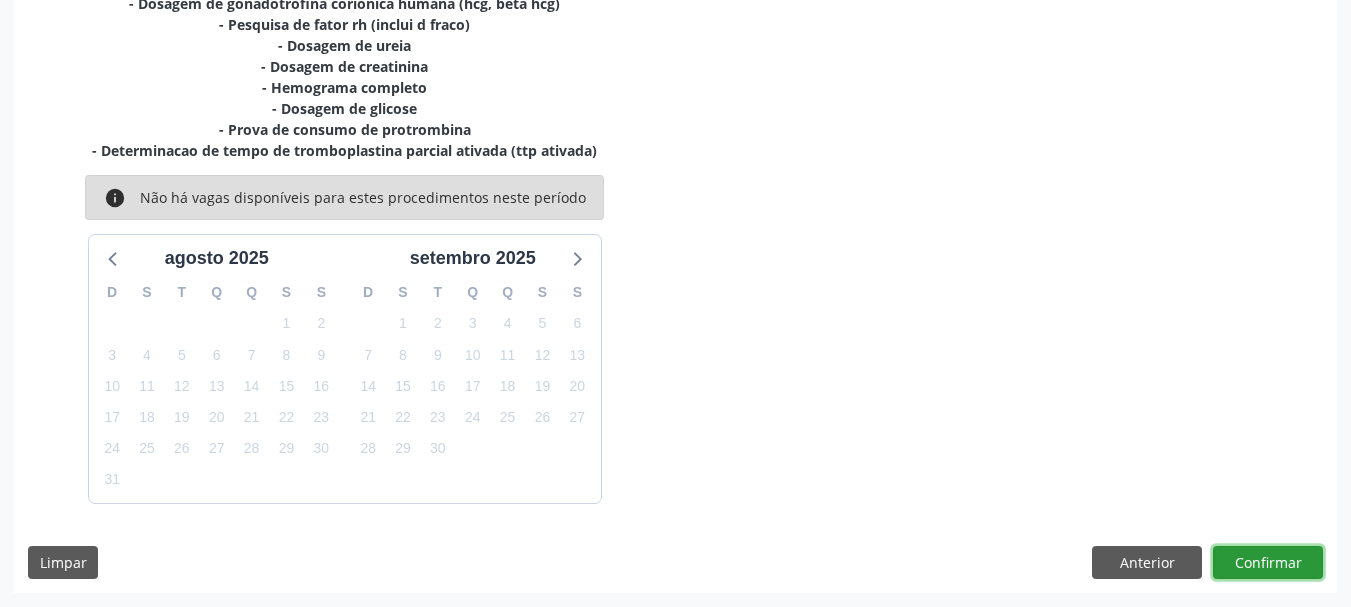 click on "Confirmar" at bounding box center (1268, 563) 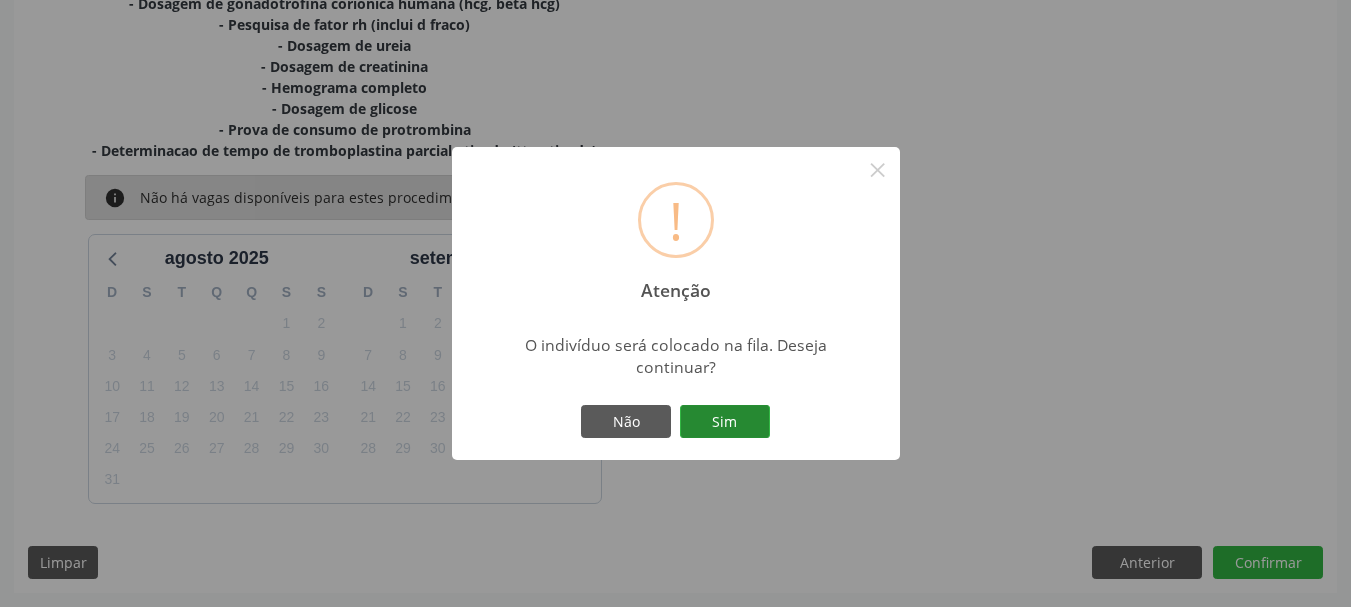 click on "Sim" at bounding box center (725, 422) 